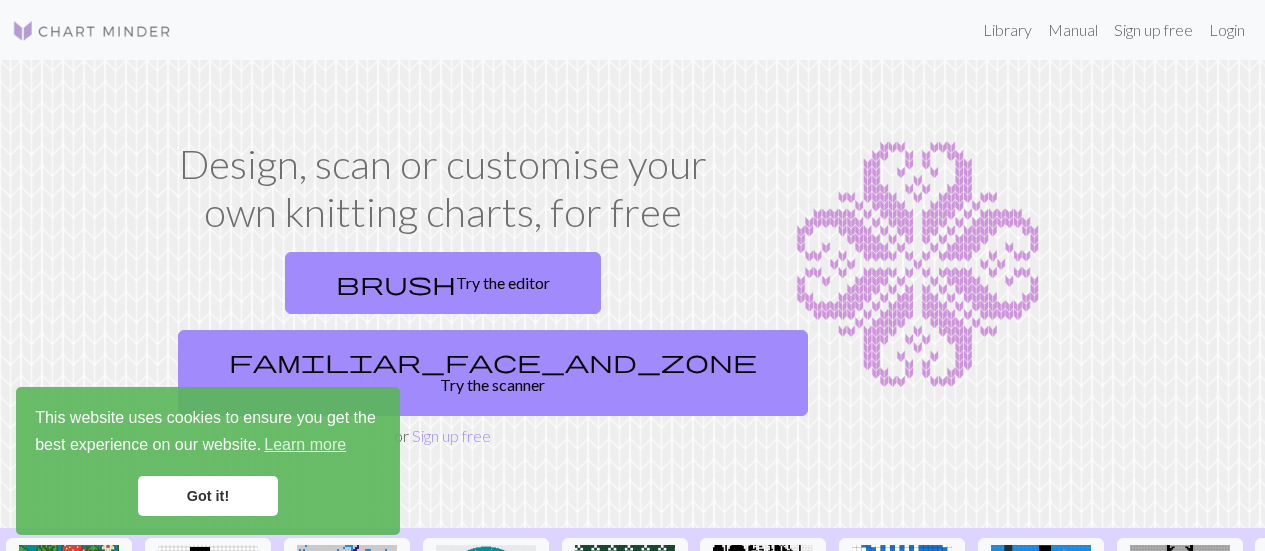 scroll, scrollTop: 0, scrollLeft: 0, axis: both 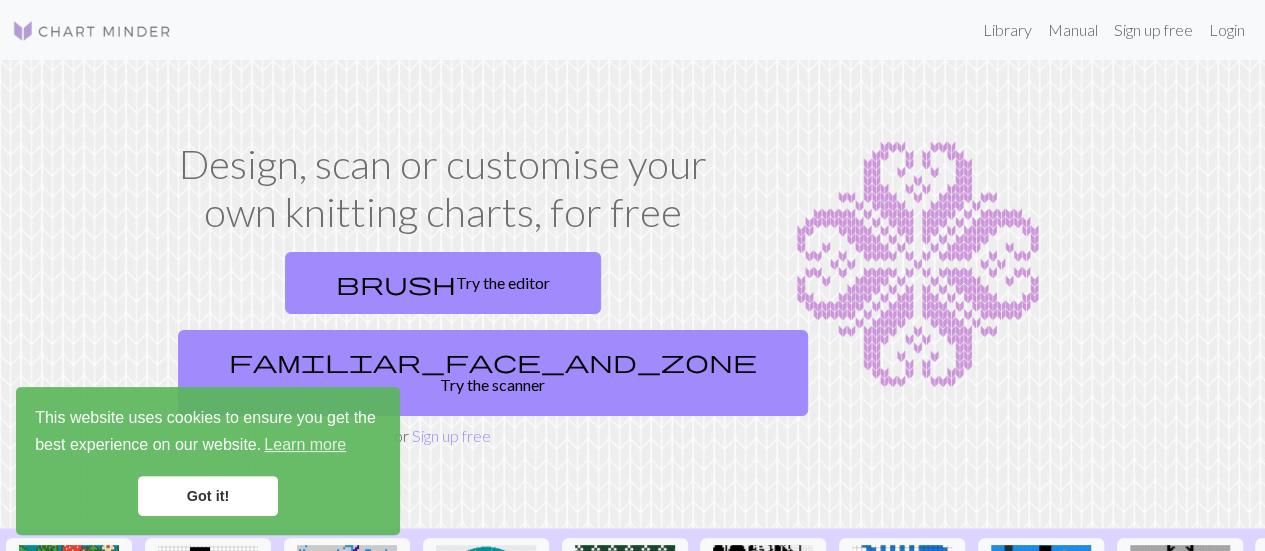 click on "Got it!" at bounding box center [208, 496] 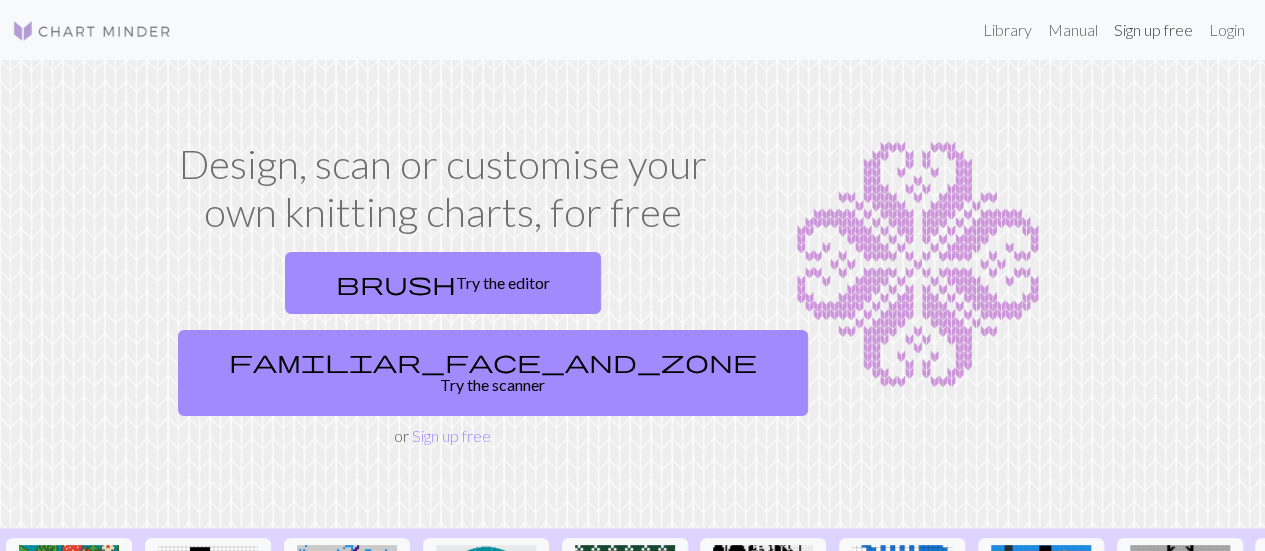 click on "Sign up free" at bounding box center (1153, 30) 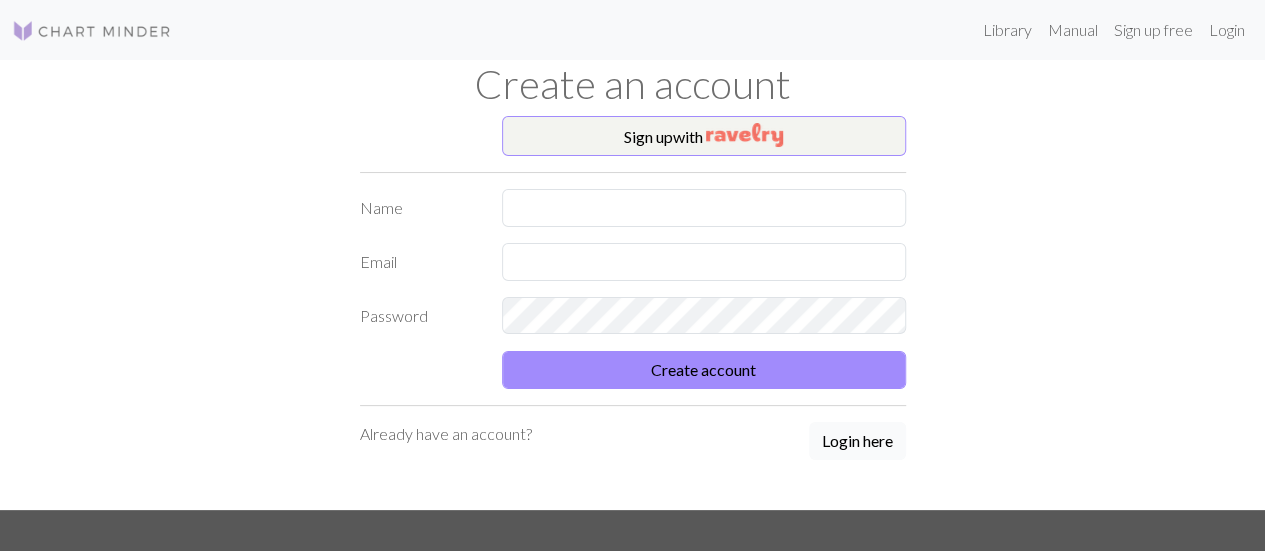 click on "Login here" at bounding box center [857, 441] 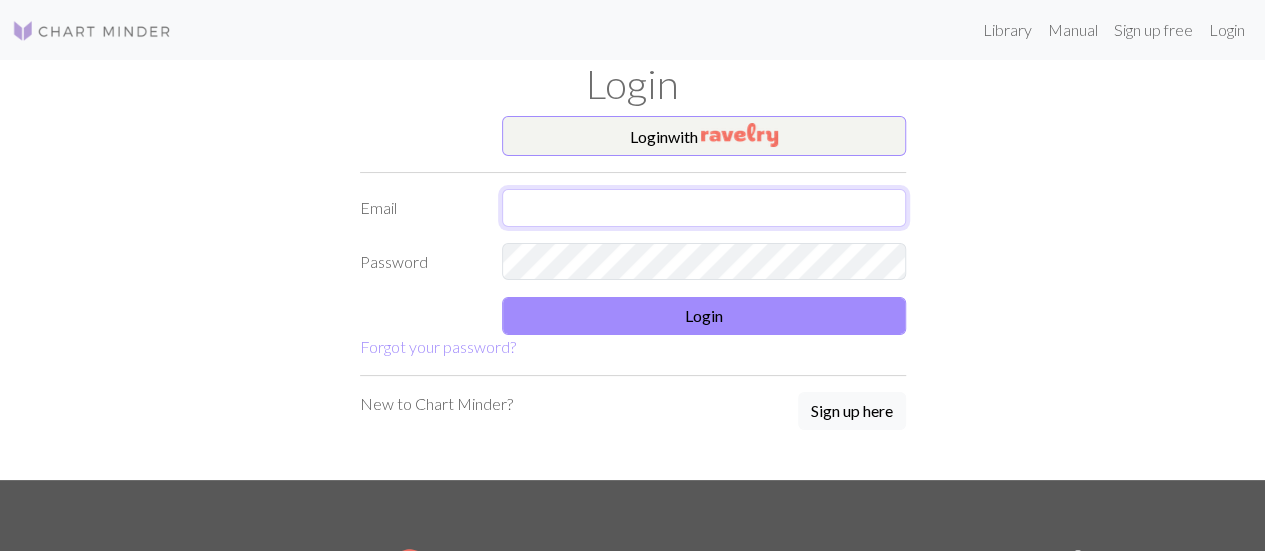 click at bounding box center [704, 208] 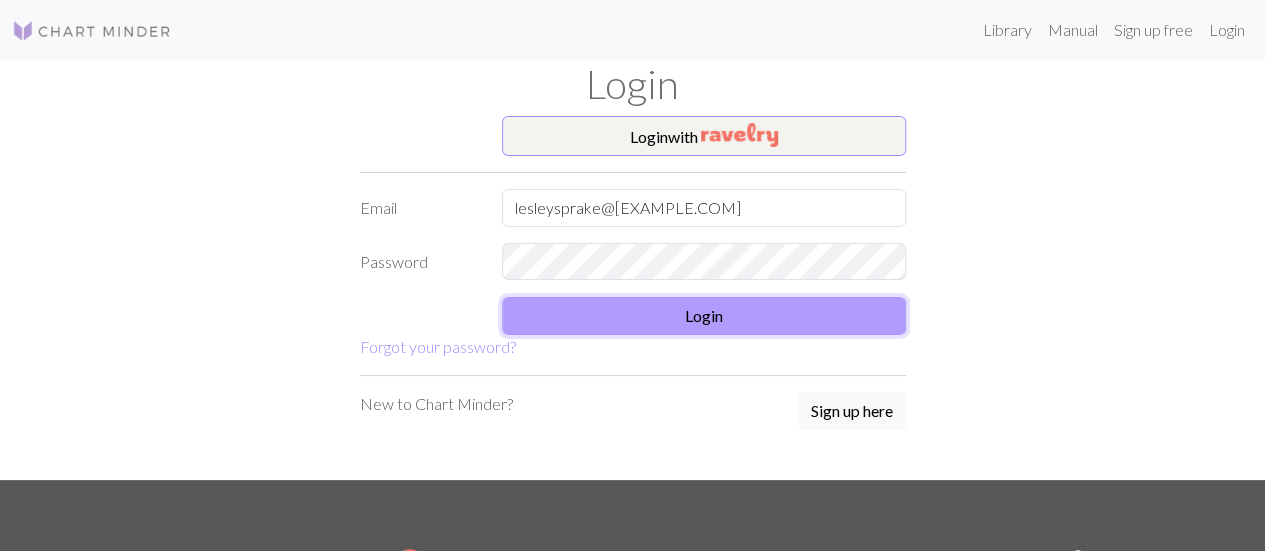 click on "Login" at bounding box center [704, 316] 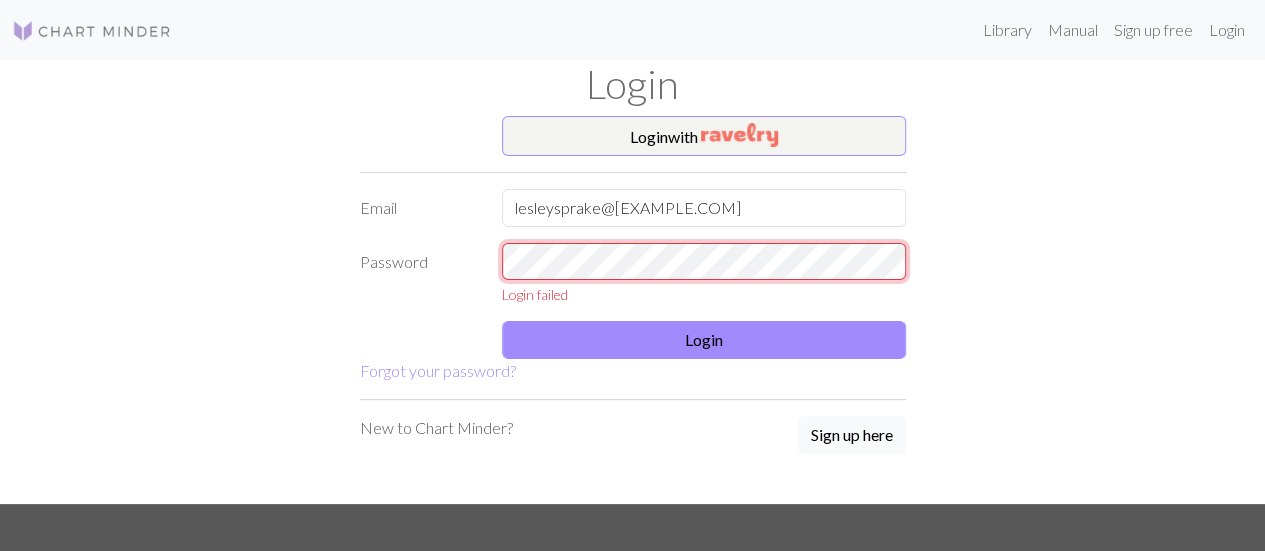 click on "Password Login failed" at bounding box center (633, 274) 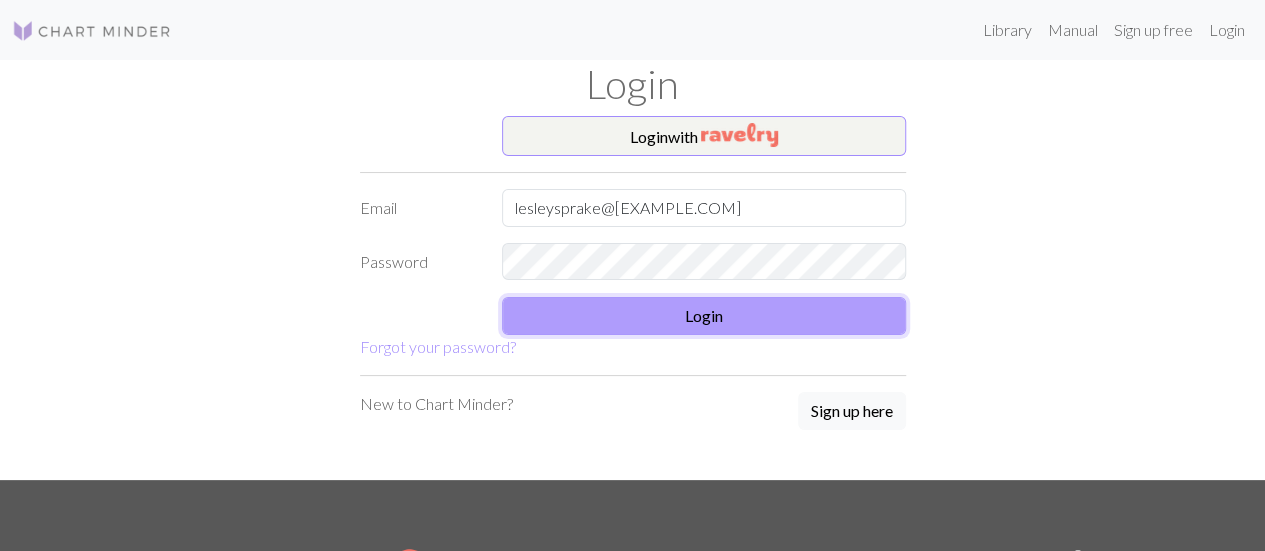 click on "Login" at bounding box center [704, 316] 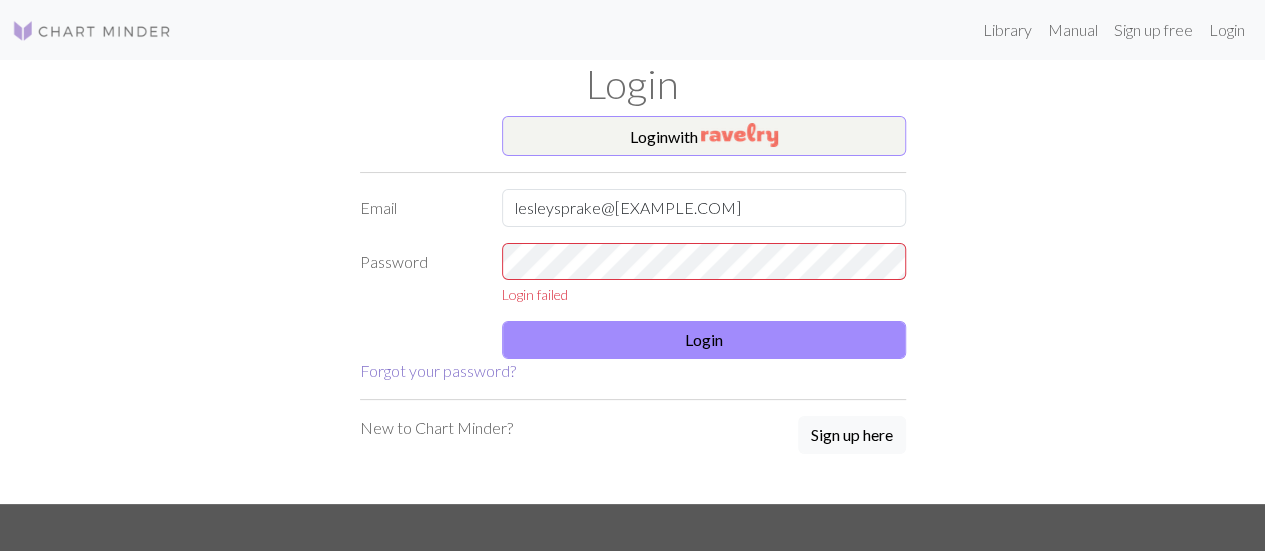 click on "Forgot your password?" at bounding box center [438, 370] 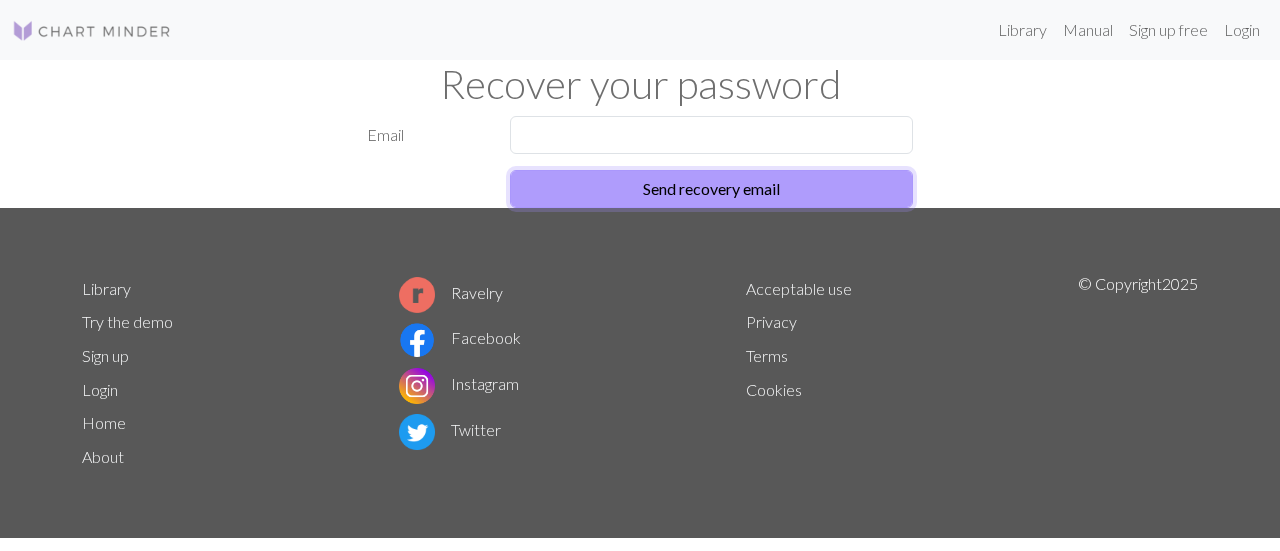 click on "Send recovery email" at bounding box center [712, 189] 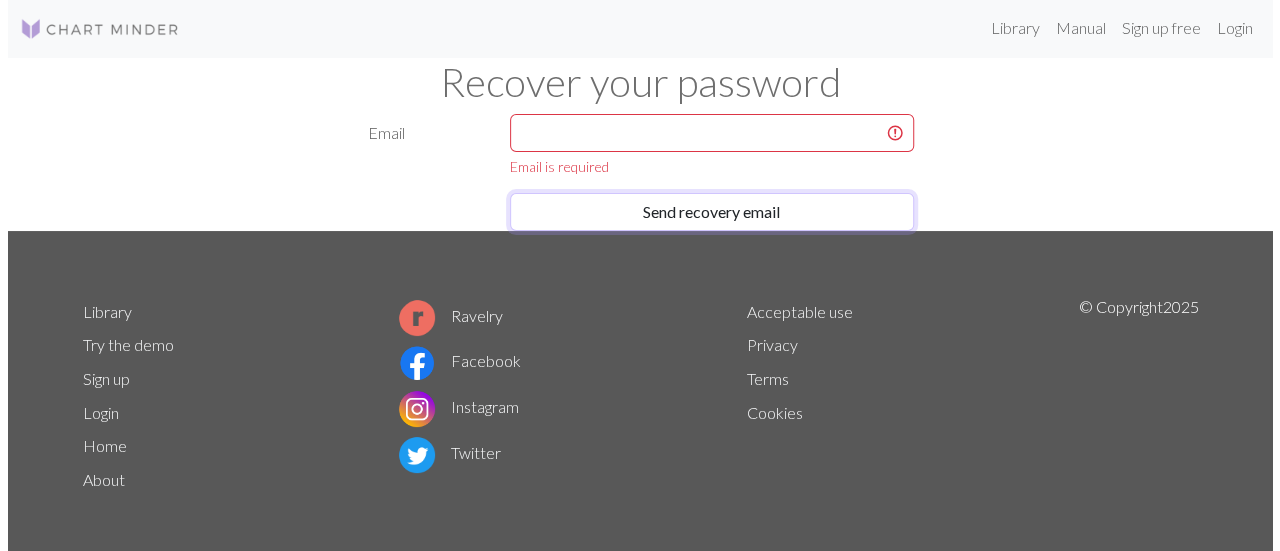scroll, scrollTop: 0, scrollLeft: 0, axis: both 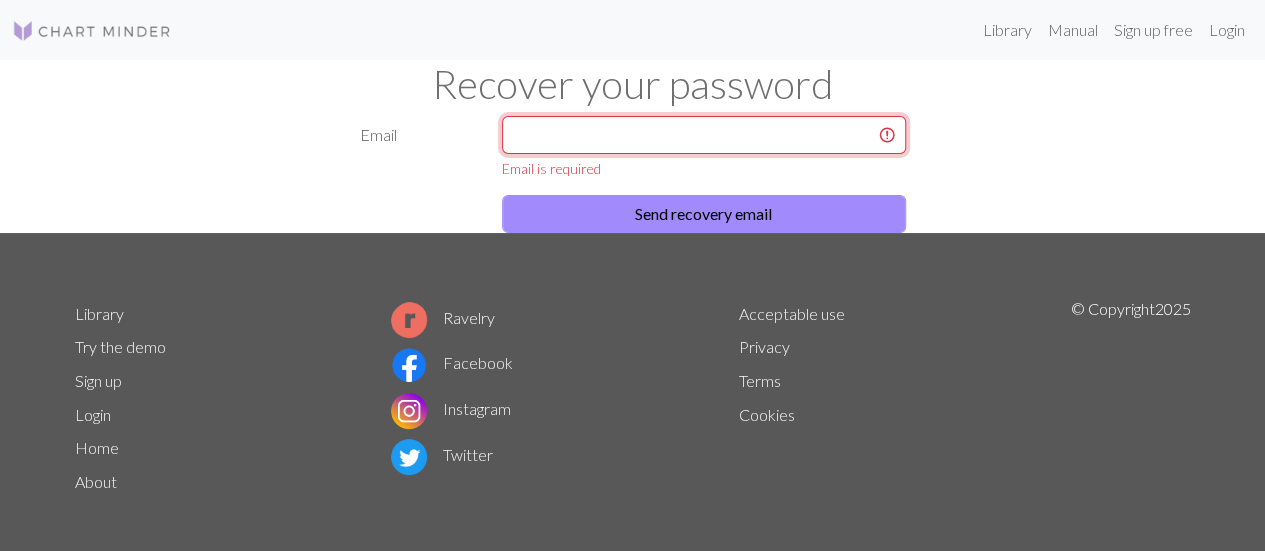 click at bounding box center [704, 135] 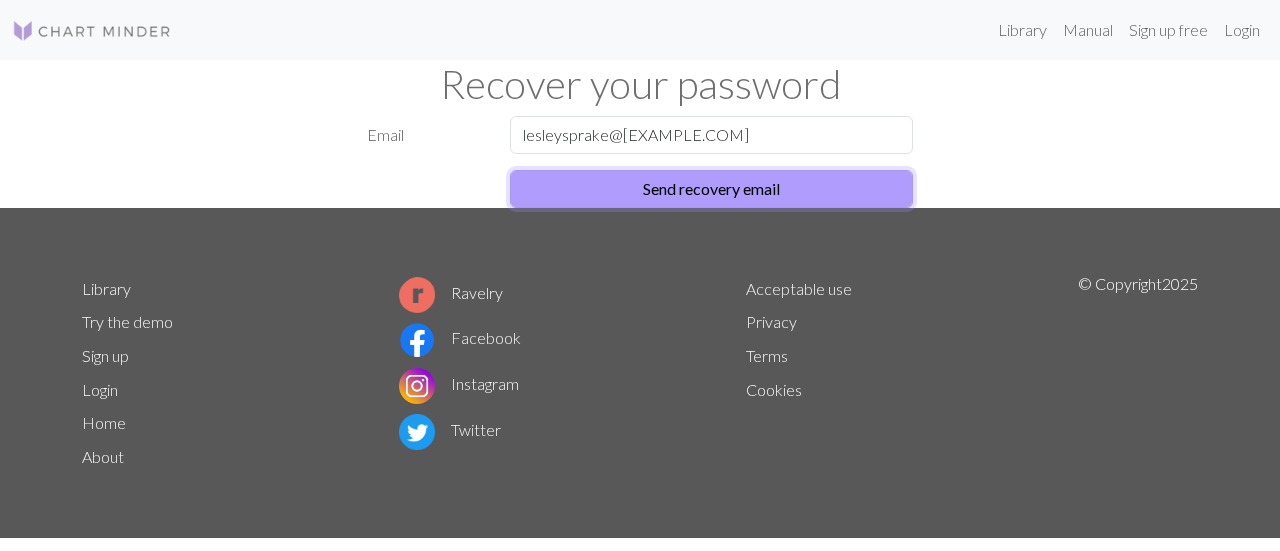 click on "Send recovery email" at bounding box center (712, 189) 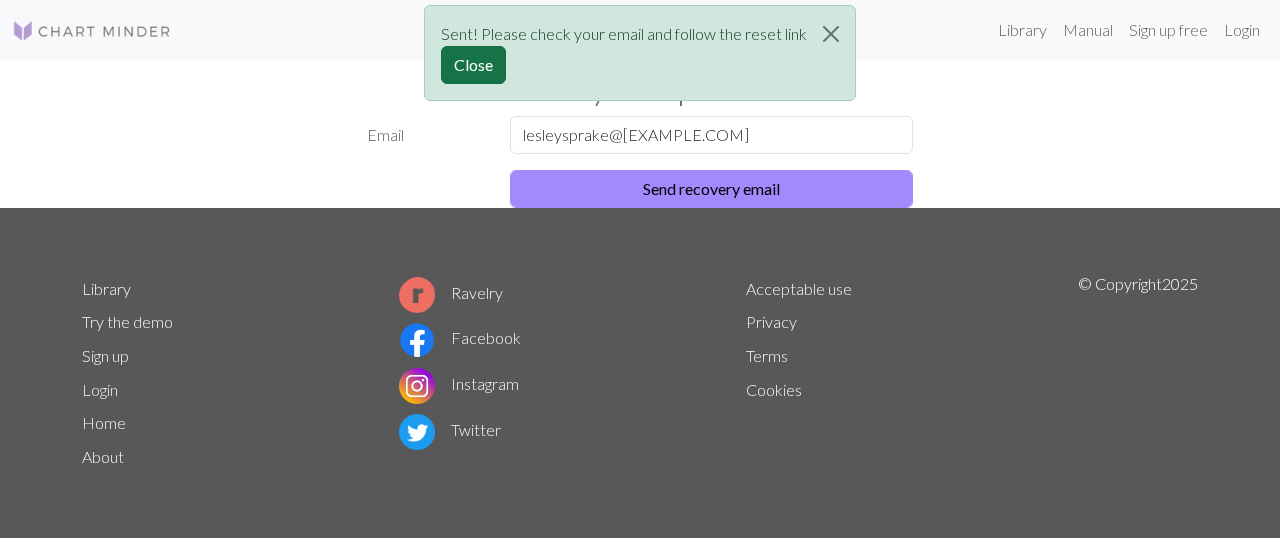 click on "Close" at bounding box center (473, 65) 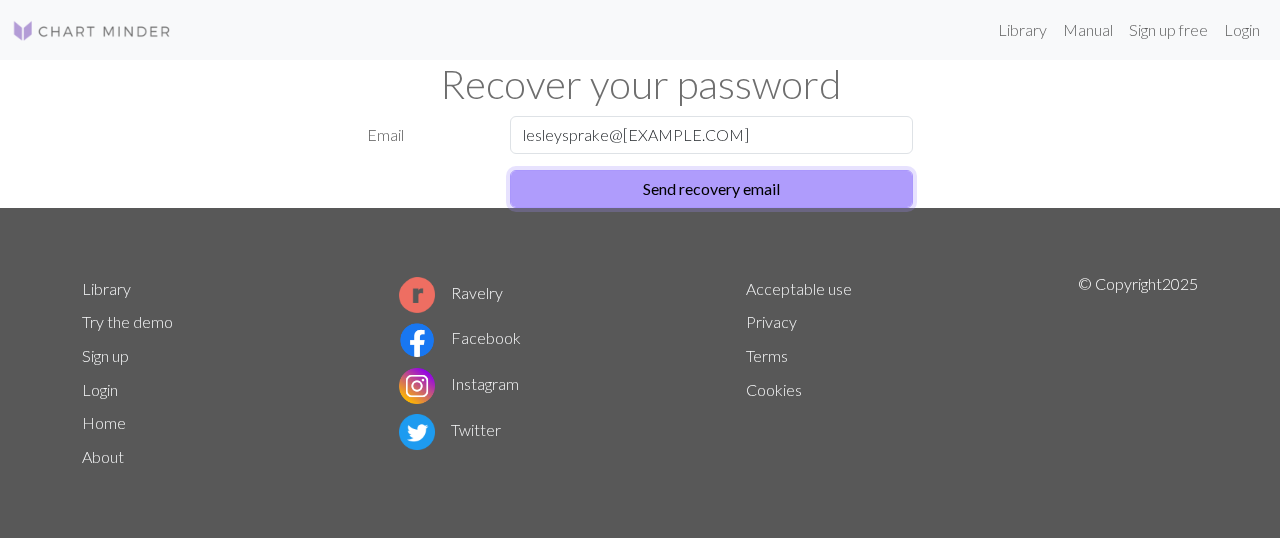 click on "Send recovery email" at bounding box center [712, 189] 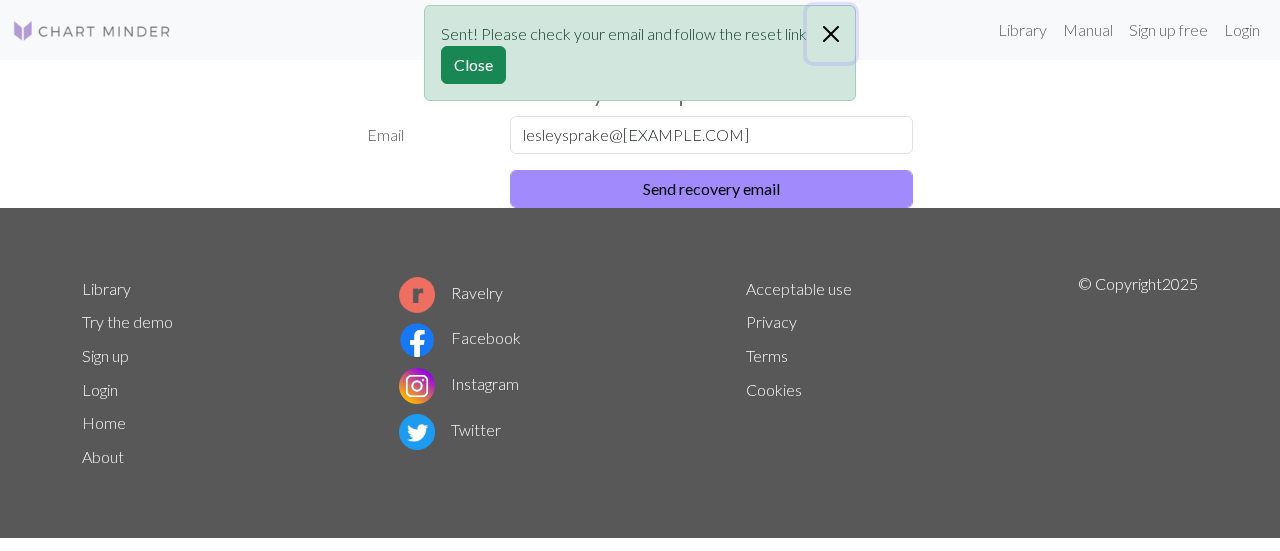 click at bounding box center (831, 34) 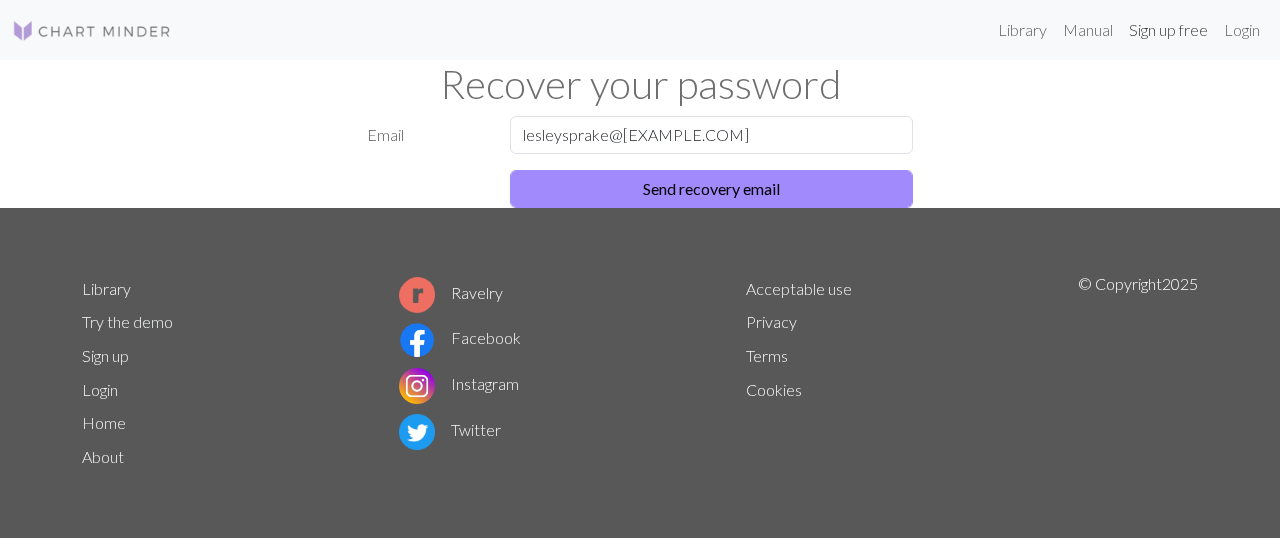 click on "Sign up free" at bounding box center (1168, 30) 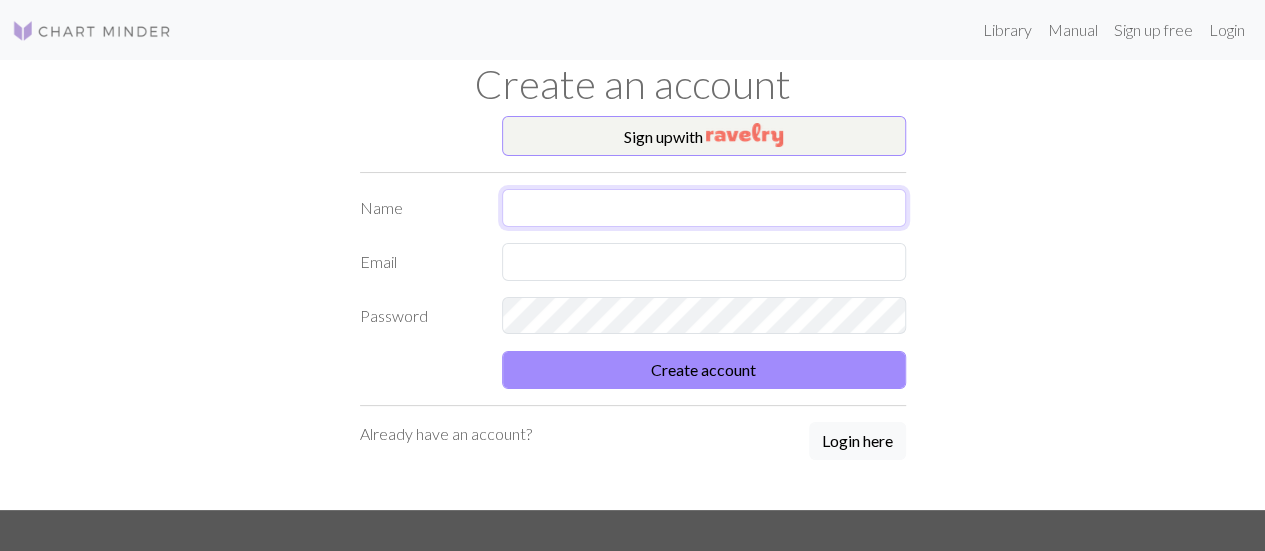click at bounding box center [704, 208] 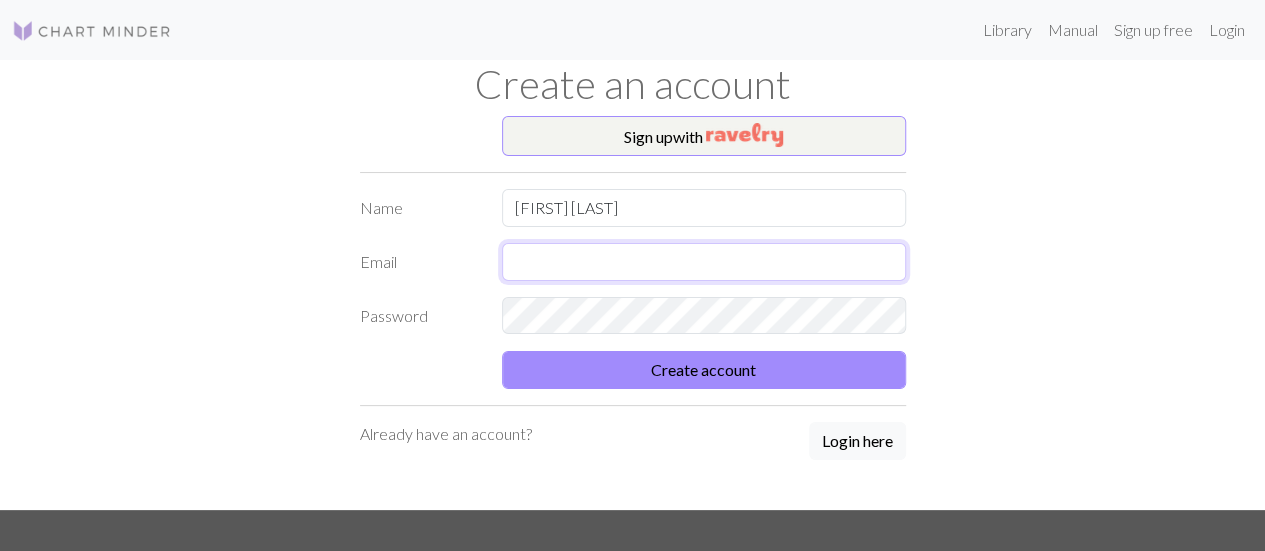 click at bounding box center (704, 262) 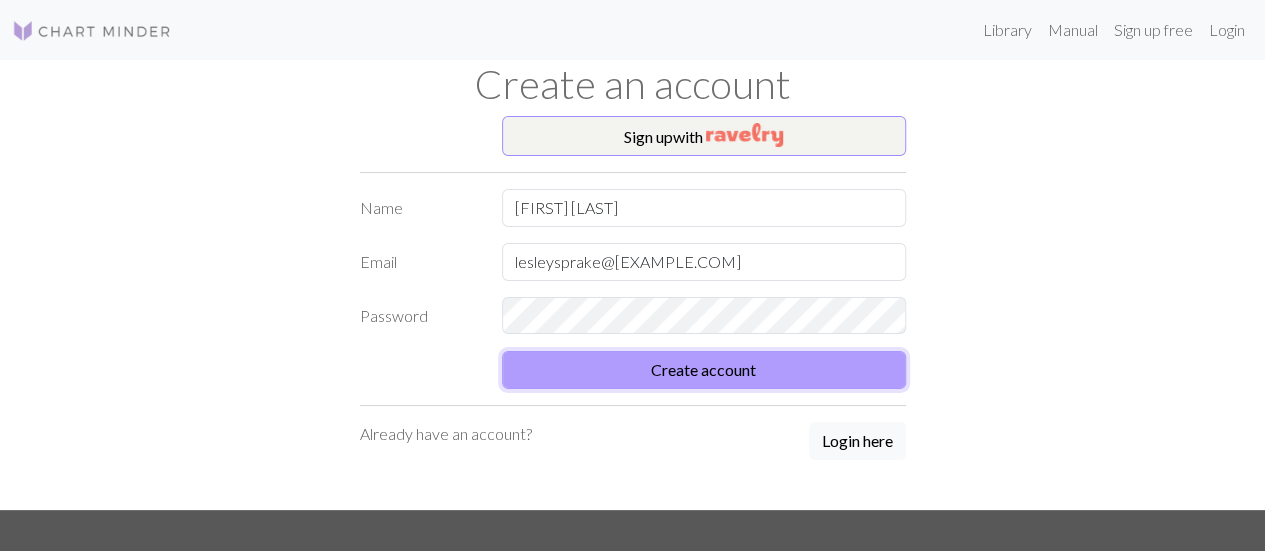 click on "Create account" at bounding box center (704, 370) 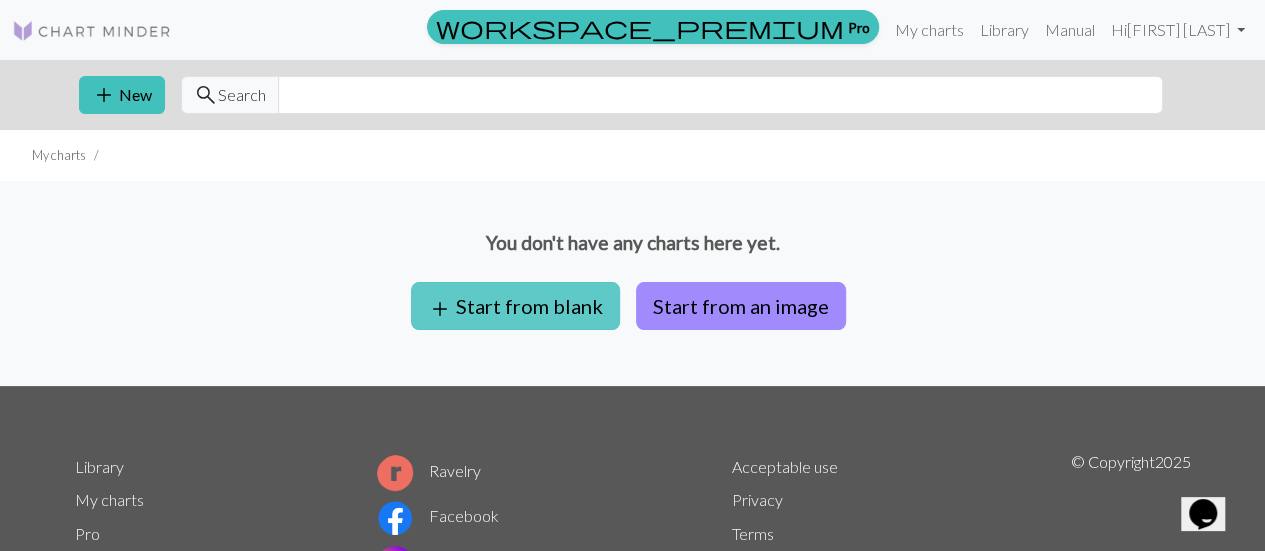 click on "add   Start from blank" at bounding box center (515, 306) 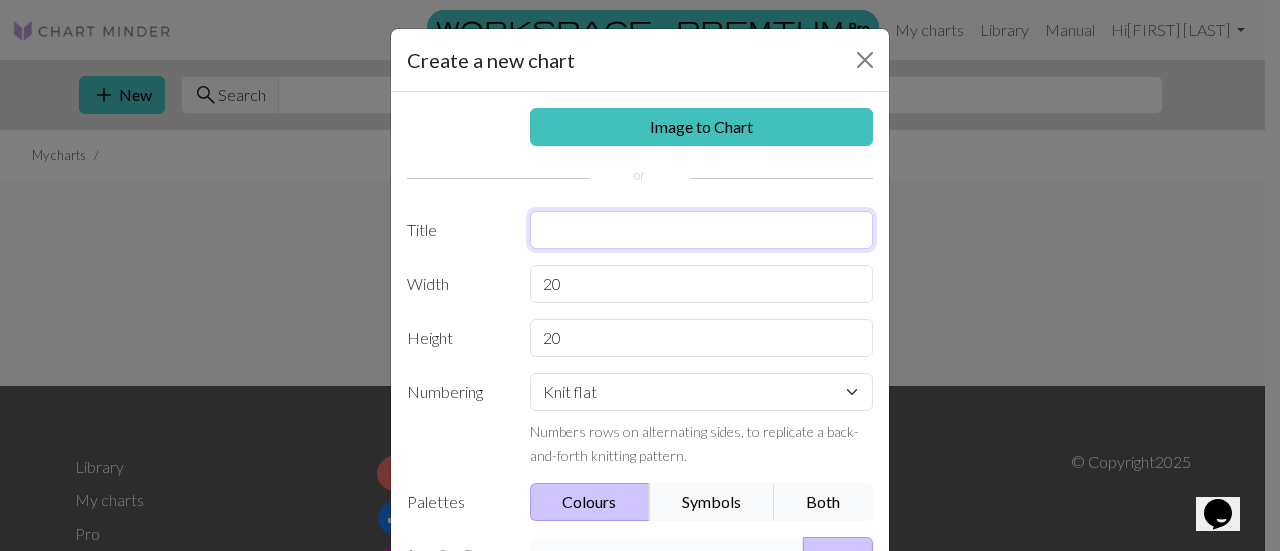 click at bounding box center [702, 230] 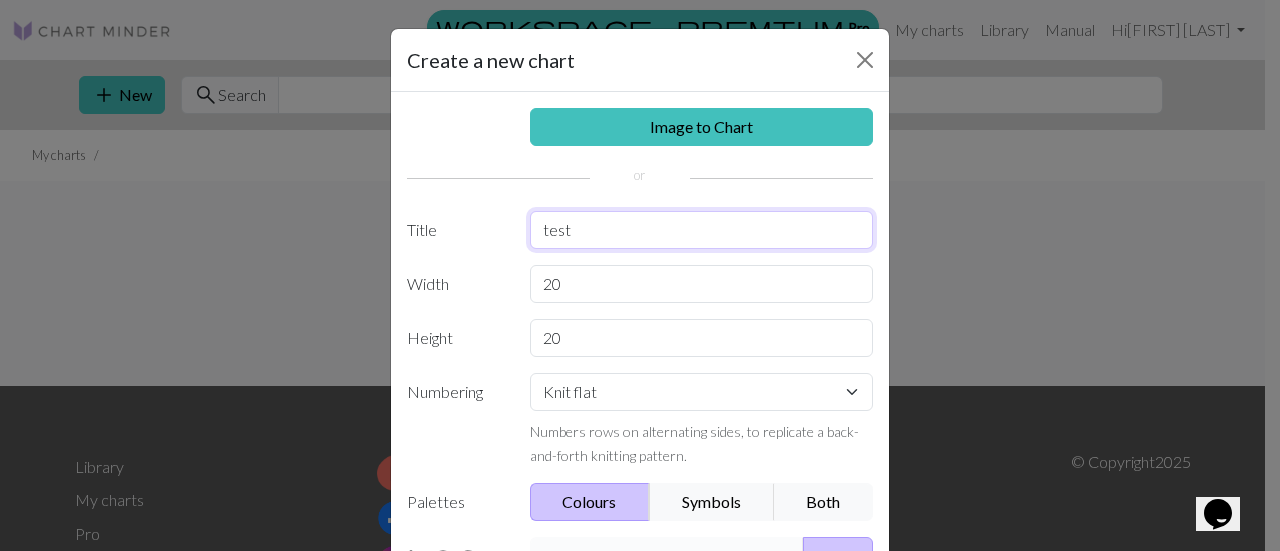 type on "test" 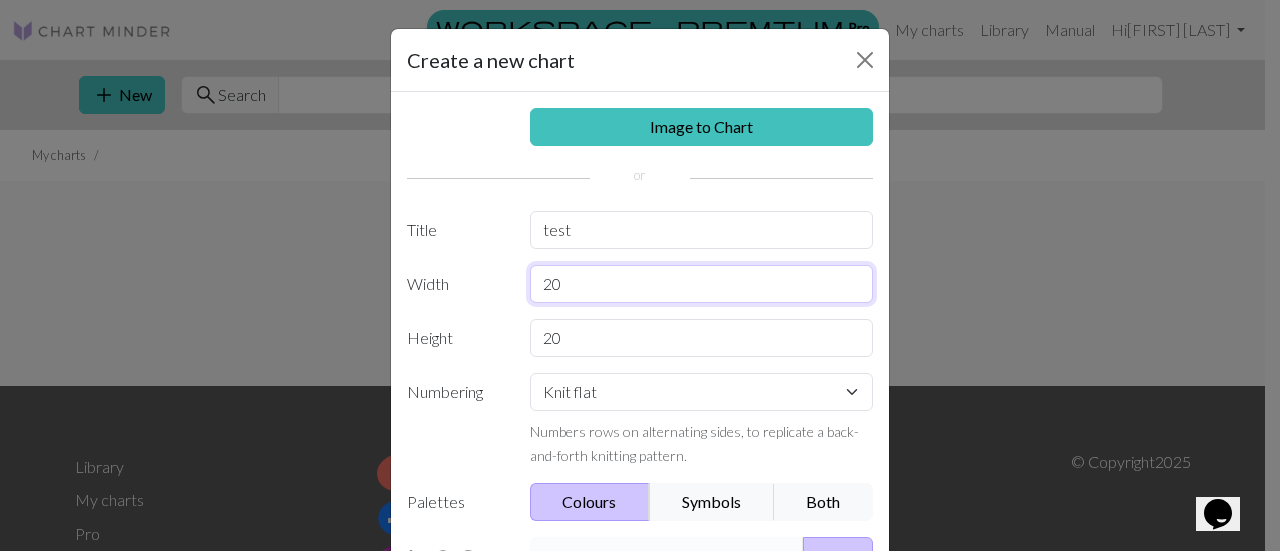 drag, startPoint x: 573, startPoint y: 283, endPoint x: 528, endPoint y: 284, distance: 45.01111 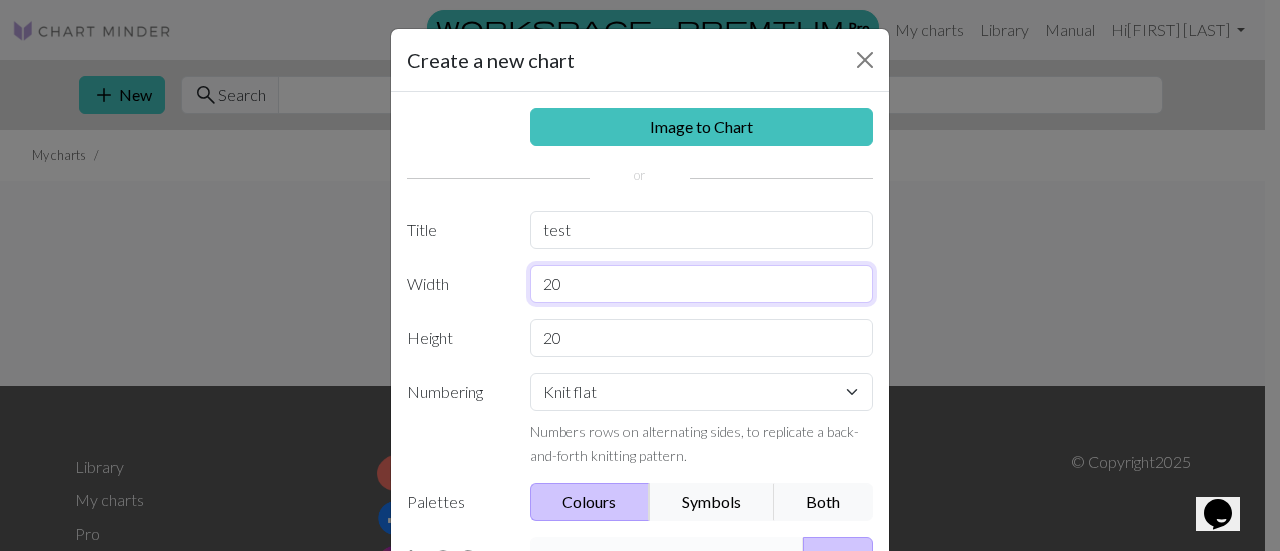 click on "20" at bounding box center [702, 284] 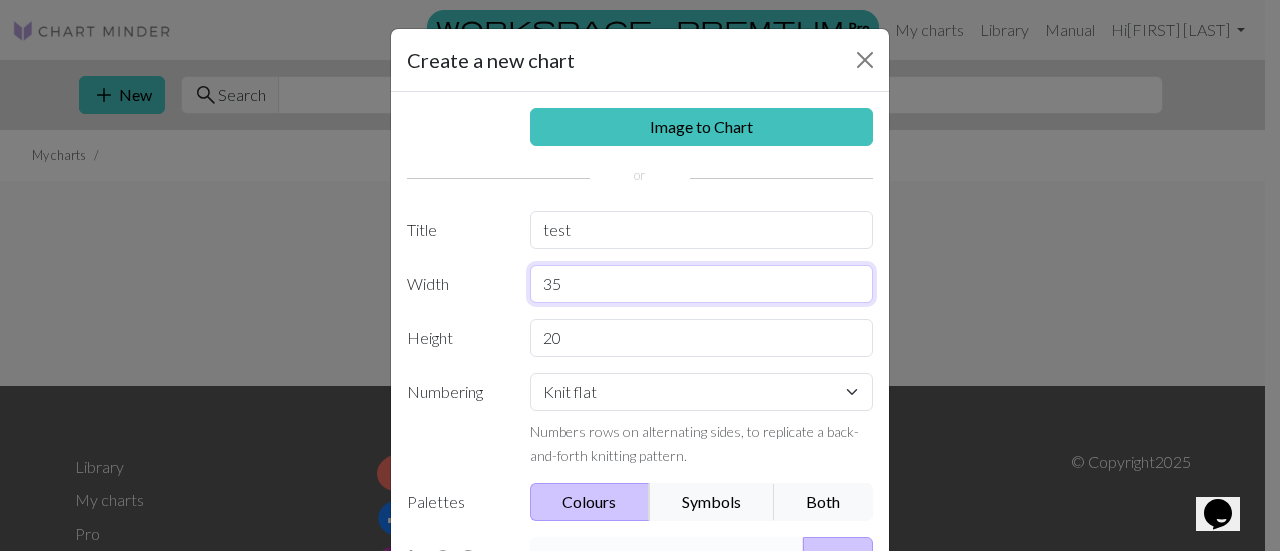 type on "35" 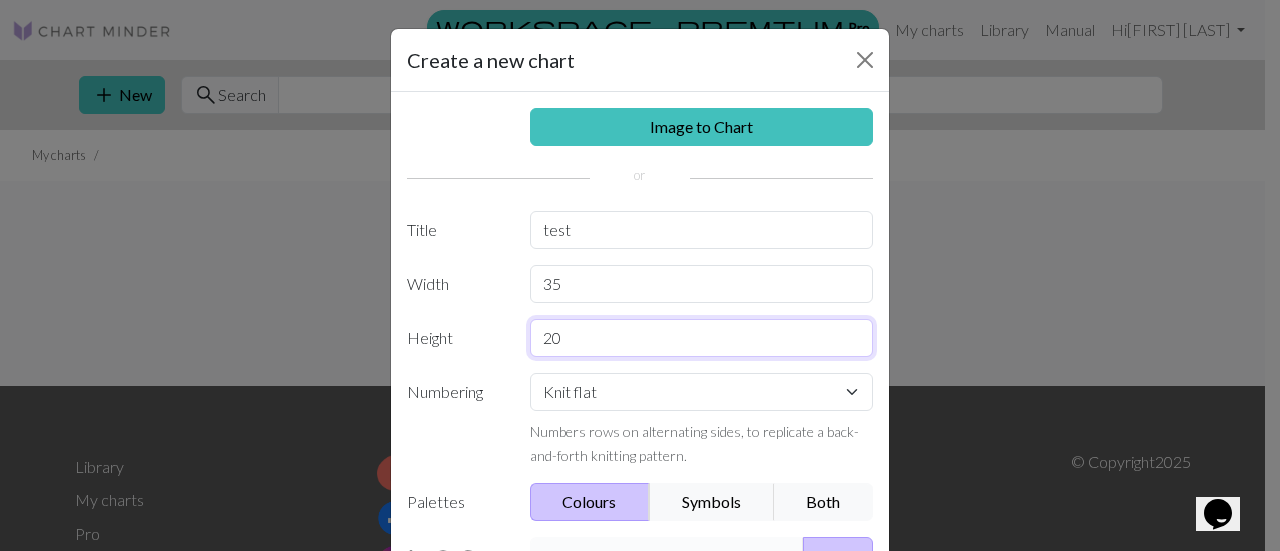 drag, startPoint x: 556, startPoint y: 337, endPoint x: 517, endPoint y: 335, distance: 39.051247 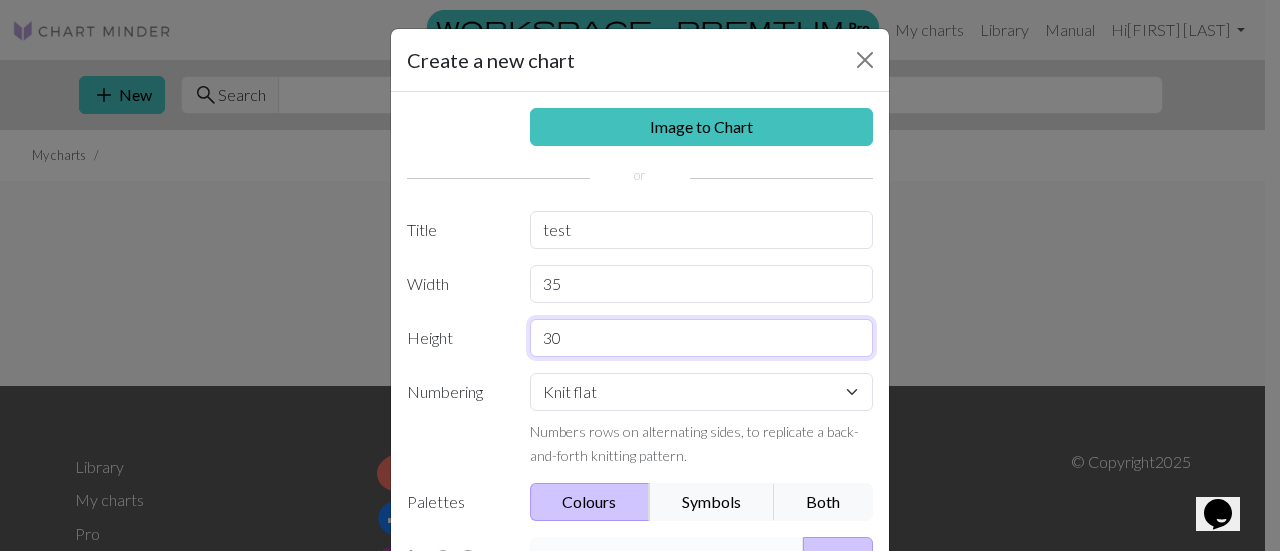 scroll, scrollTop: 100, scrollLeft: 0, axis: vertical 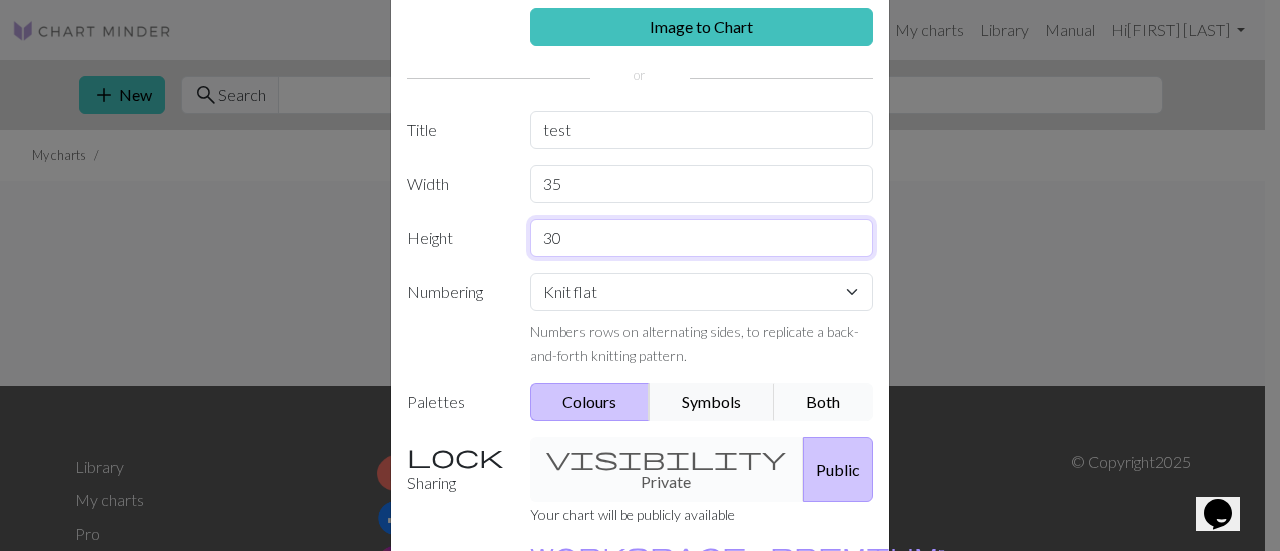 type on "30" 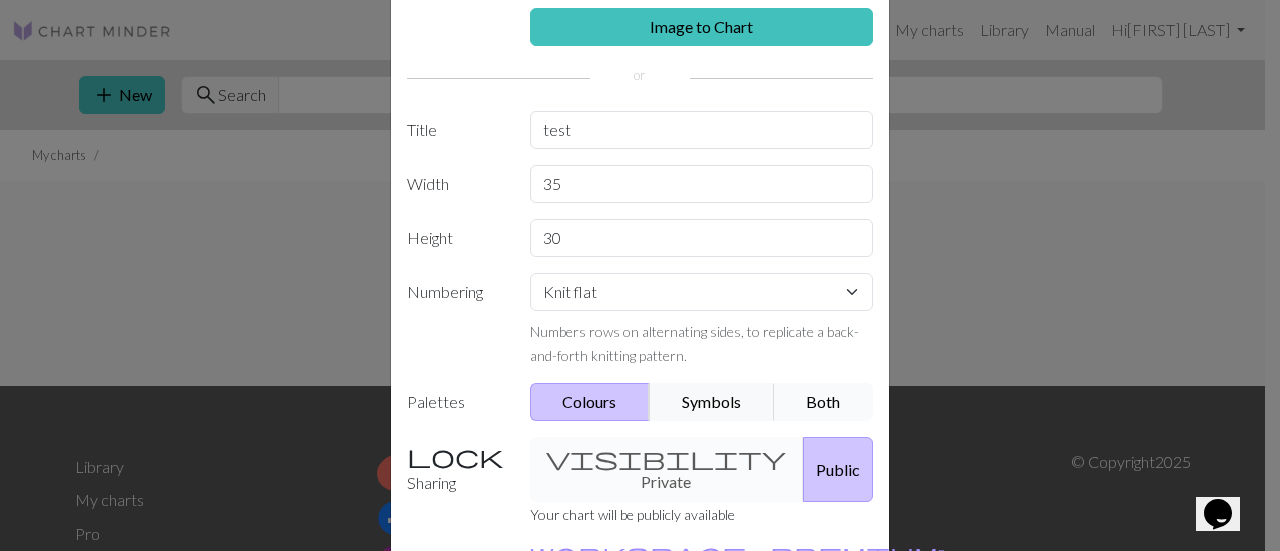 click on "Both" at bounding box center (824, 402) 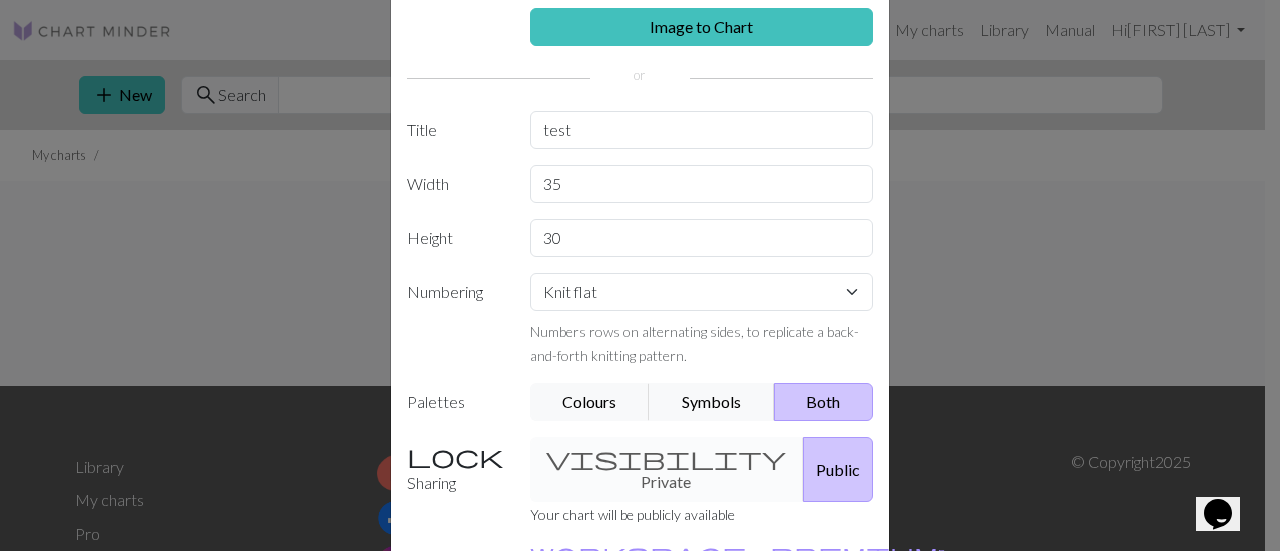 scroll, scrollTop: 200, scrollLeft: 0, axis: vertical 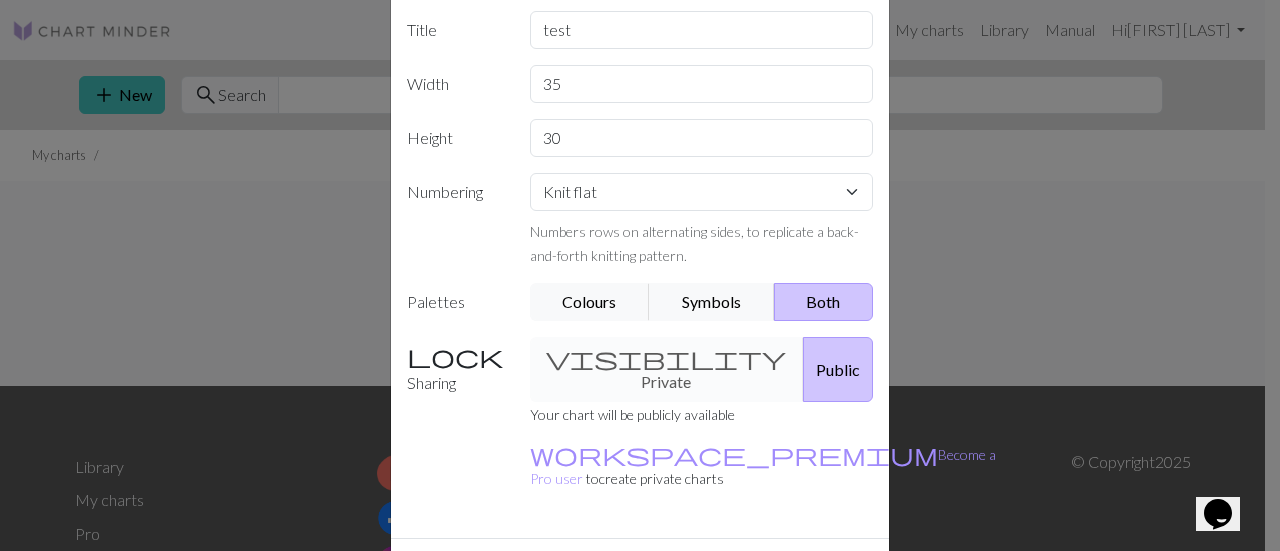 click on "visibility  Private Public" at bounding box center [702, 369] 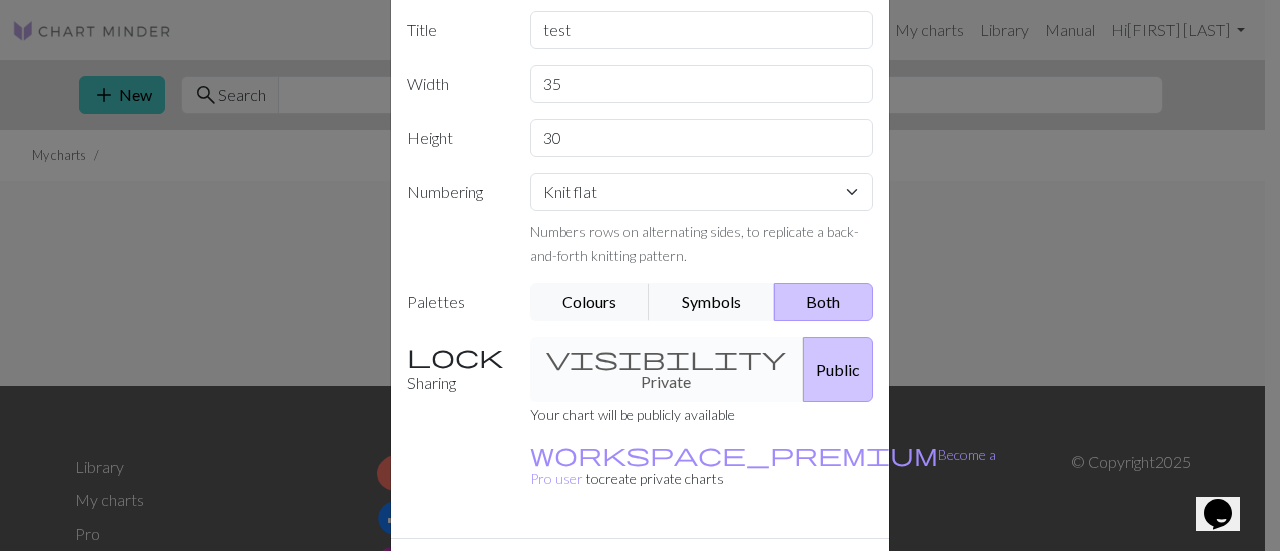 click on "Create" at bounding box center (755, 574) 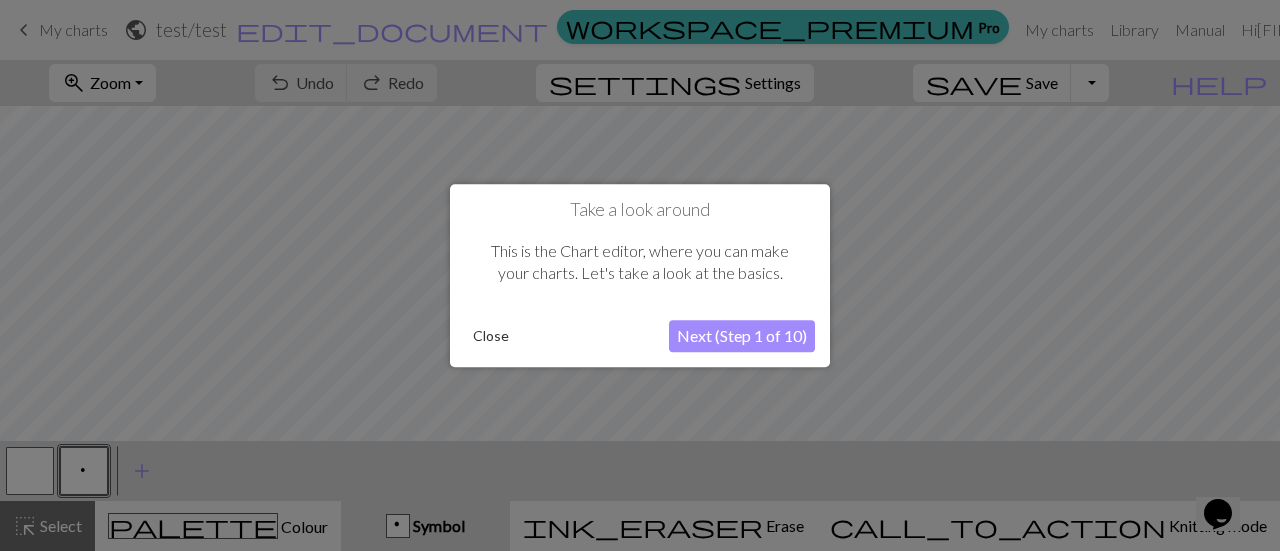 click on "Next (Step 1 of 10)" at bounding box center [742, 336] 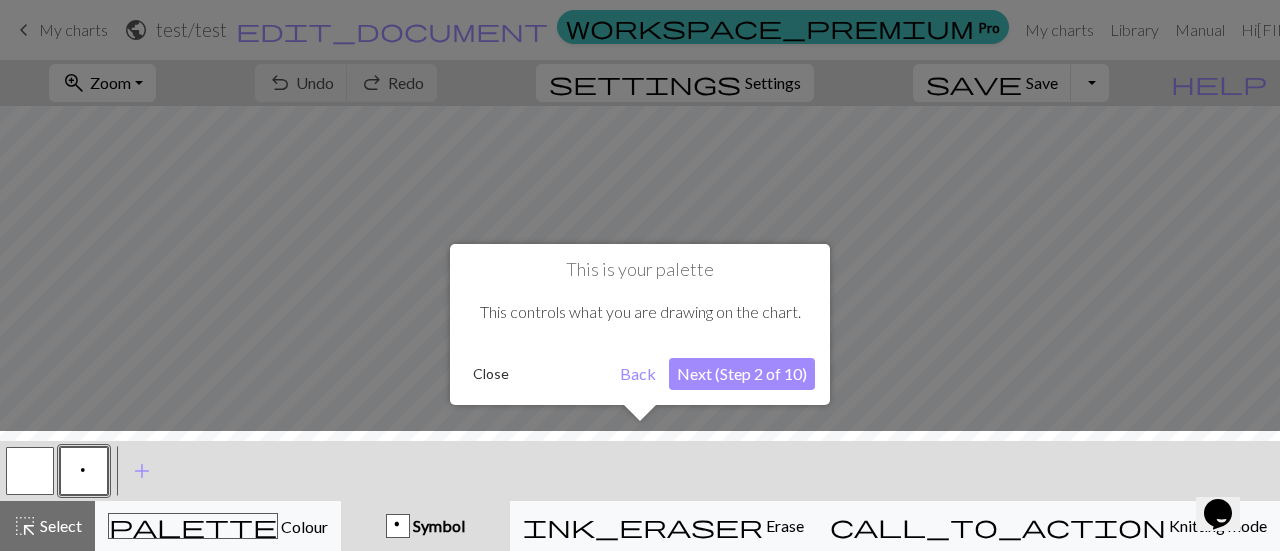 click on "Next (Step 2 of 10)" at bounding box center (742, 374) 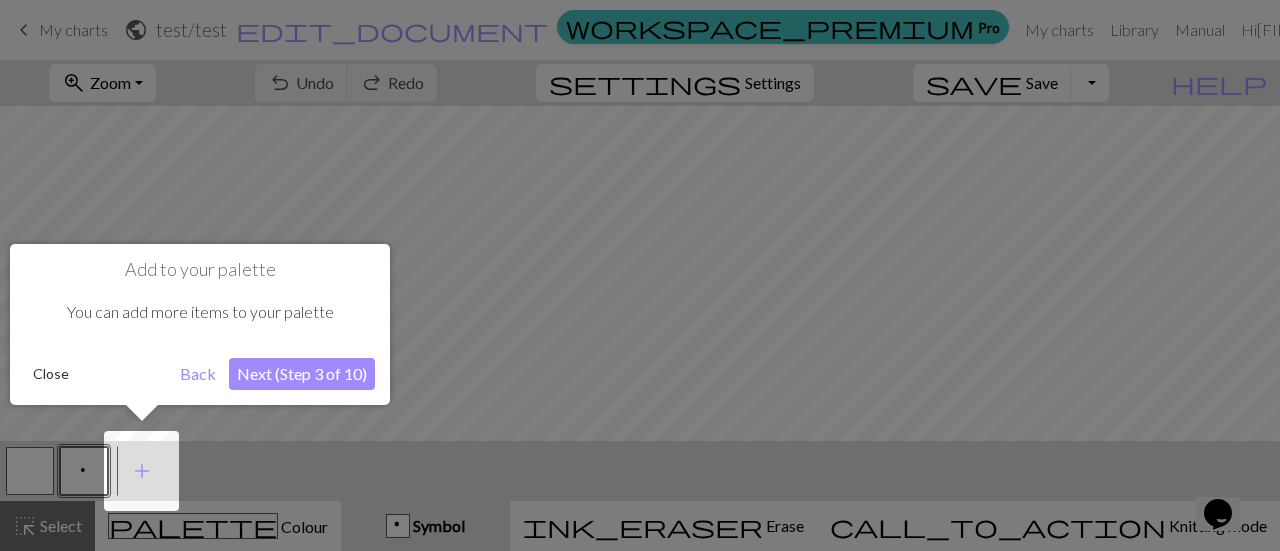 click on "Next (Step 3 of 10)" at bounding box center [302, 374] 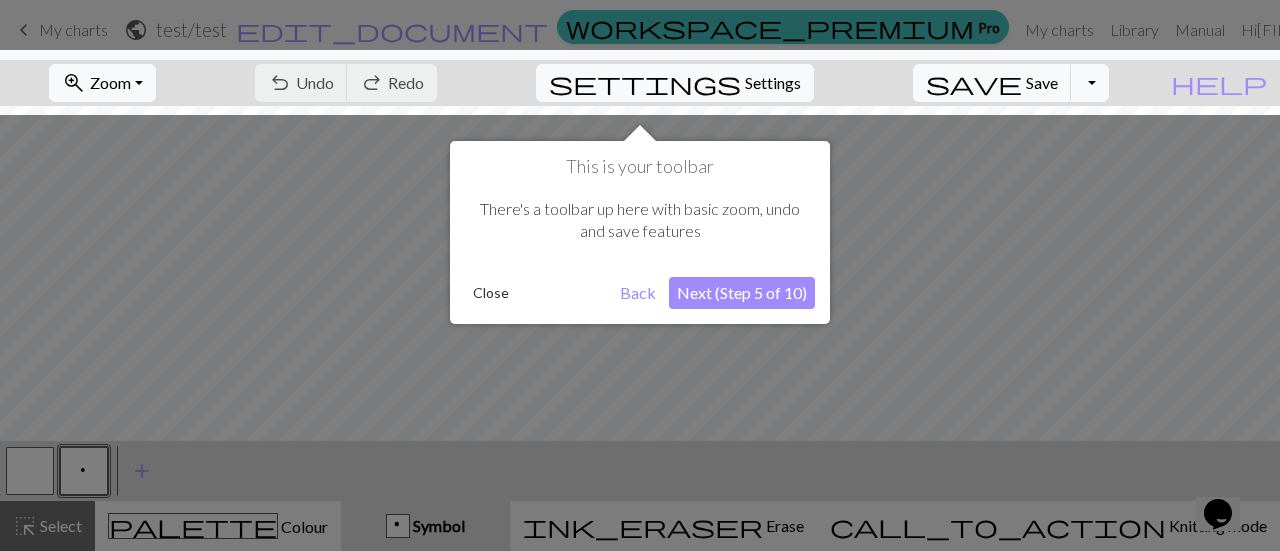 click on "Next (Step 5 of 10)" at bounding box center (742, 293) 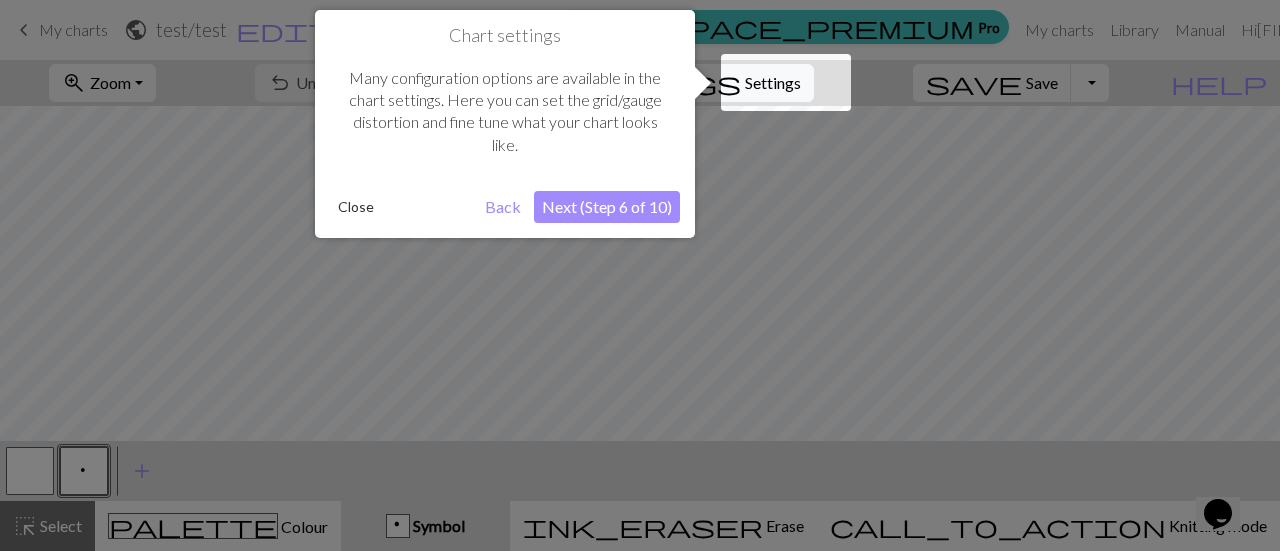 click on "Next (Step 6 of 10)" at bounding box center (607, 207) 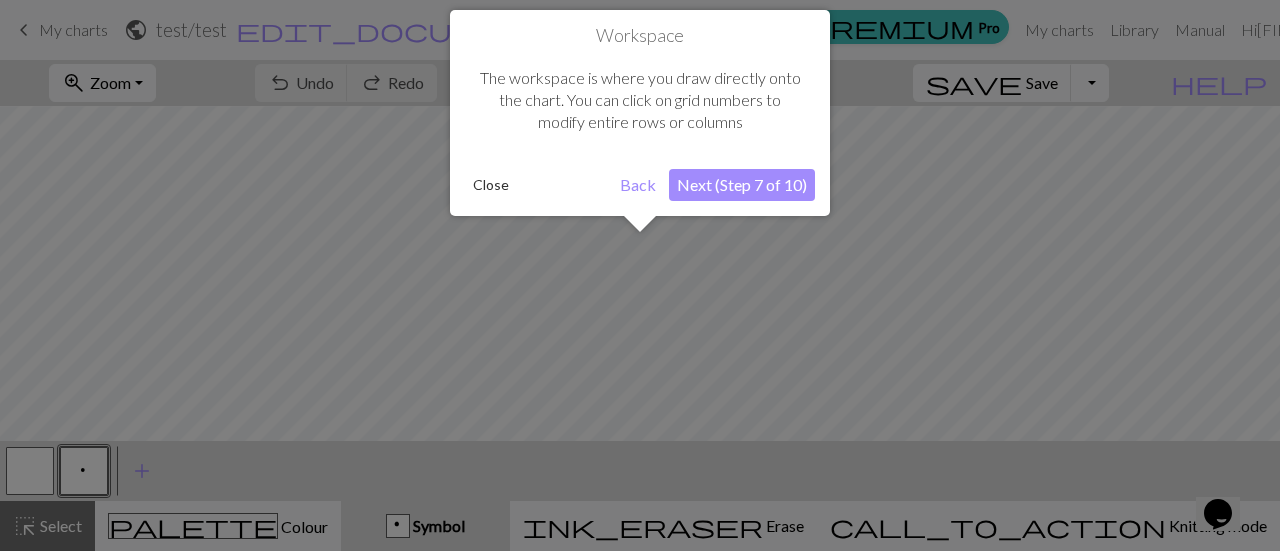 scroll, scrollTop: 75, scrollLeft: 0, axis: vertical 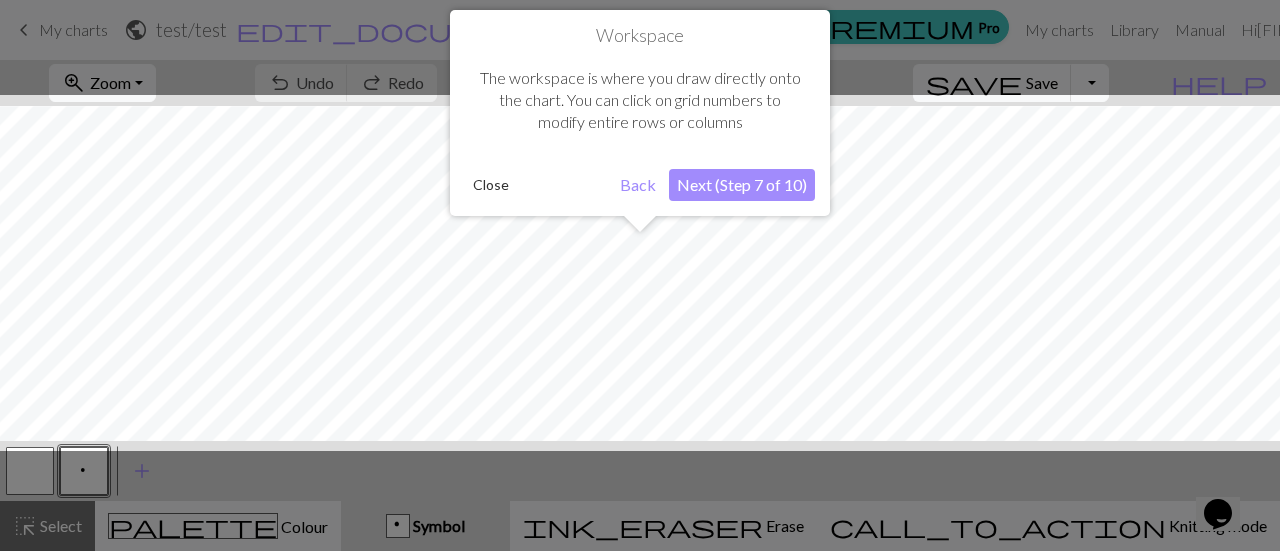 click on "Next (Step 7 of 10)" at bounding box center (742, 185) 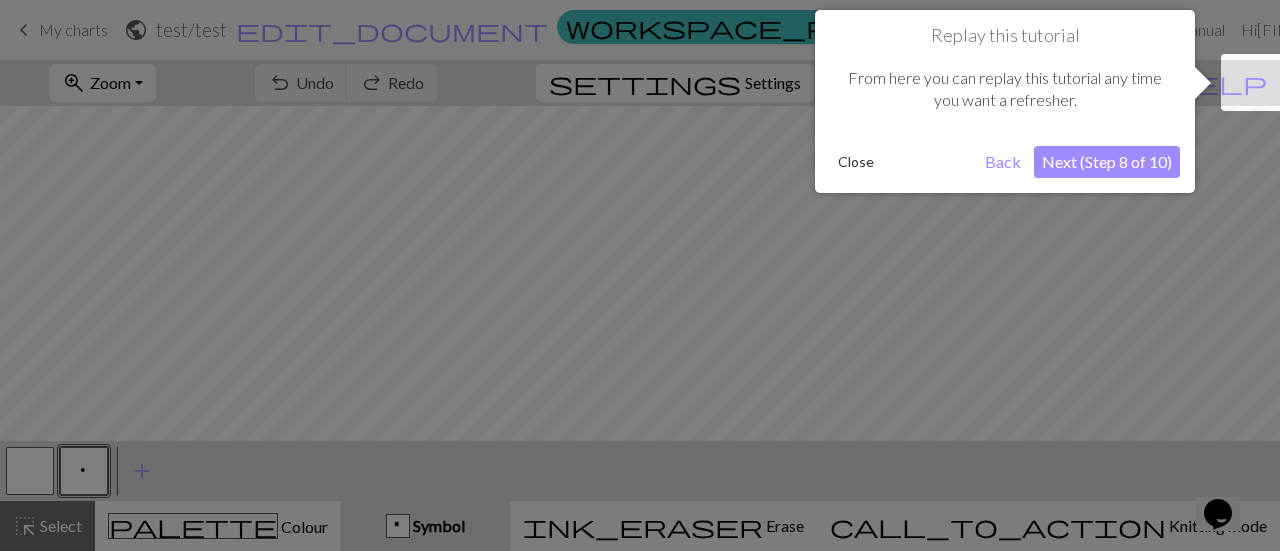 click on "Next (Step 8 of 10)" at bounding box center [1107, 162] 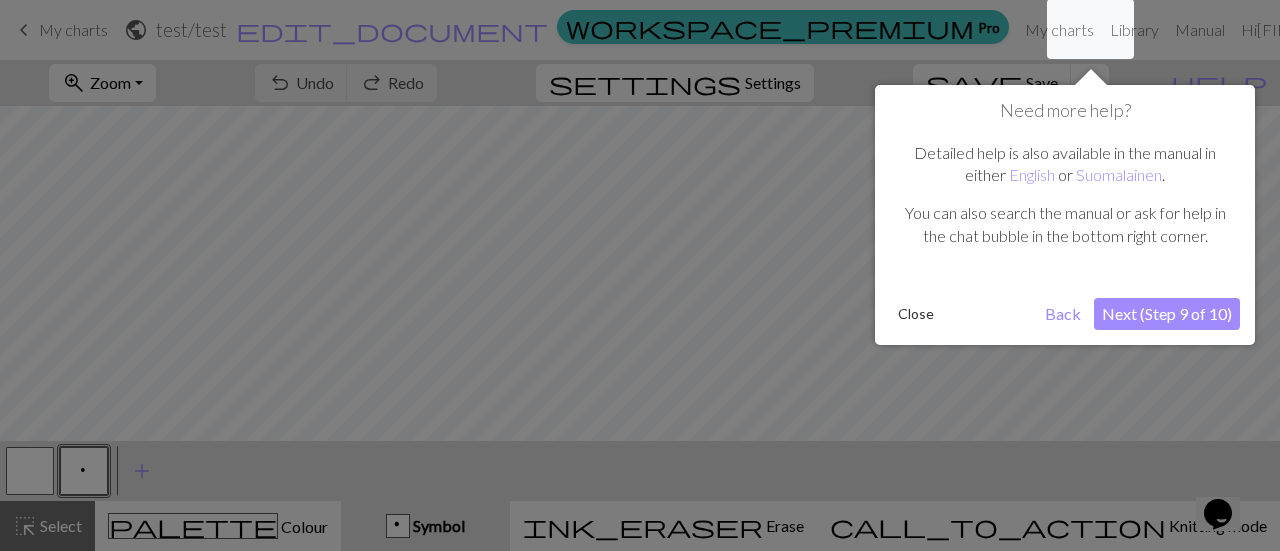 click on "Next (Step 9 of 10)" at bounding box center [1167, 314] 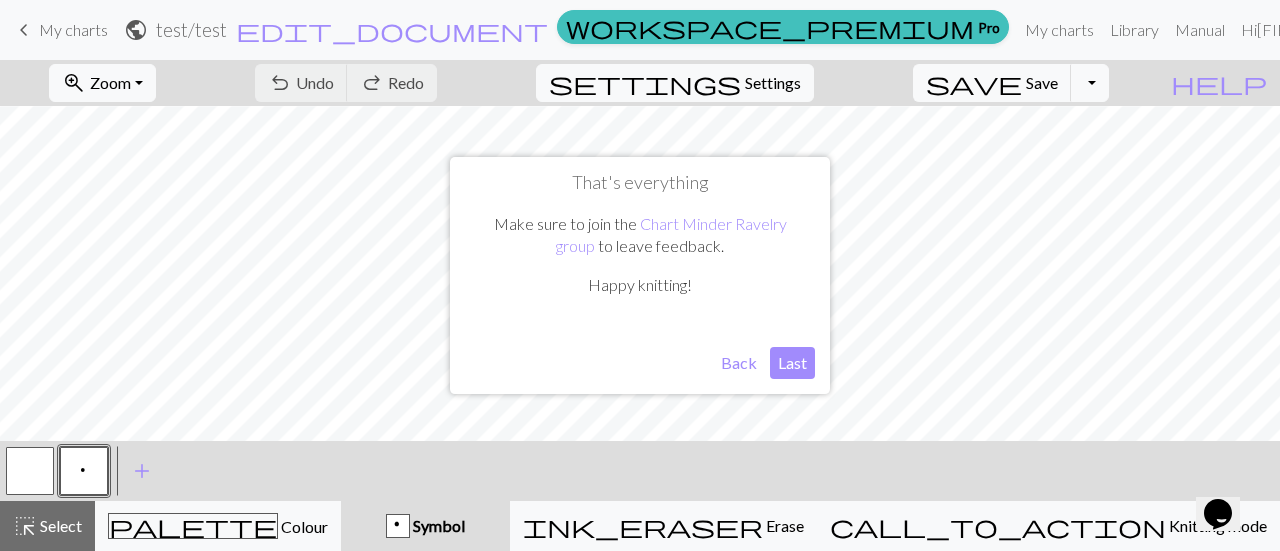 click on "Last" at bounding box center (792, 363) 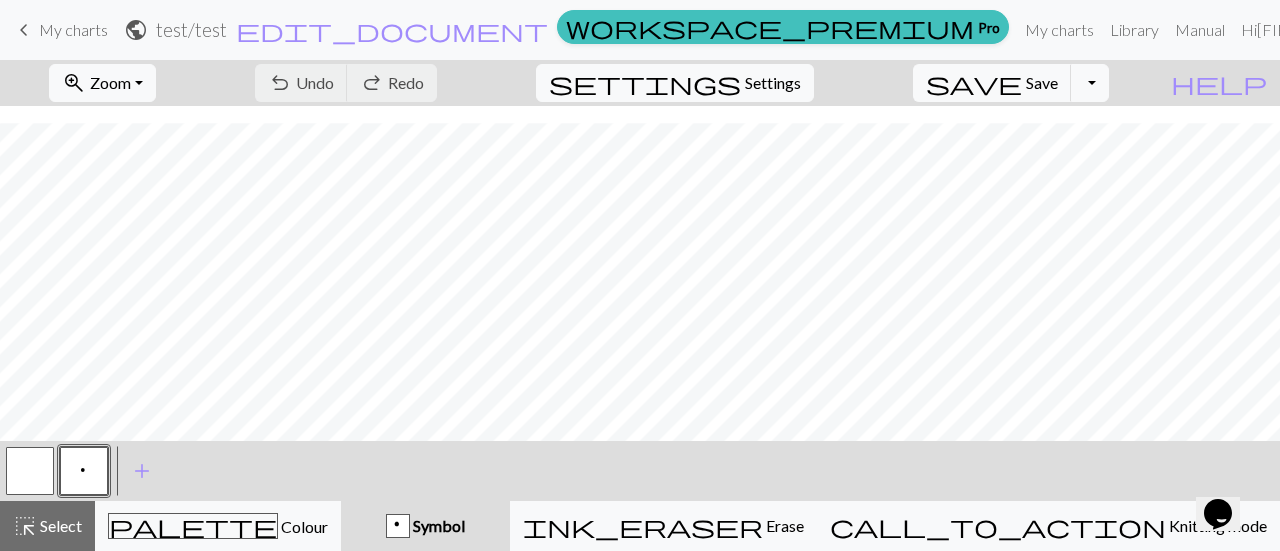 scroll, scrollTop: 369, scrollLeft: 0, axis: vertical 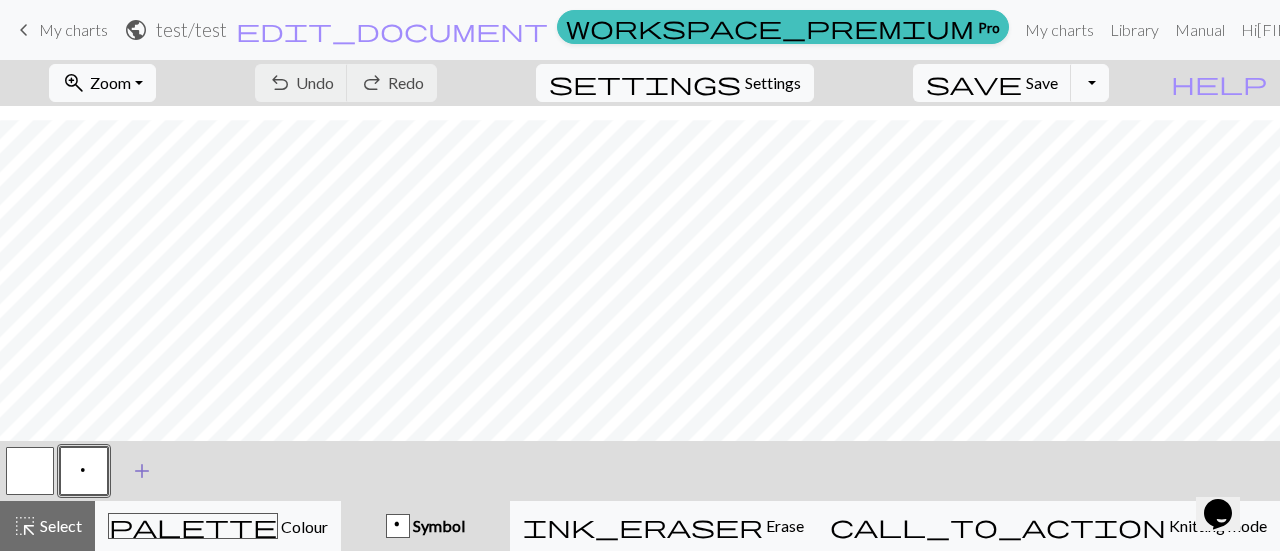 click on "add" at bounding box center (142, 471) 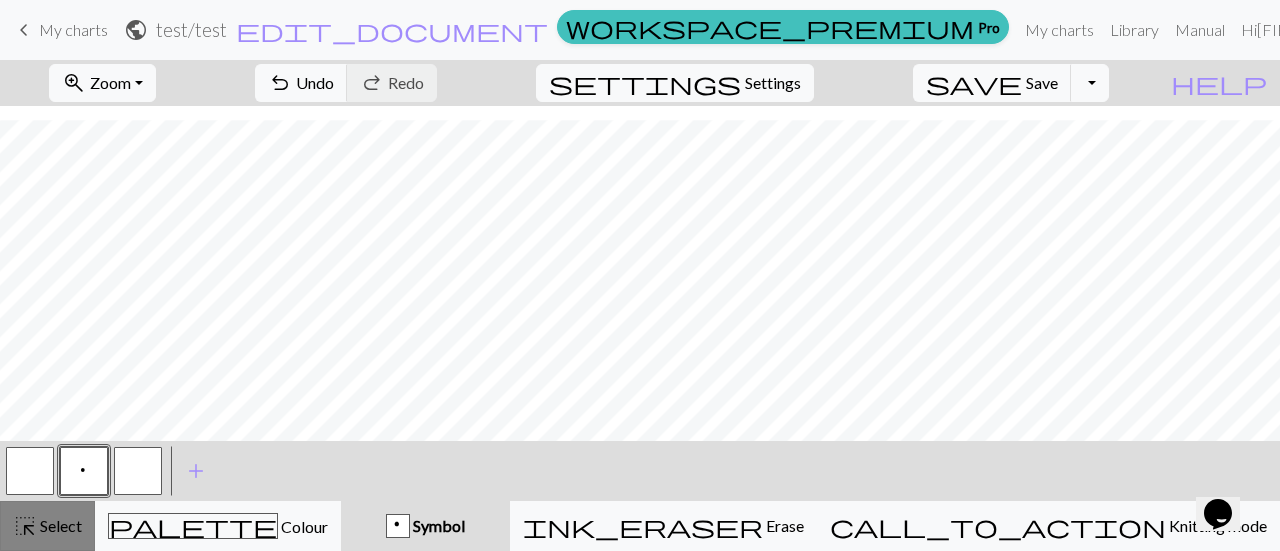 click on "Select" at bounding box center (59, 525) 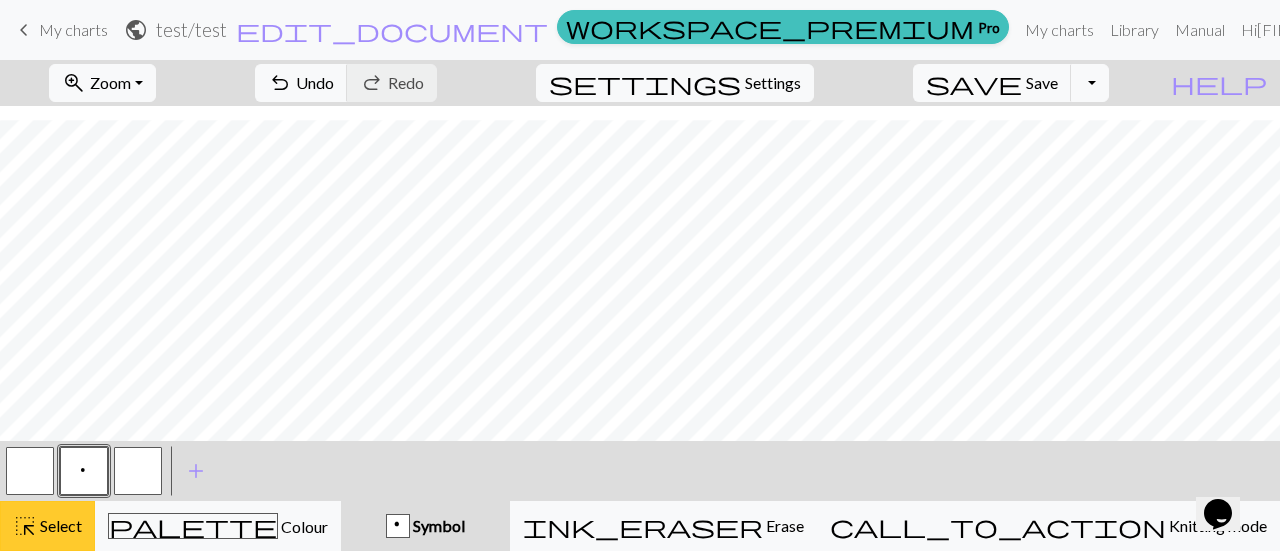 click on "Select" at bounding box center [59, 525] 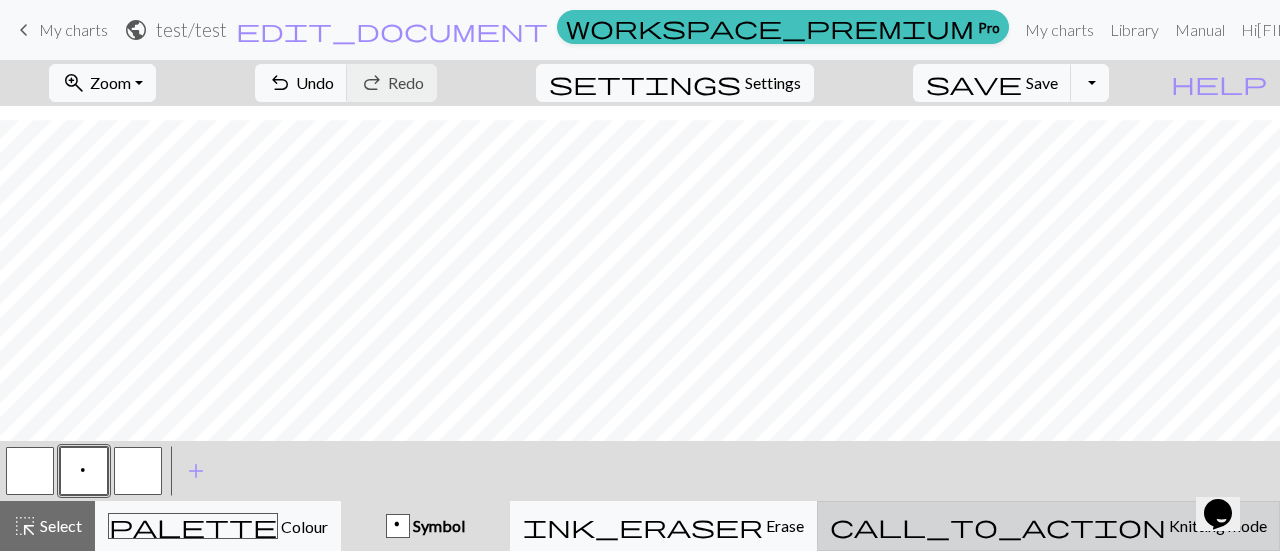 click on "Knitting mode" at bounding box center (1216, 525) 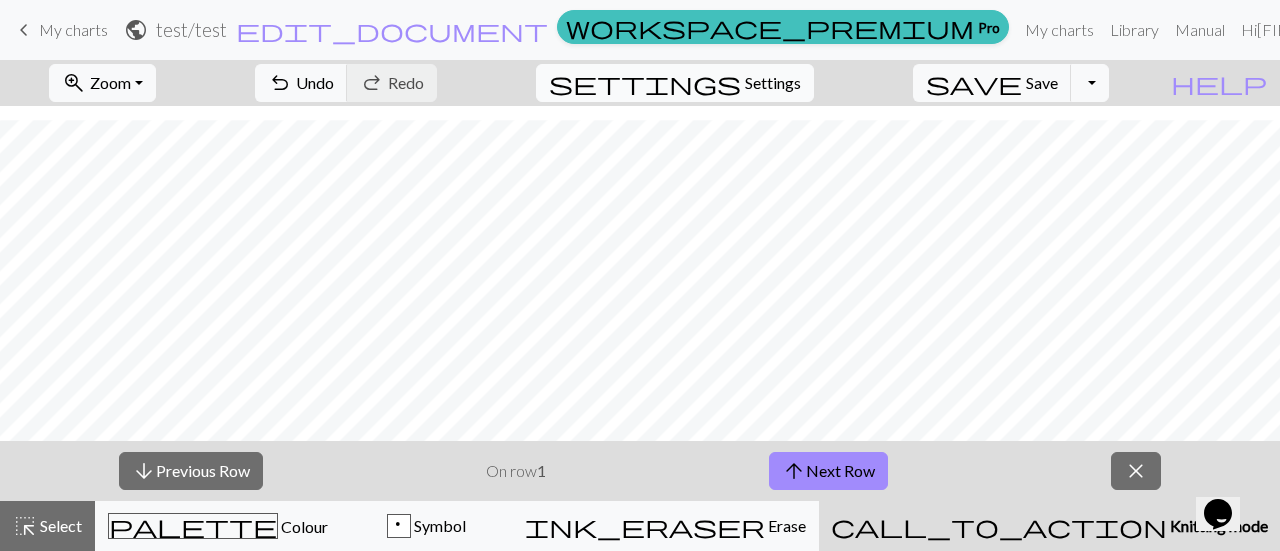 click on "Settings" at bounding box center [773, 83] 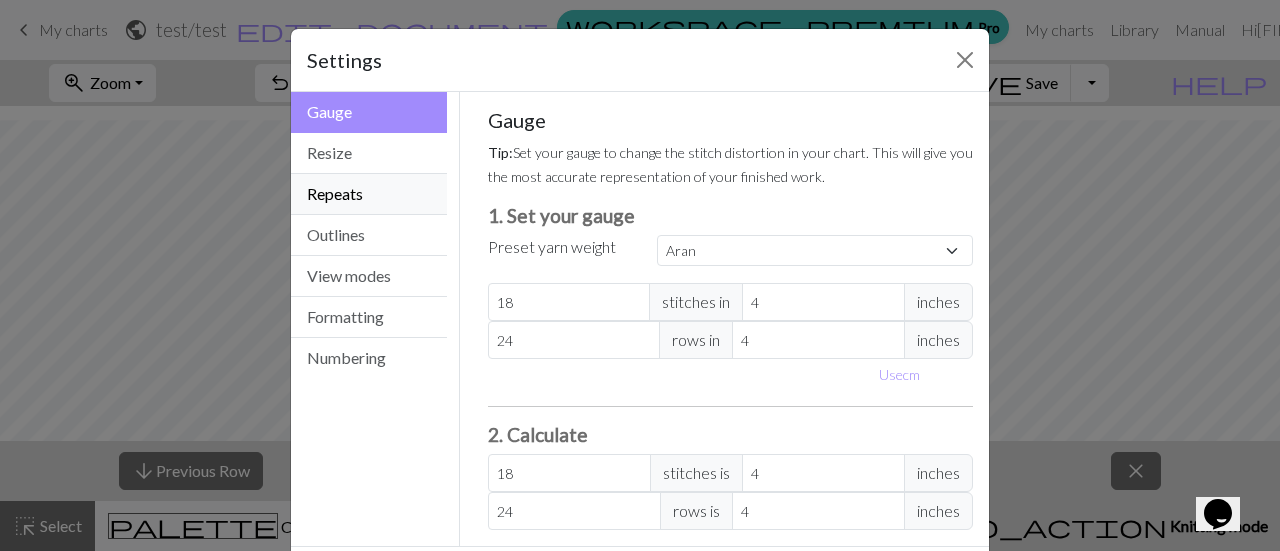 click on "Repeats" at bounding box center (369, 194) 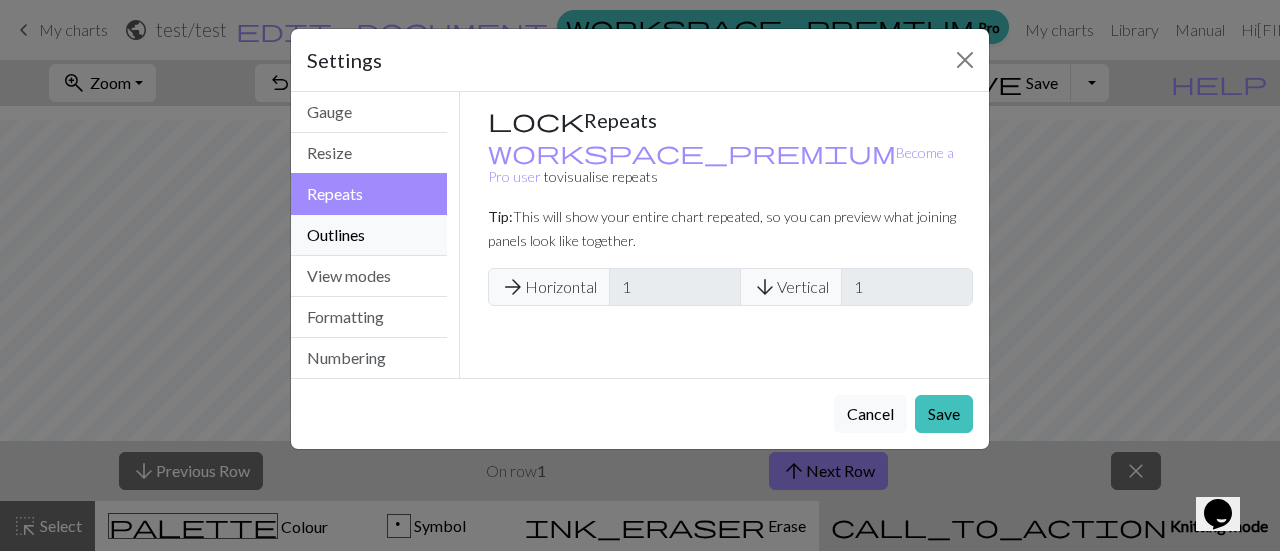 click on "Outlines" at bounding box center [369, 235] 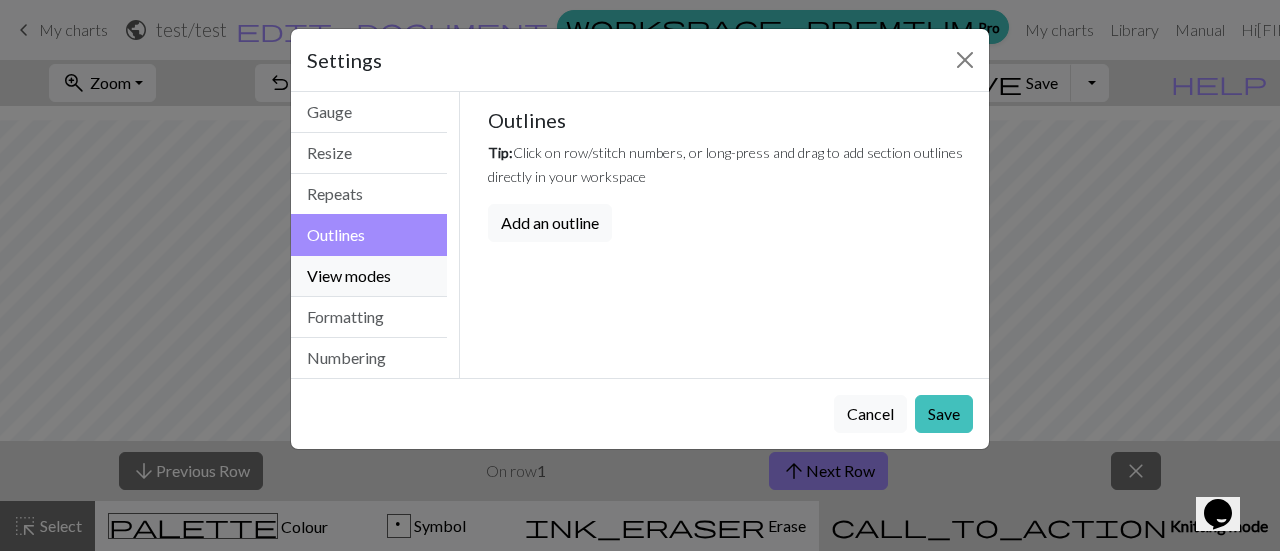 click on "View modes" at bounding box center (369, 276) 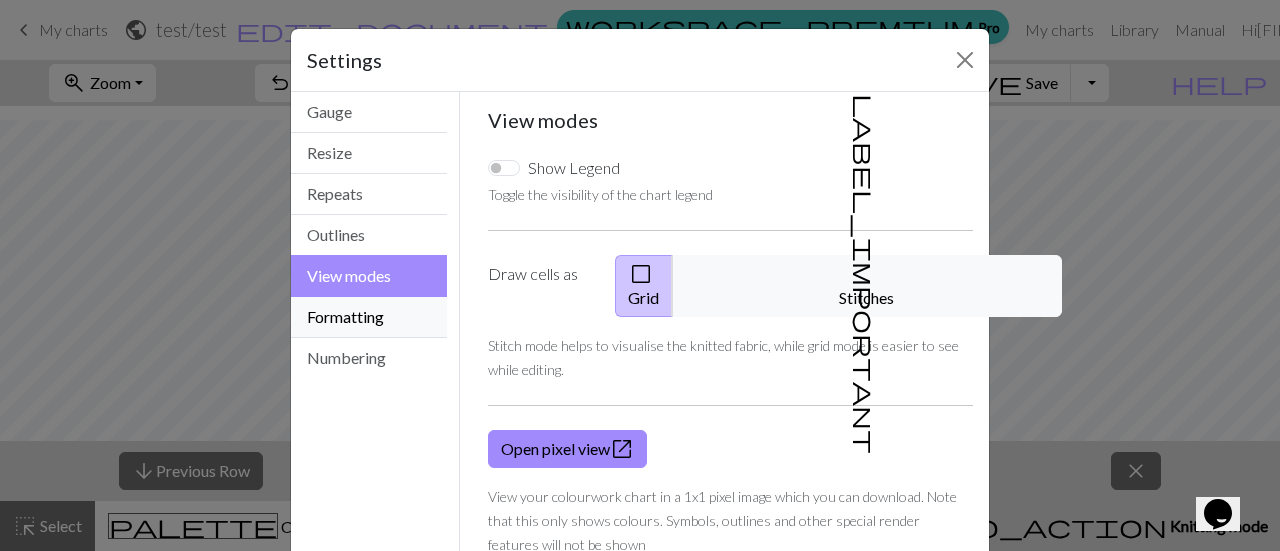 click on "Formatting" at bounding box center [369, 317] 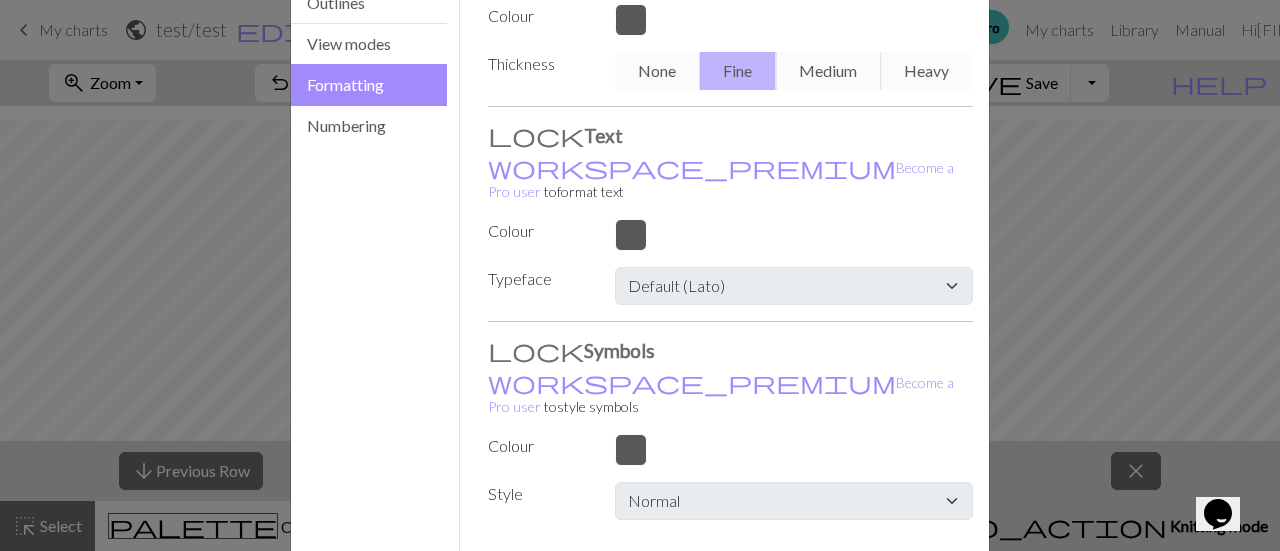scroll, scrollTop: 257, scrollLeft: 0, axis: vertical 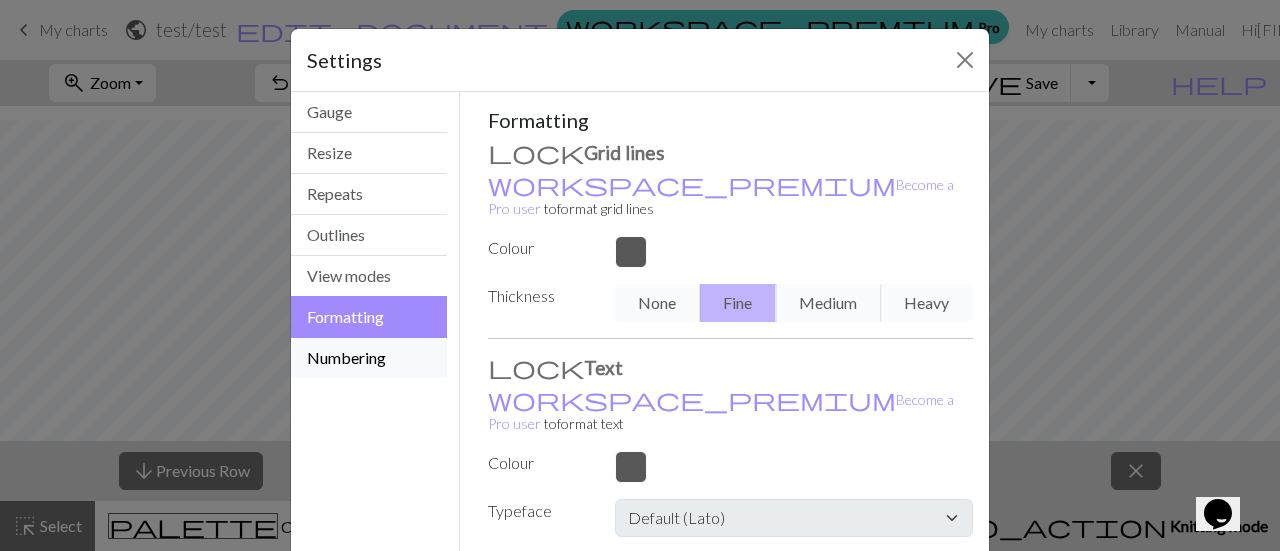 click on "Numbering" at bounding box center [369, 358] 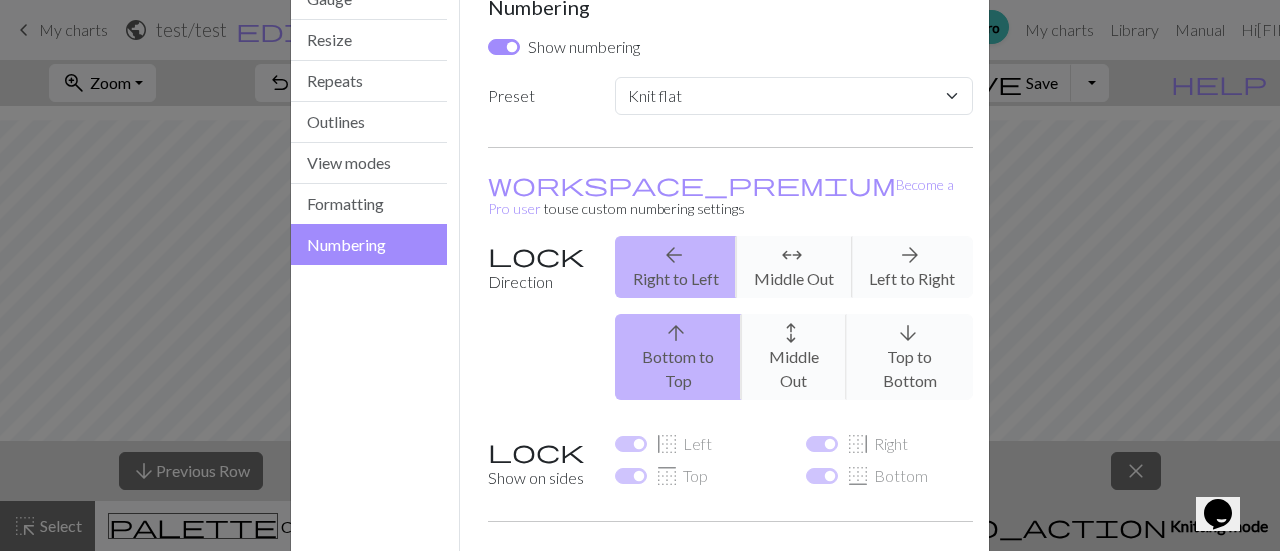 scroll, scrollTop: 200, scrollLeft: 0, axis: vertical 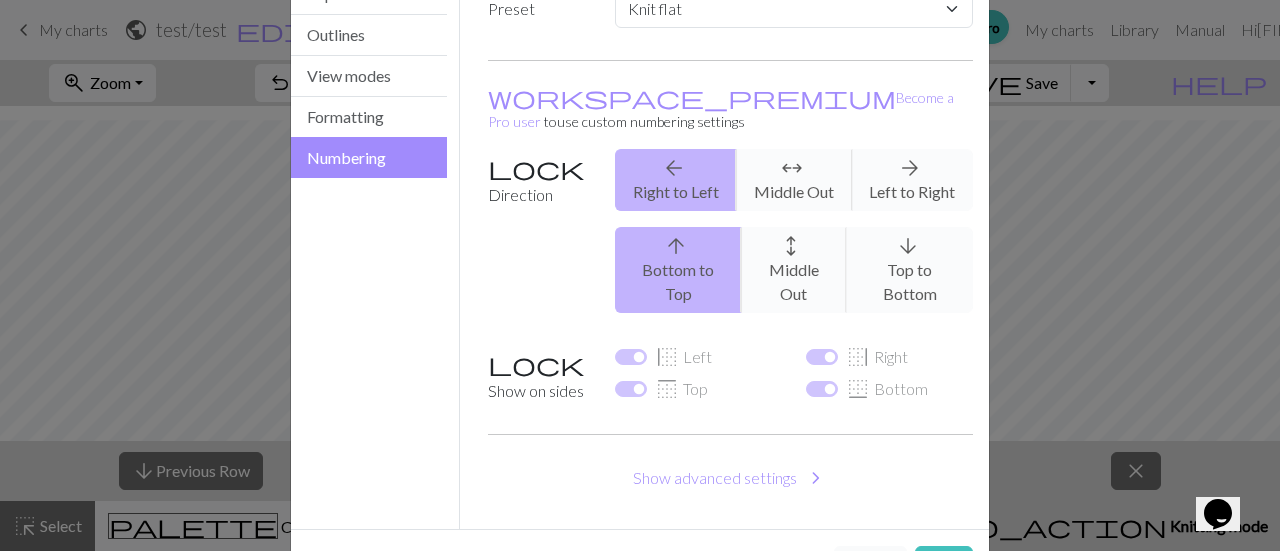 click on "Cancel" at bounding box center [870, 565] 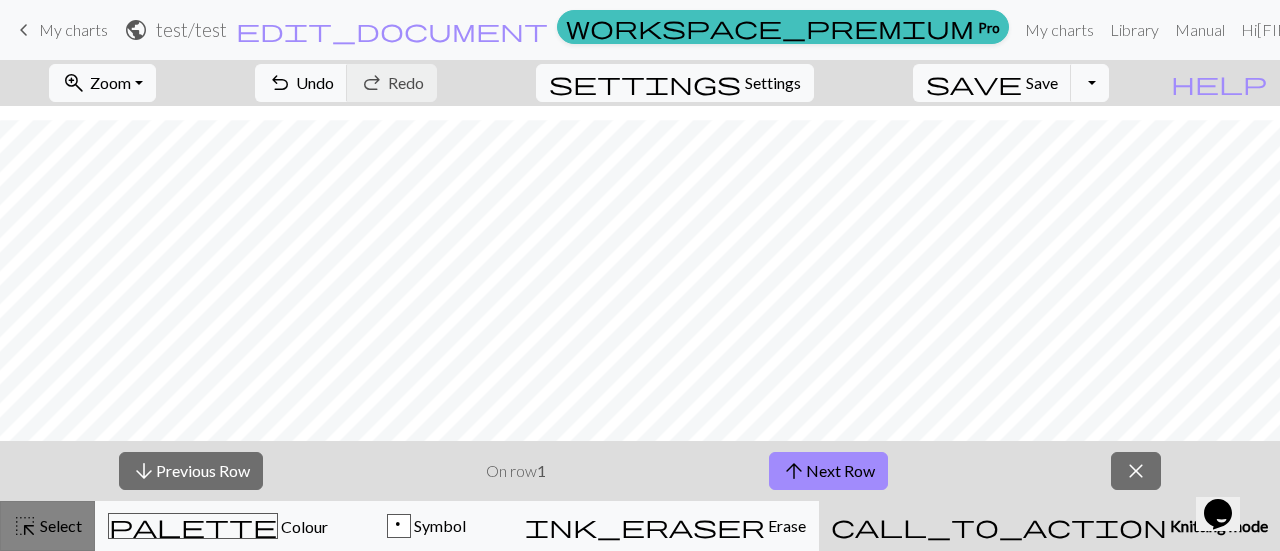 click on "highlight_alt" at bounding box center (25, 526) 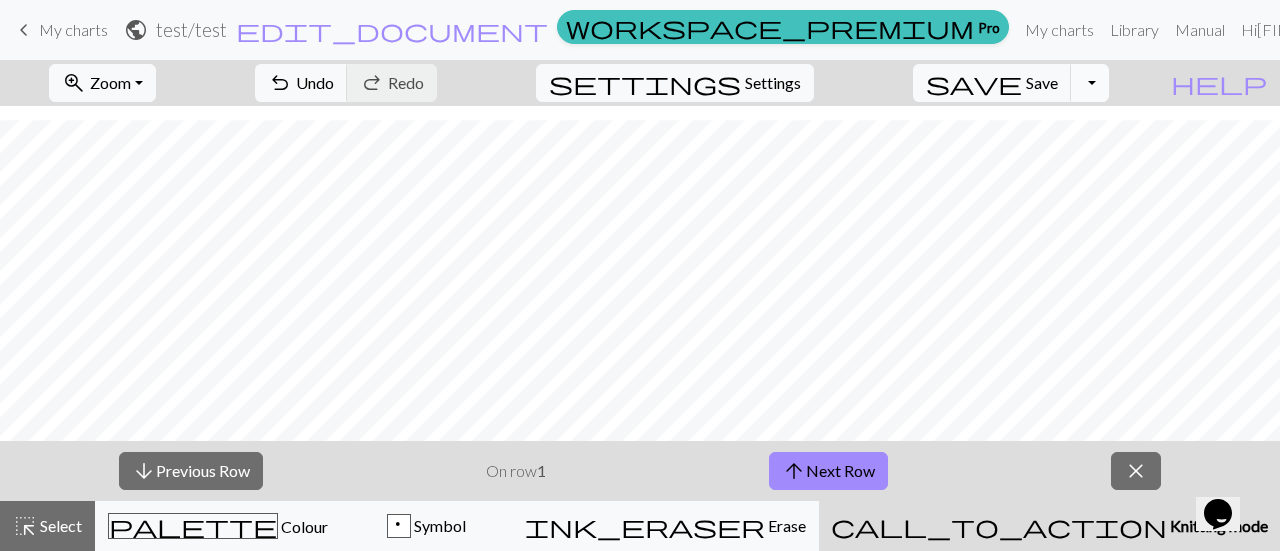 click on "Toggle Dropdown" at bounding box center [1090, 83] 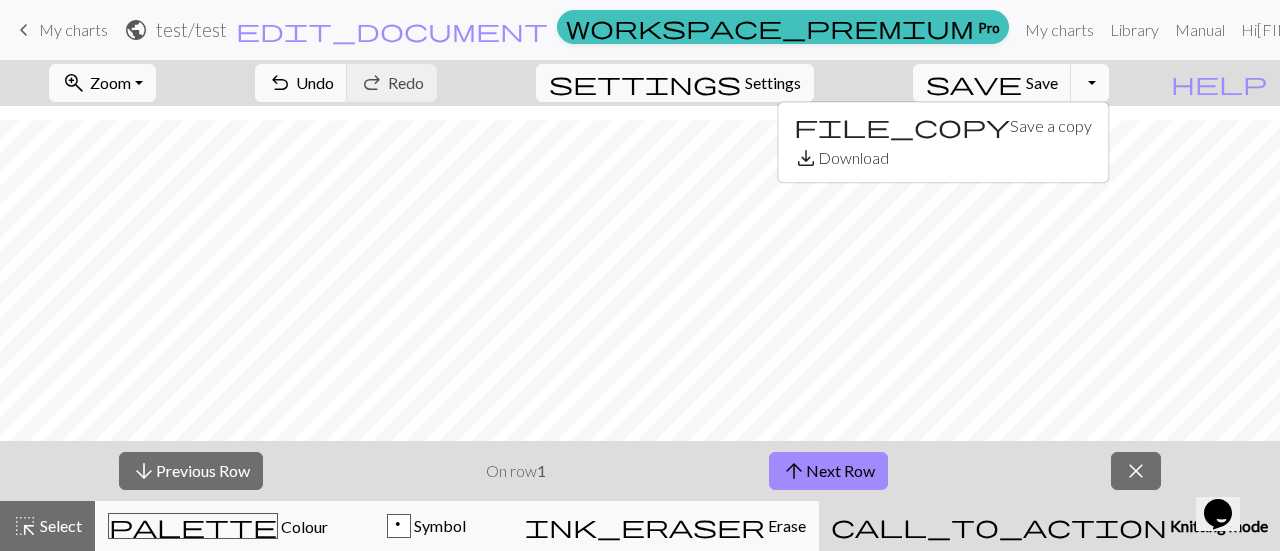 click on "Toggle Dropdown" at bounding box center (1090, 83) 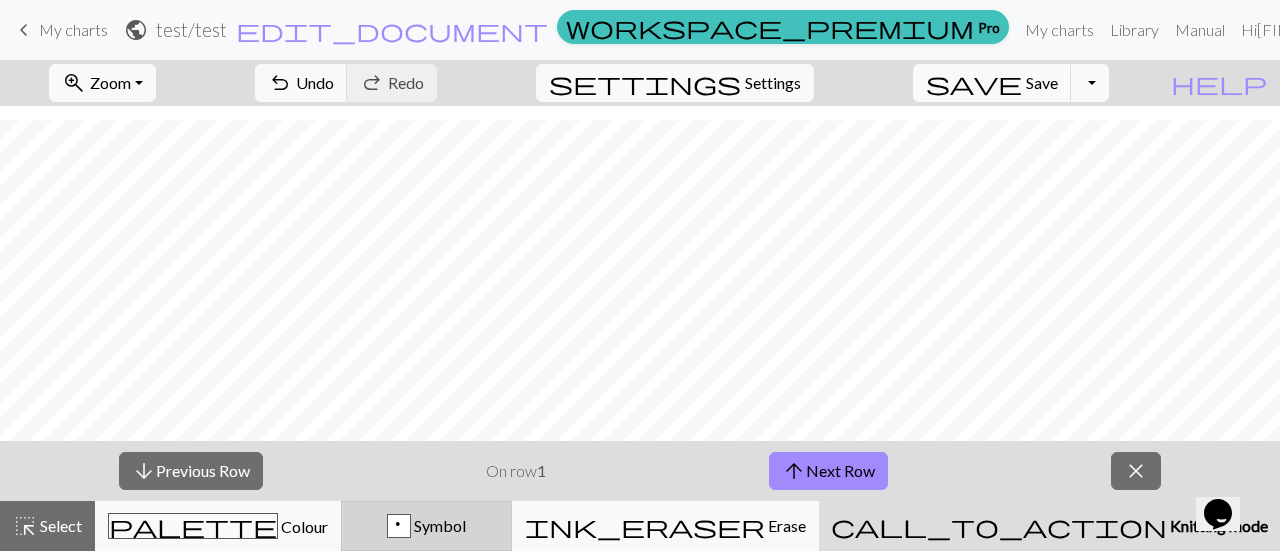 click on "p" at bounding box center [399, 527] 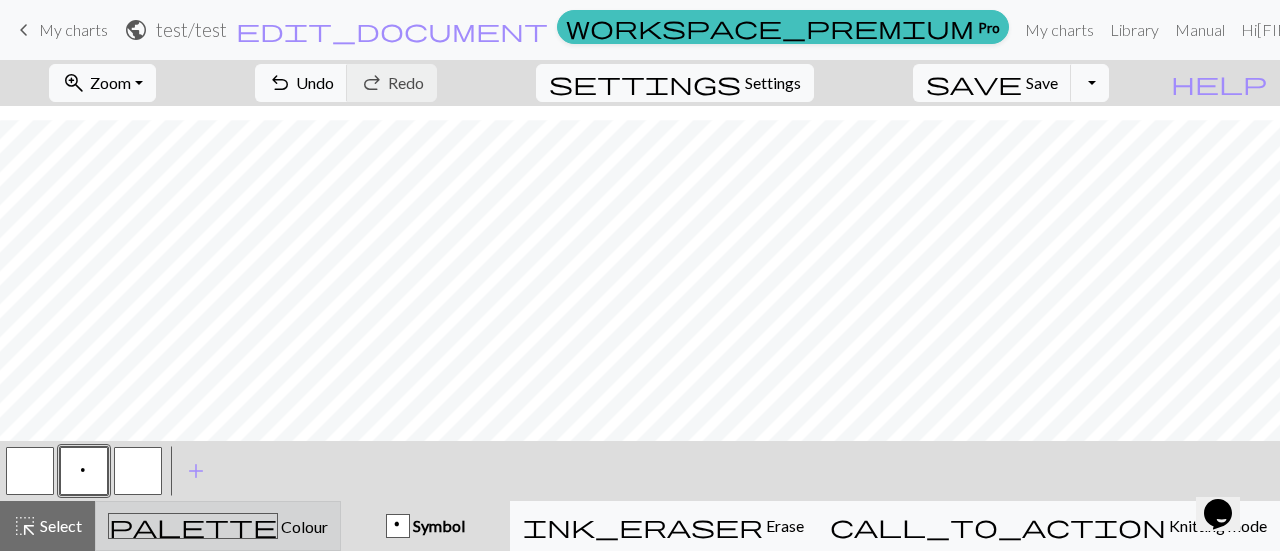 click on "Colour" at bounding box center (303, 526) 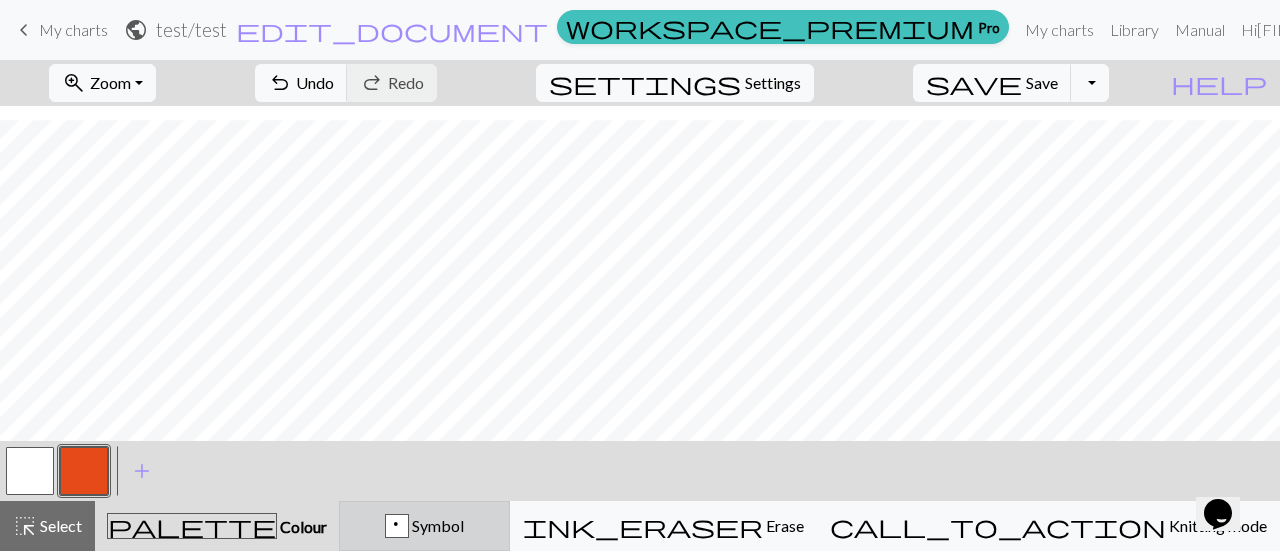 click on "Symbol" at bounding box center (436, 525) 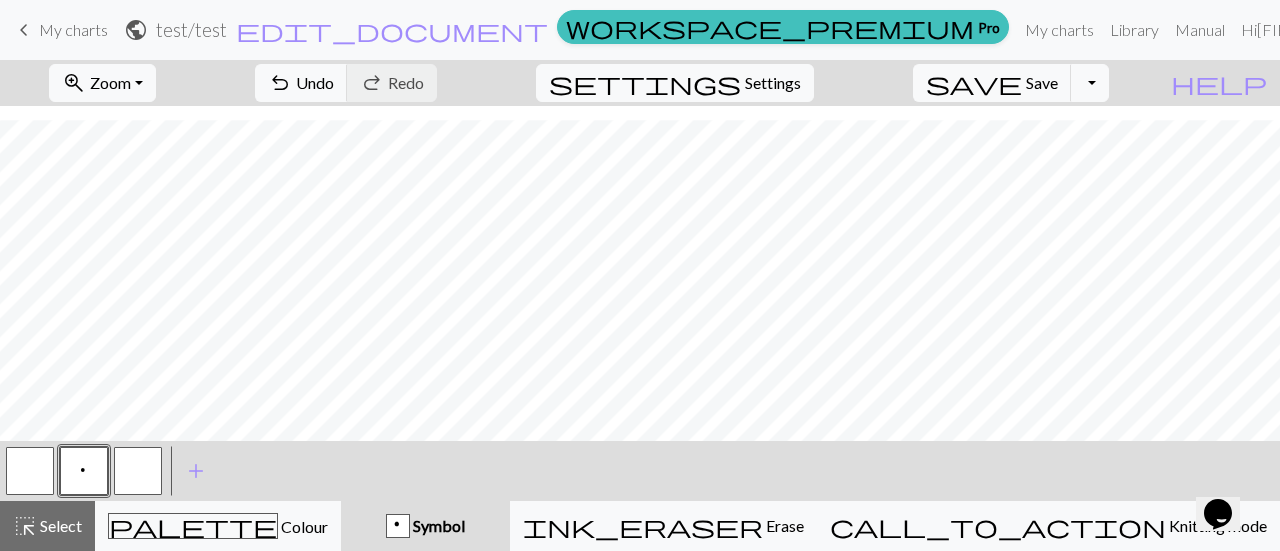 click on "p" at bounding box center (398, 527) 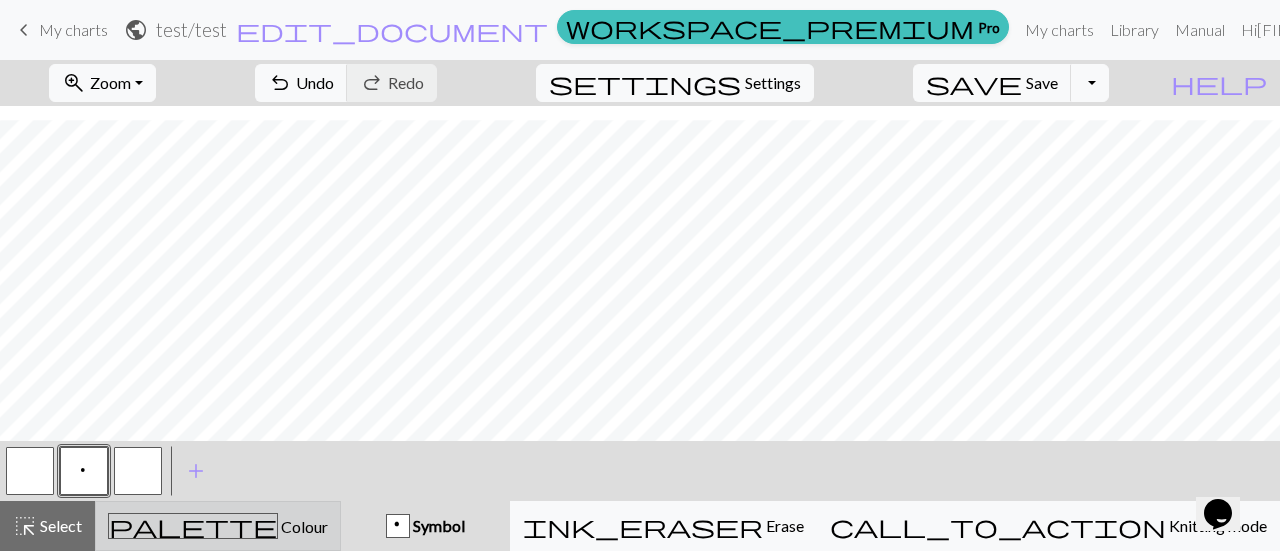 click on "palette" at bounding box center [193, 526] 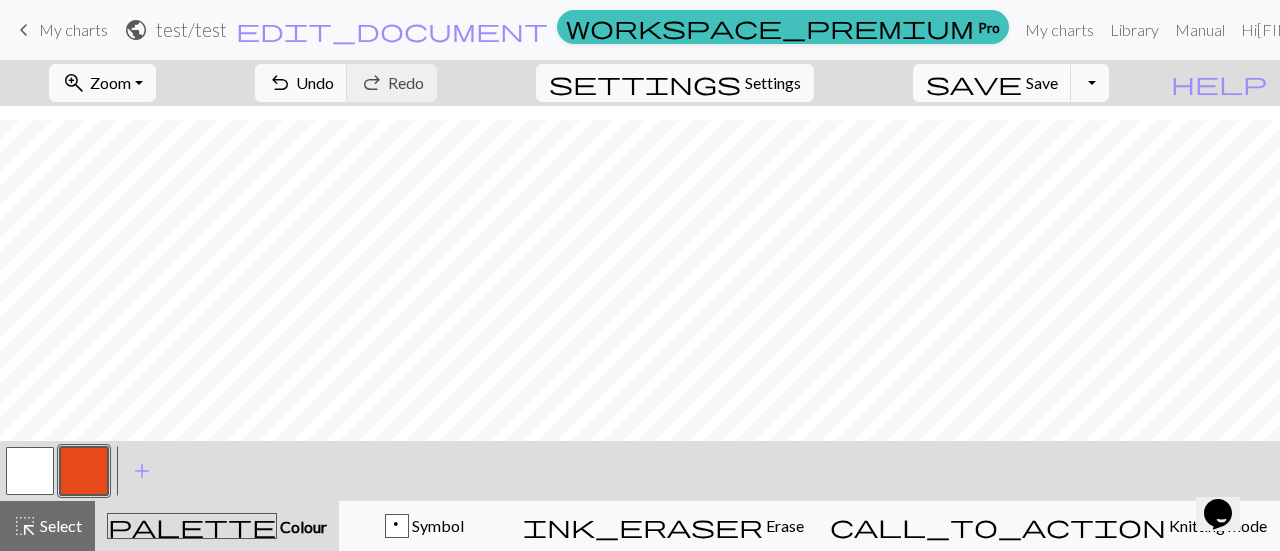 click at bounding box center [84, 471] 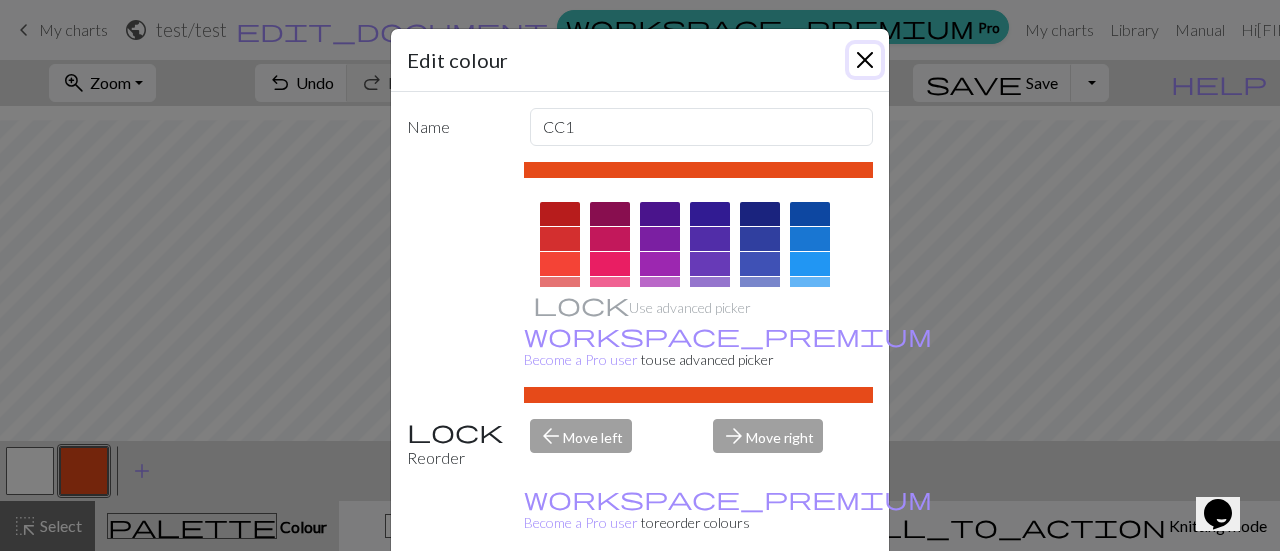 click at bounding box center (865, 60) 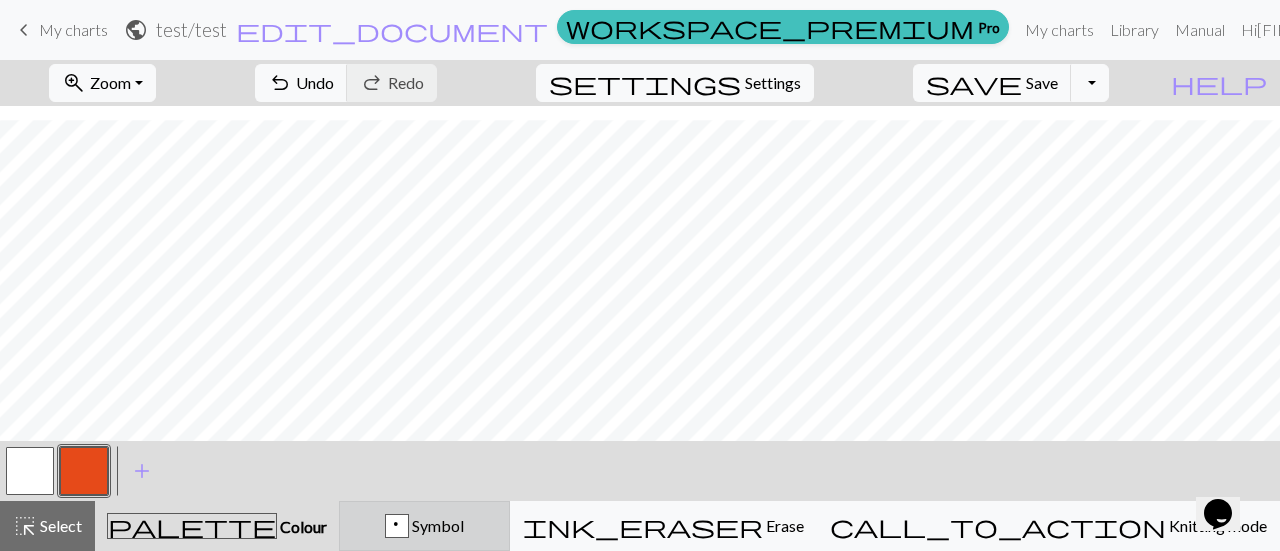 click on "p" at bounding box center (397, 527) 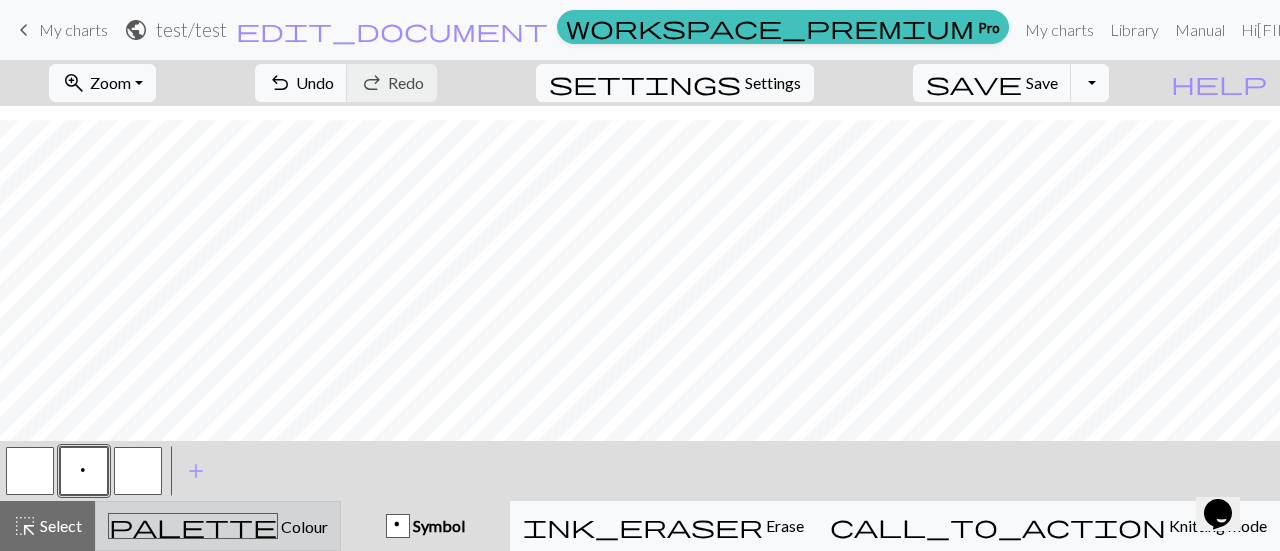 click on "palette" at bounding box center [193, 526] 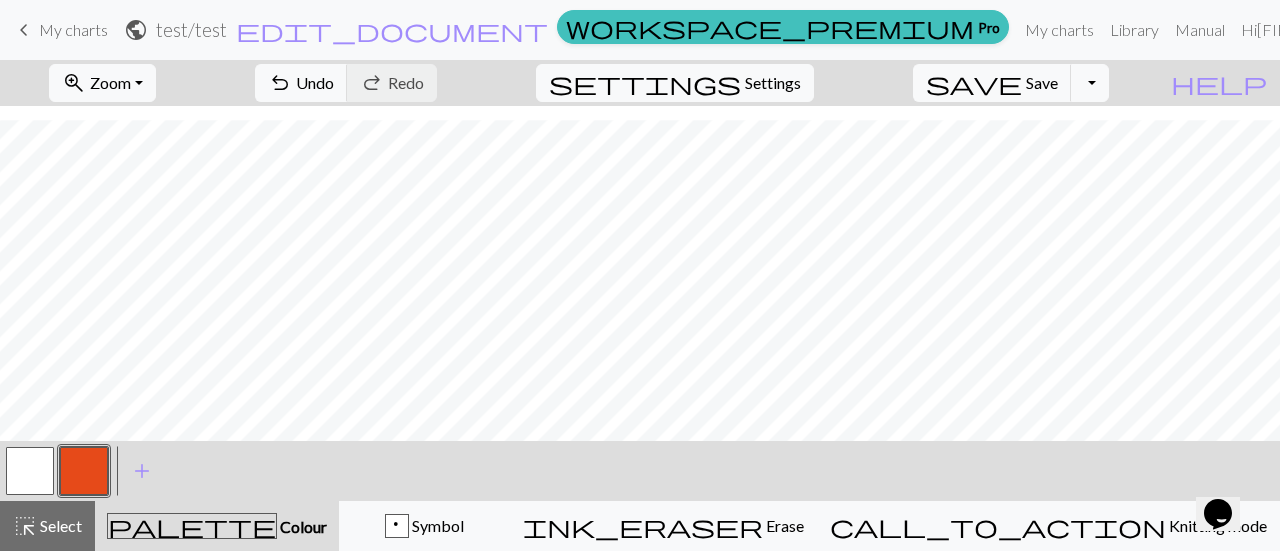click at bounding box center (30, 471) 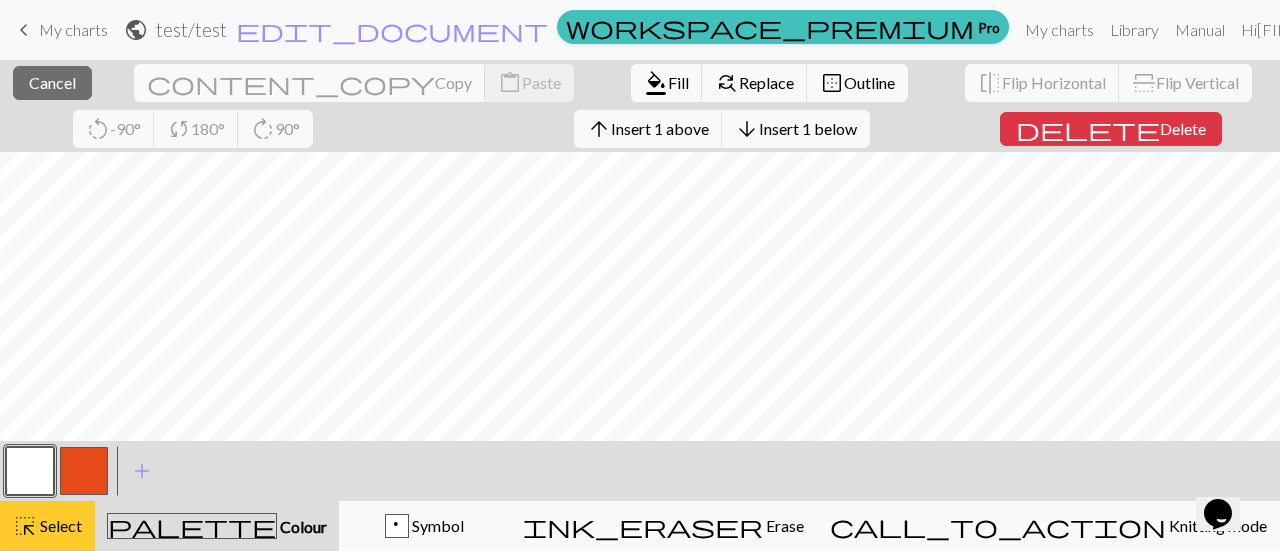 click on "Select" at bounding box center (59, 525) 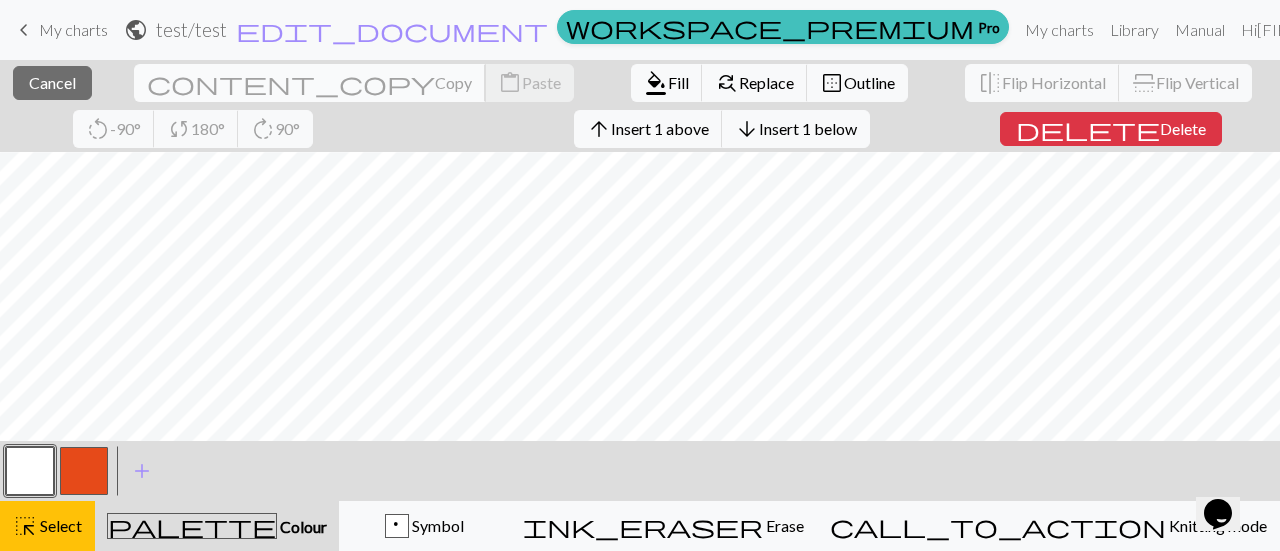 click on "Copy" at bounding box center (453, 82) 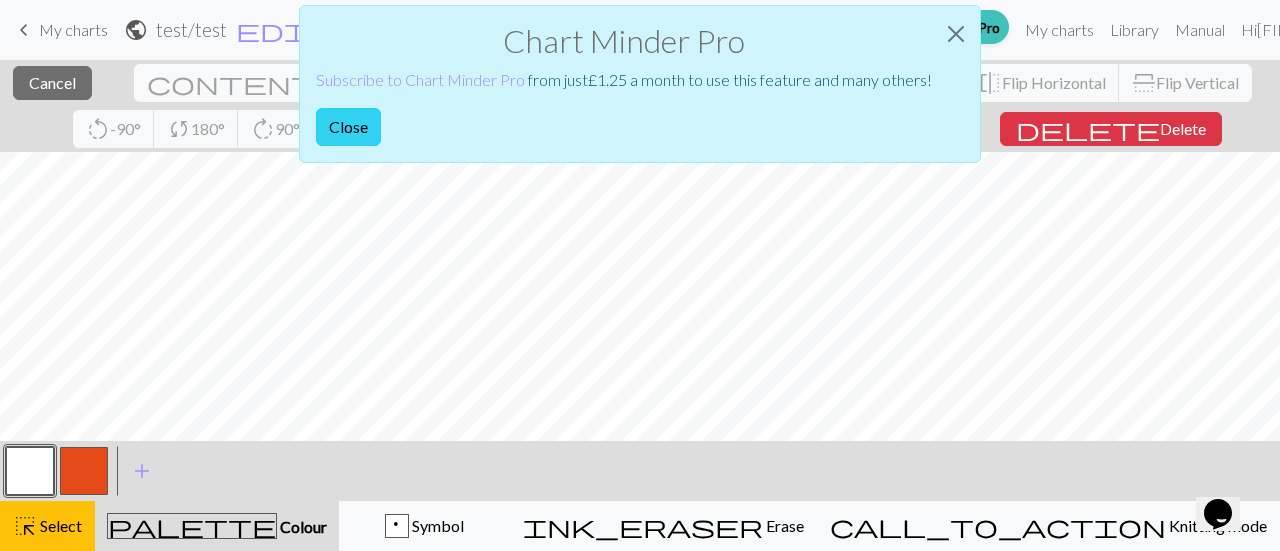 click on "Close" at bounding box center [348, 127] 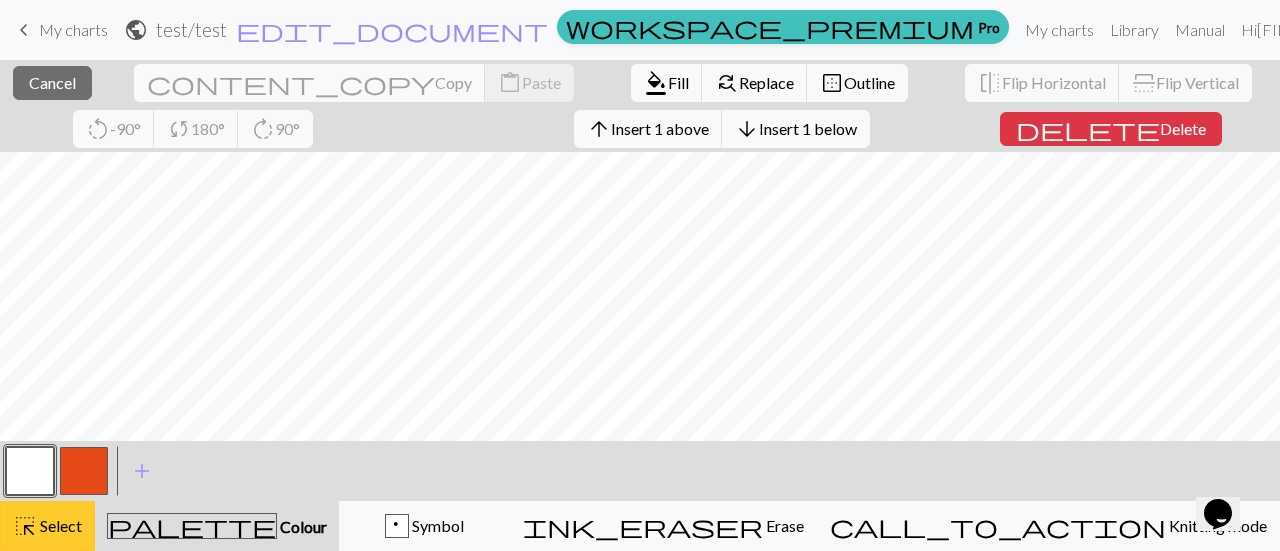 click on "Select" at bounding box center [59, 525] 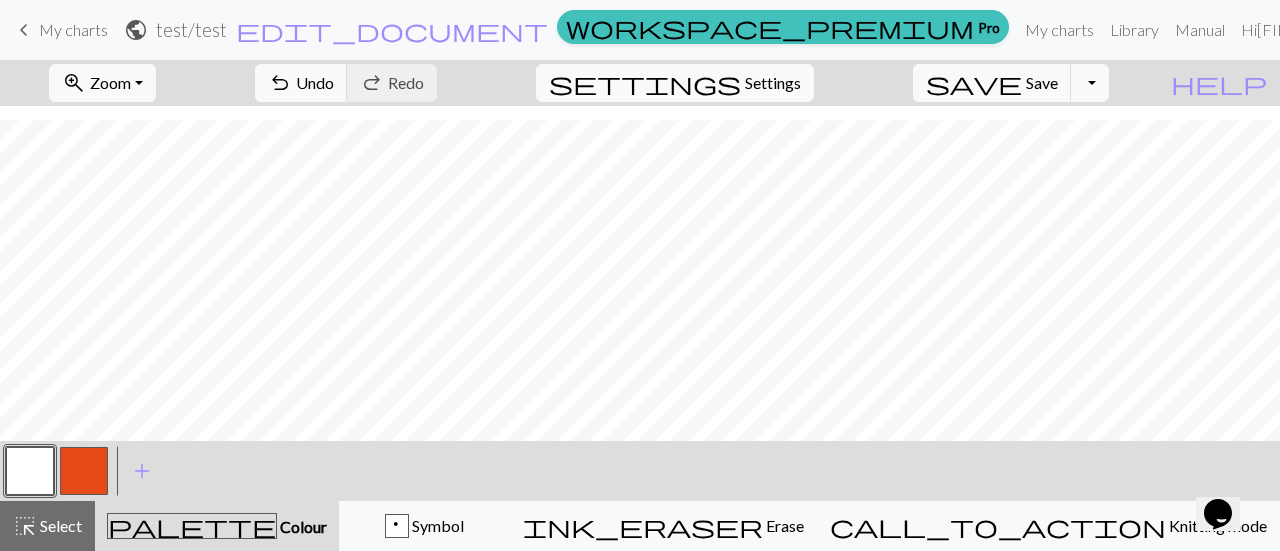 click at bounding box center (84, 471) 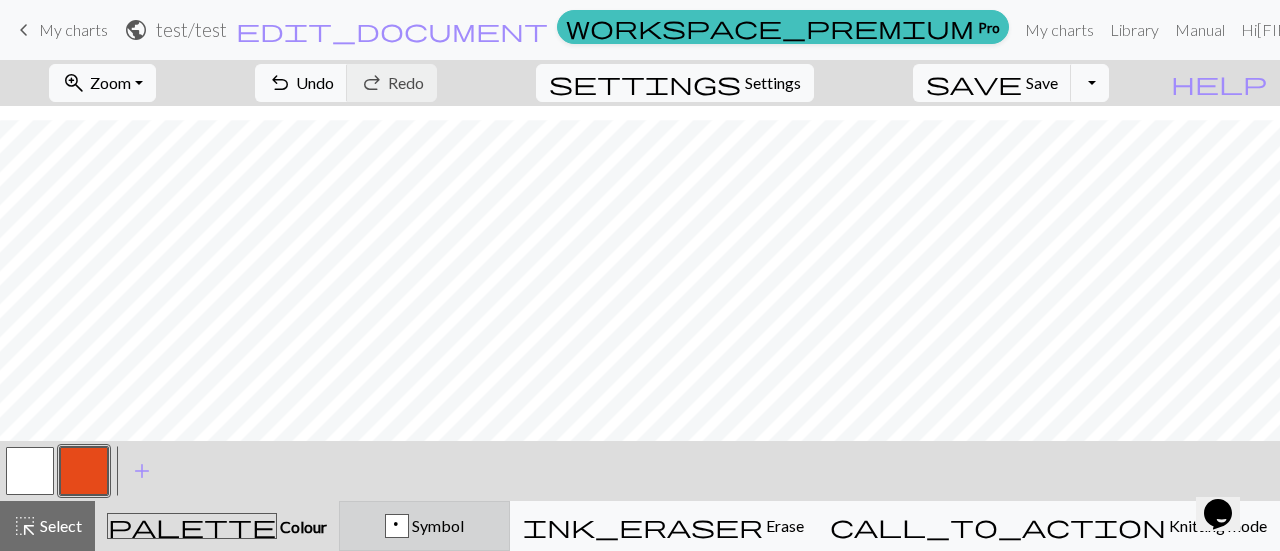 click on "p" at bounding box center (397, 527) 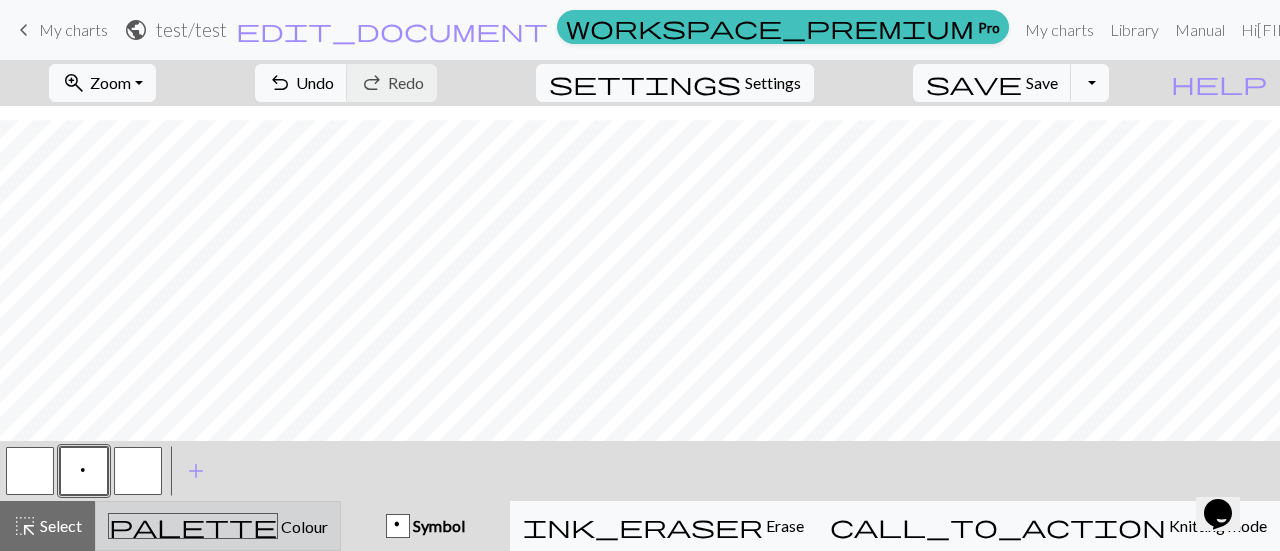 click on "palette" at bounding box center (193, 526) 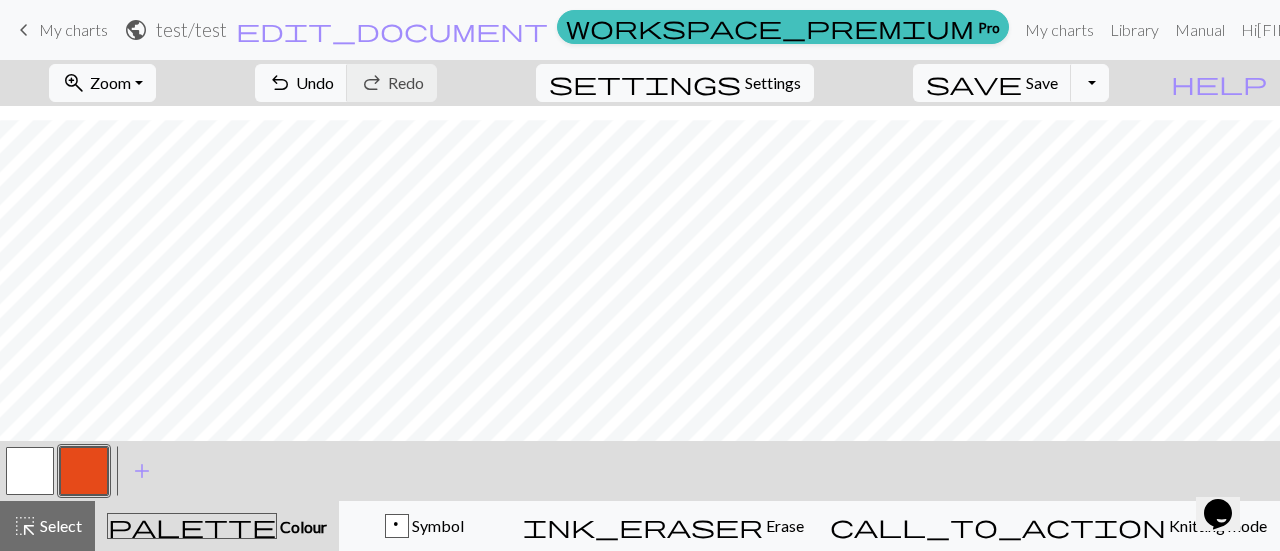 click at bounding box center [30, 471] 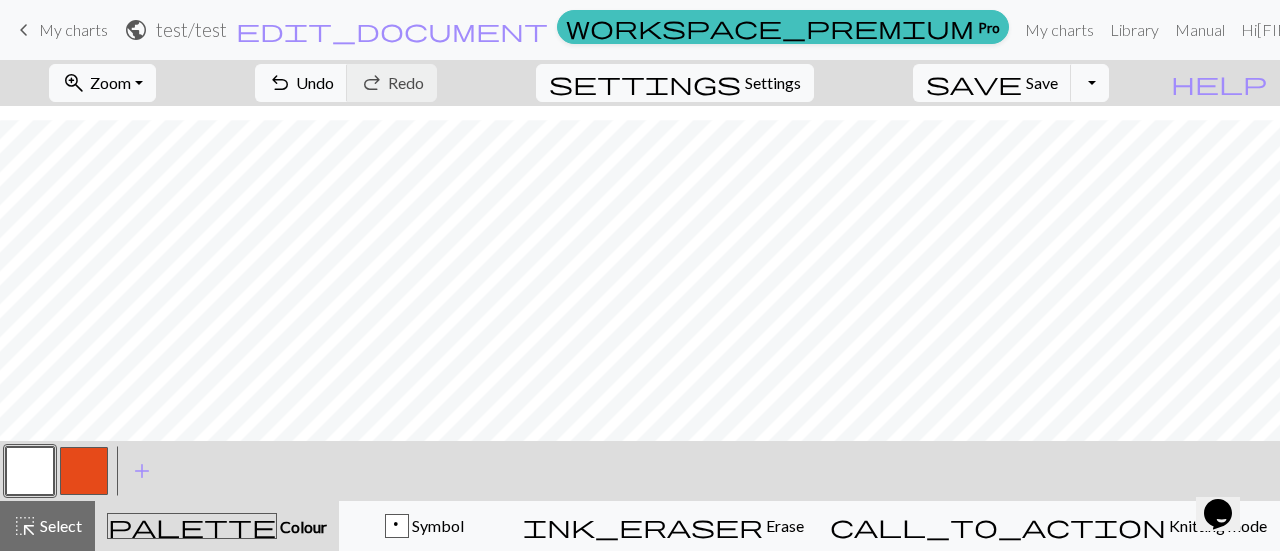 click at bounding box center [84, 471] 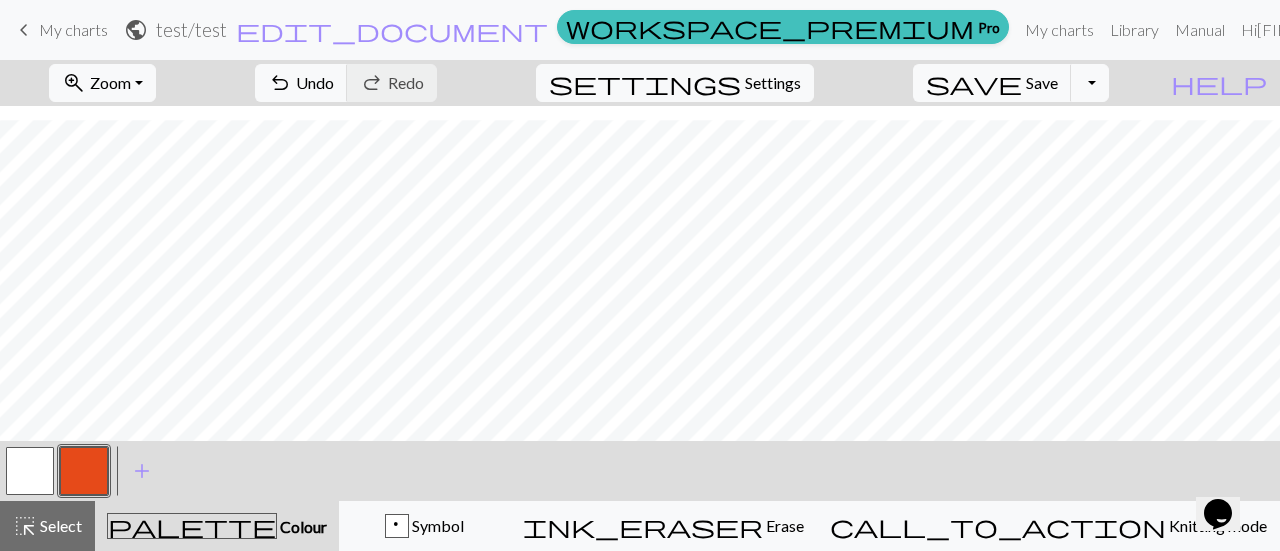 click on "palette" at bounding box center (192, 526) 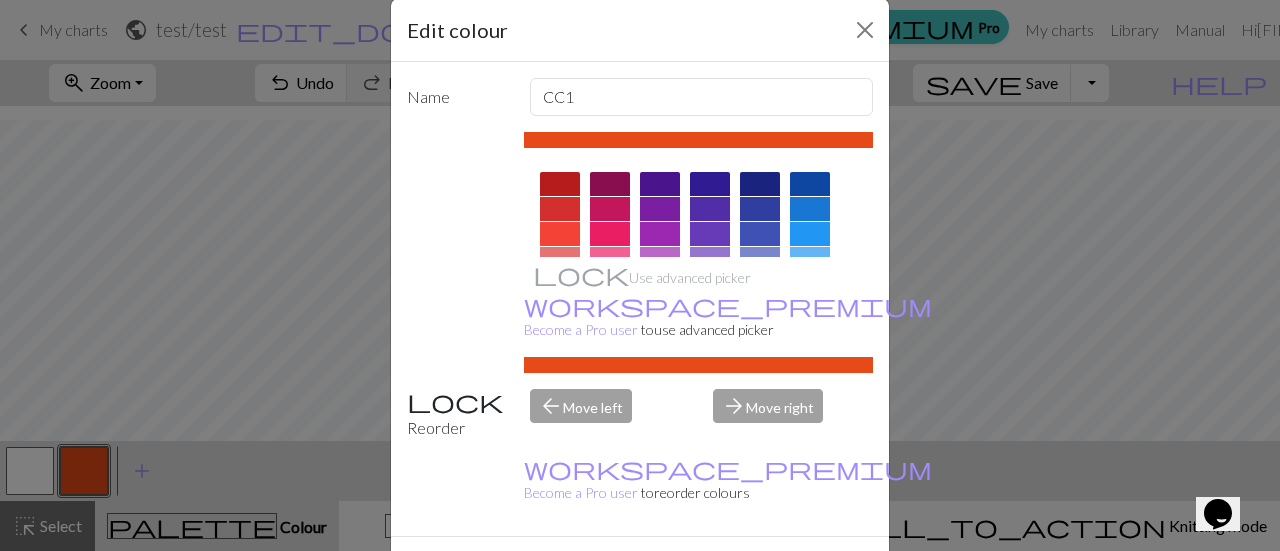 scroll, scrollTop: 46, scrollLeft: 0, axis: vertical 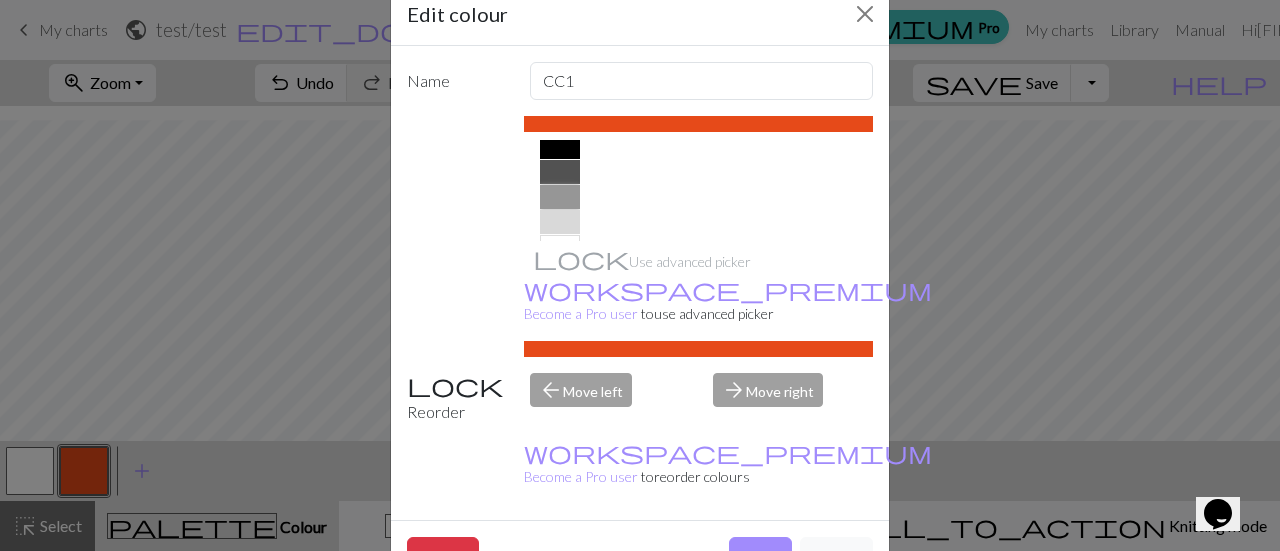 click at bounding box center [560, 197] 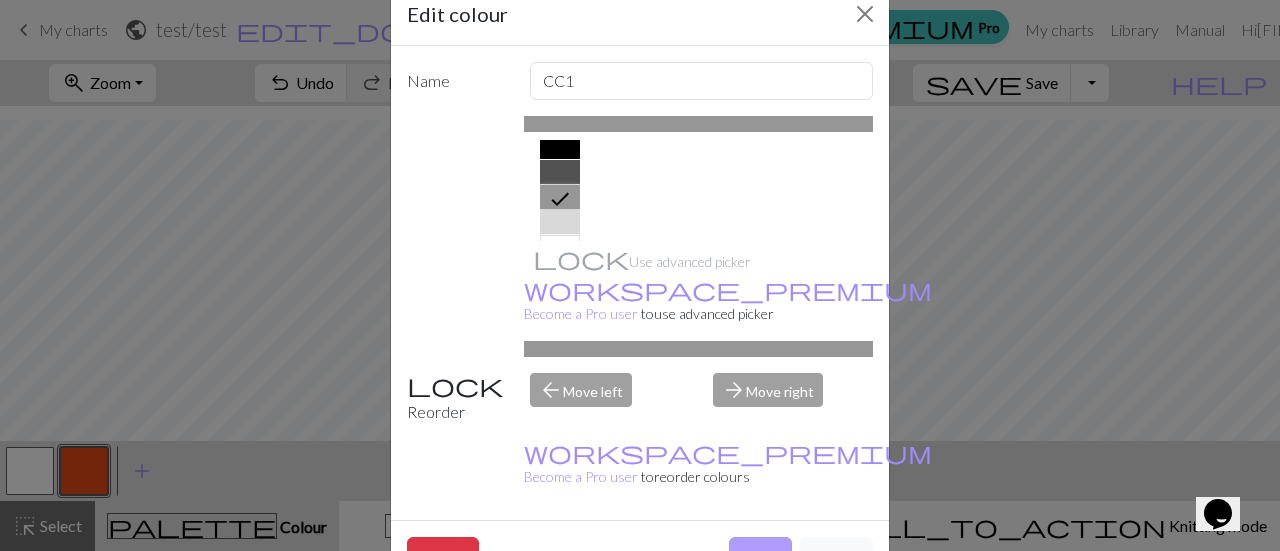 click on "Done" at bounding box center [760, 556] 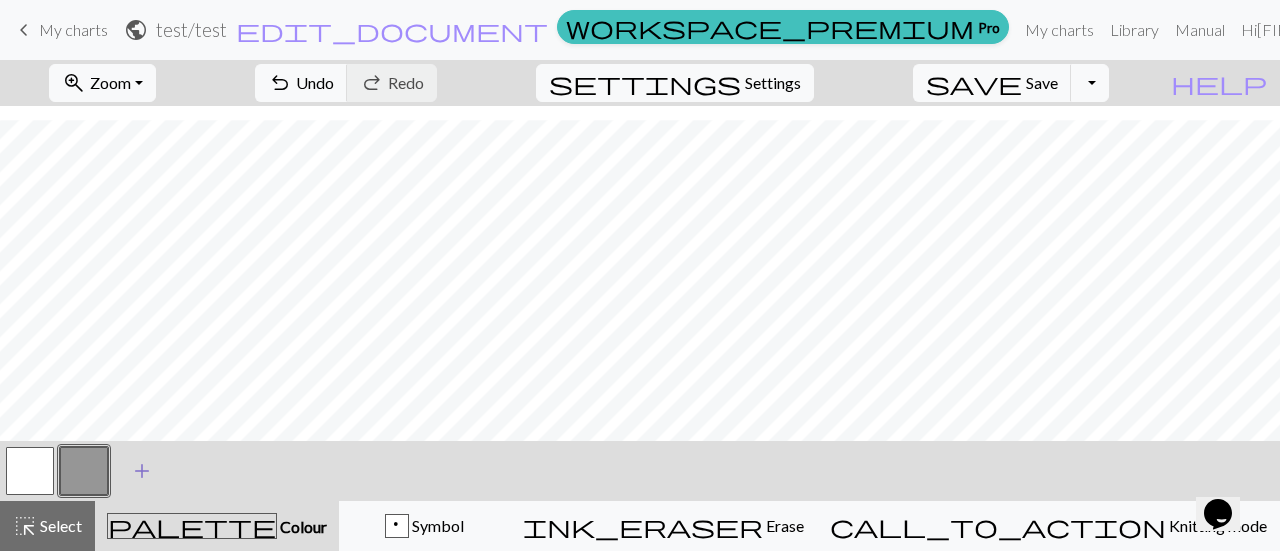 click on "add" at bounding box center (142, 471) 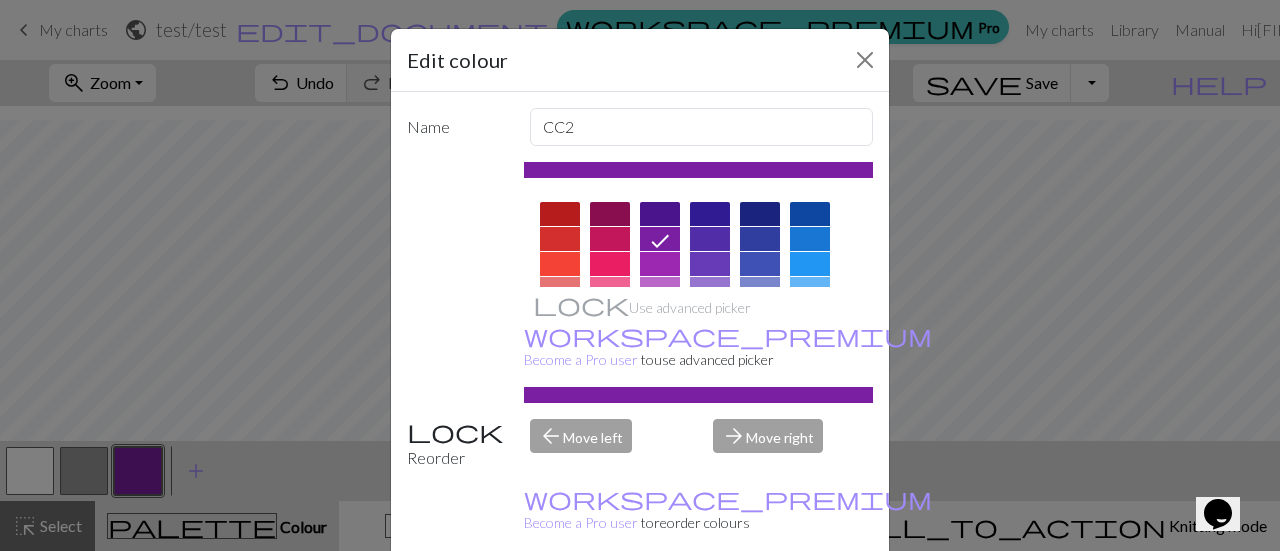 click at bounding box center [560, 214] 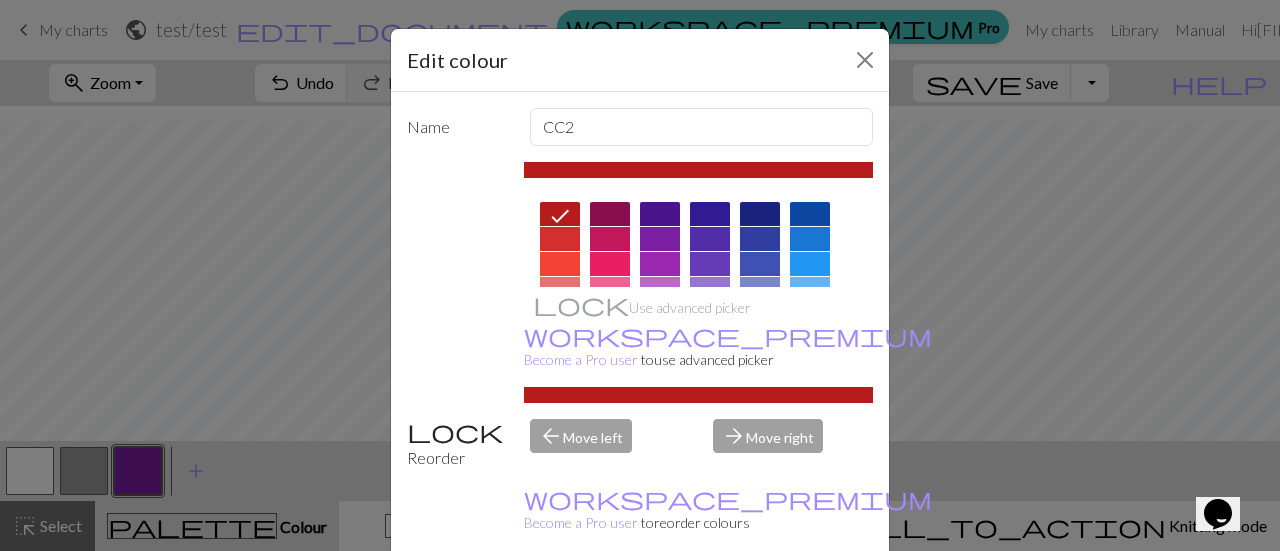 click on "Done" at bounding box center [760, 602] 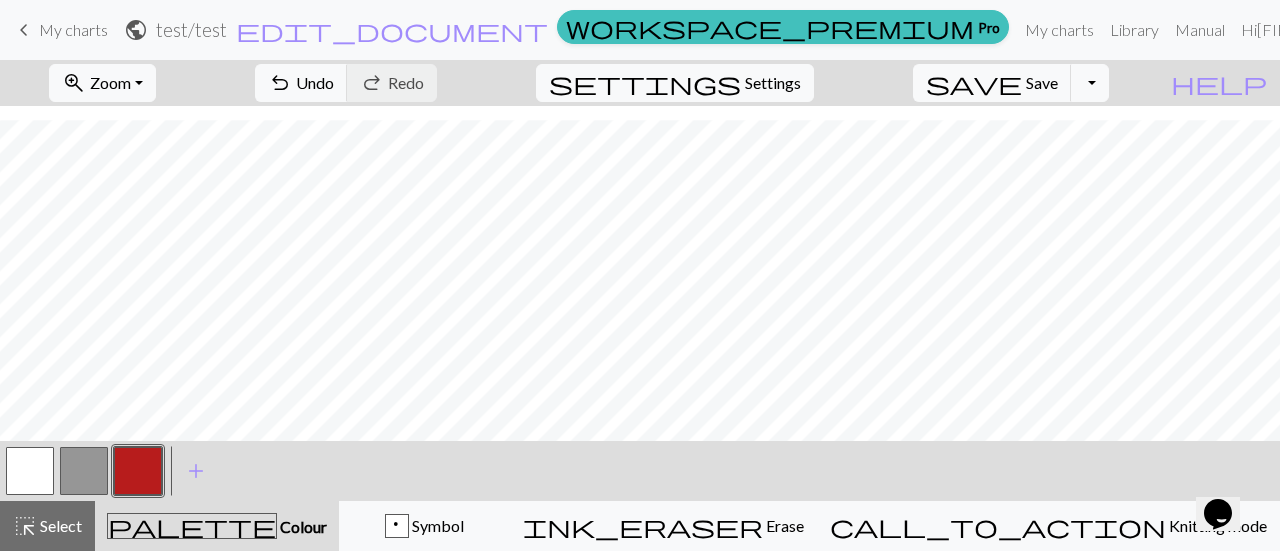 click on "< > add Add a  colour" at bounding box center [640, 471] 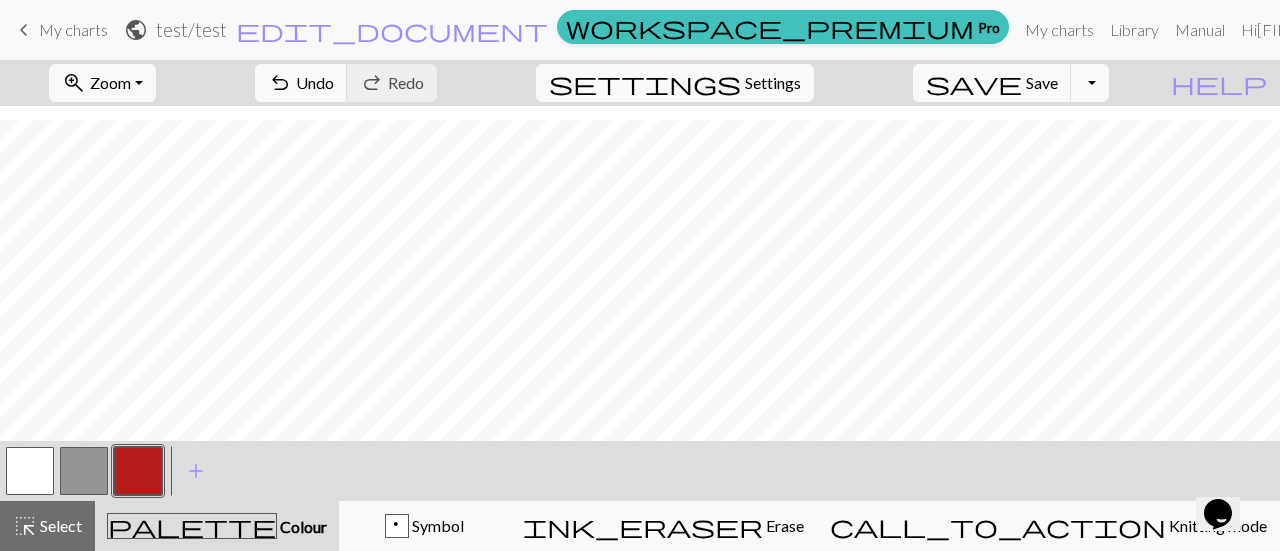 click at bounding box center (138, 471) 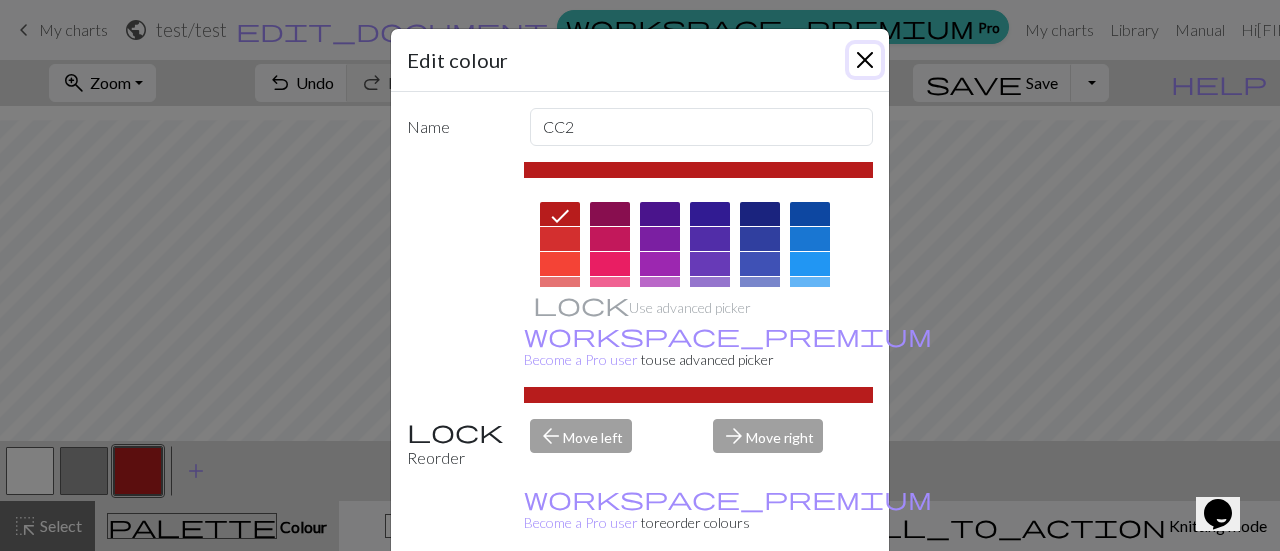 click at bounding box center [865, 60] 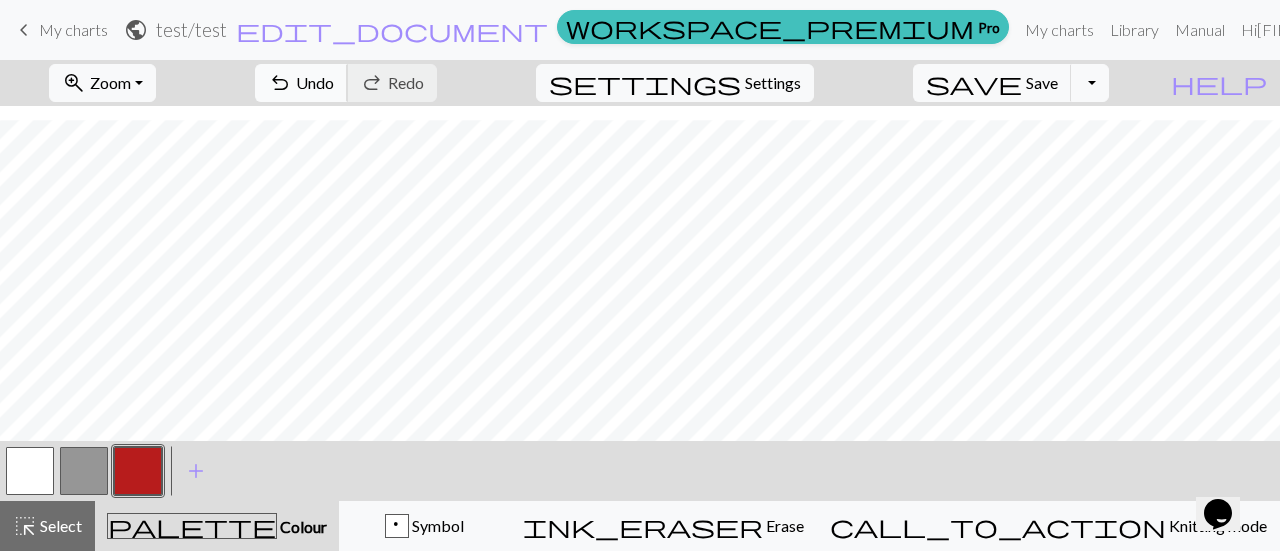 click on "Undo" at bounding box center [315, 82] 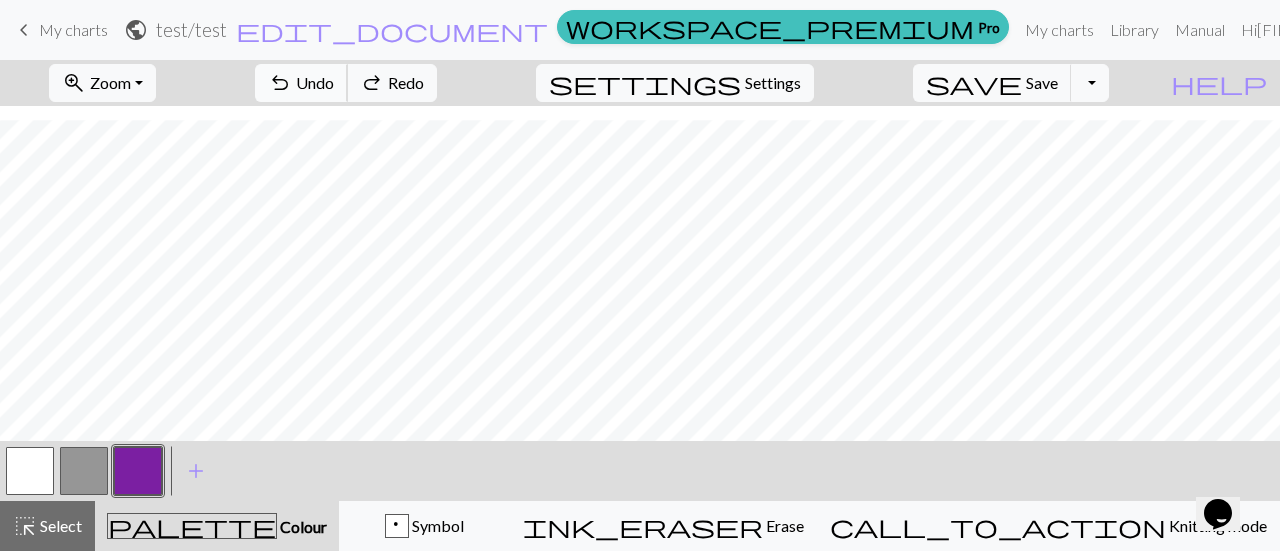 click on "Undo" at bounding box center (315, 82) 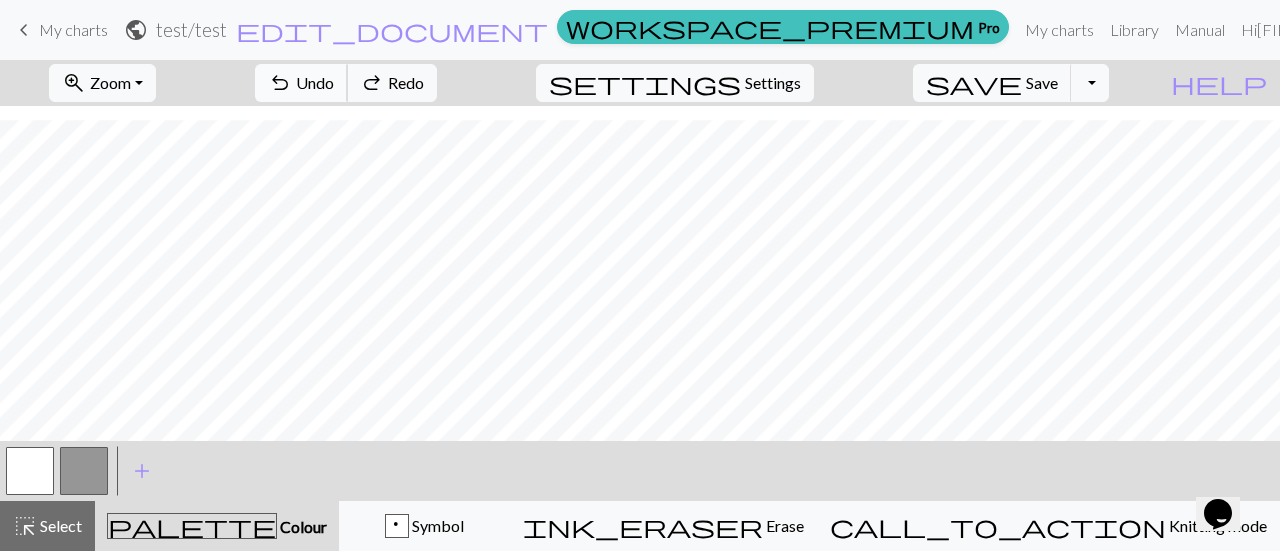 click on "undo" at bounding box center (280, 83) 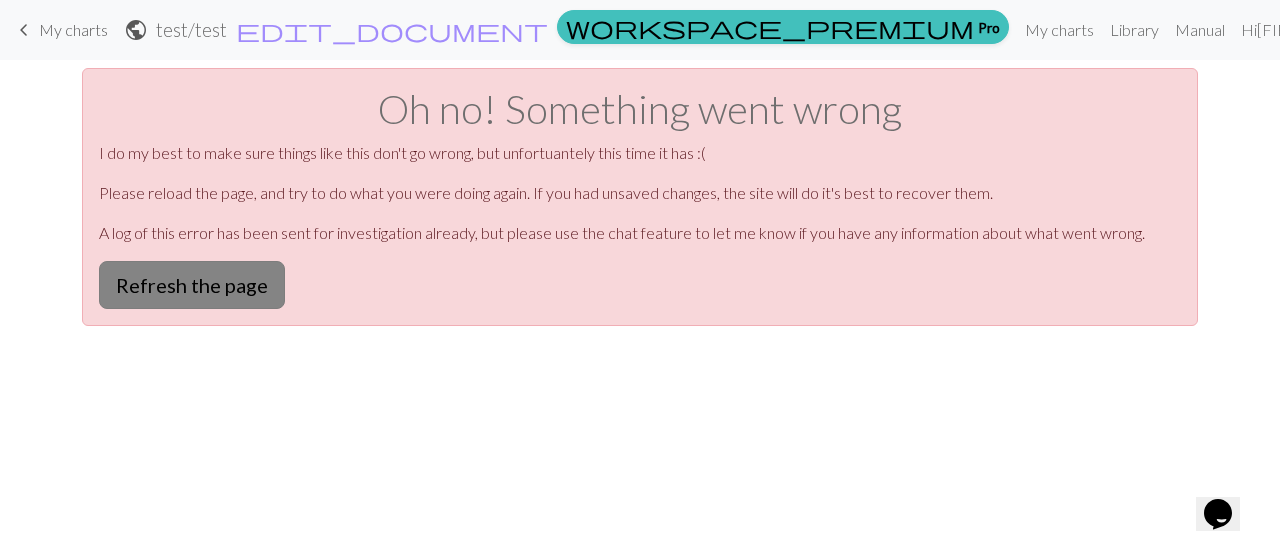 click on "Refresh the page" at bounding box center [192, 285] 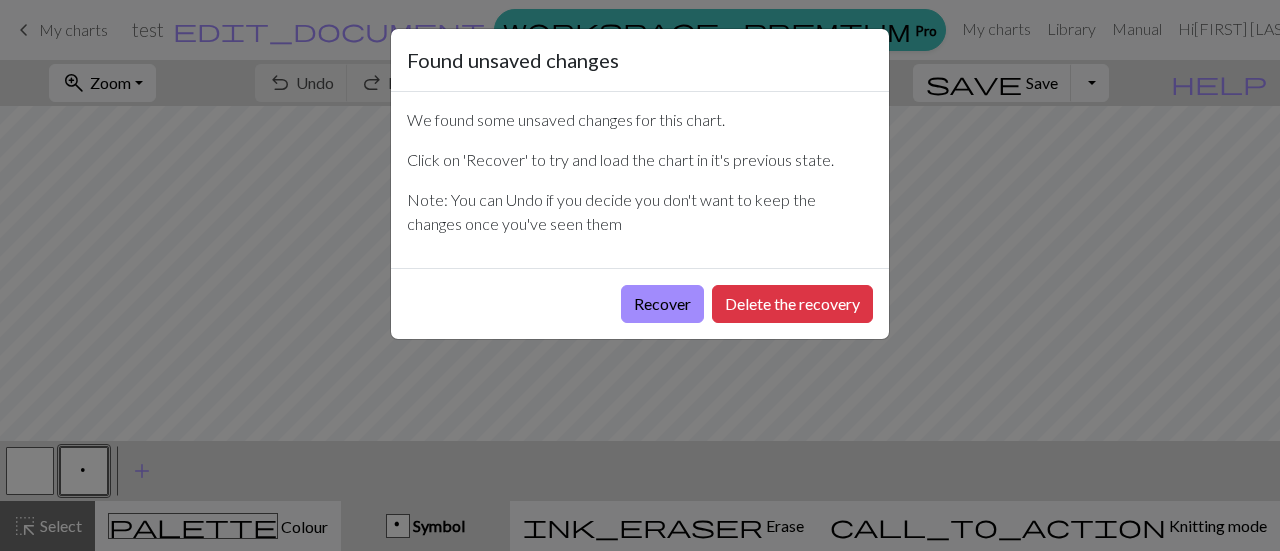 scroll, scrollTop: 0, scrollLeft: 0, axis: both 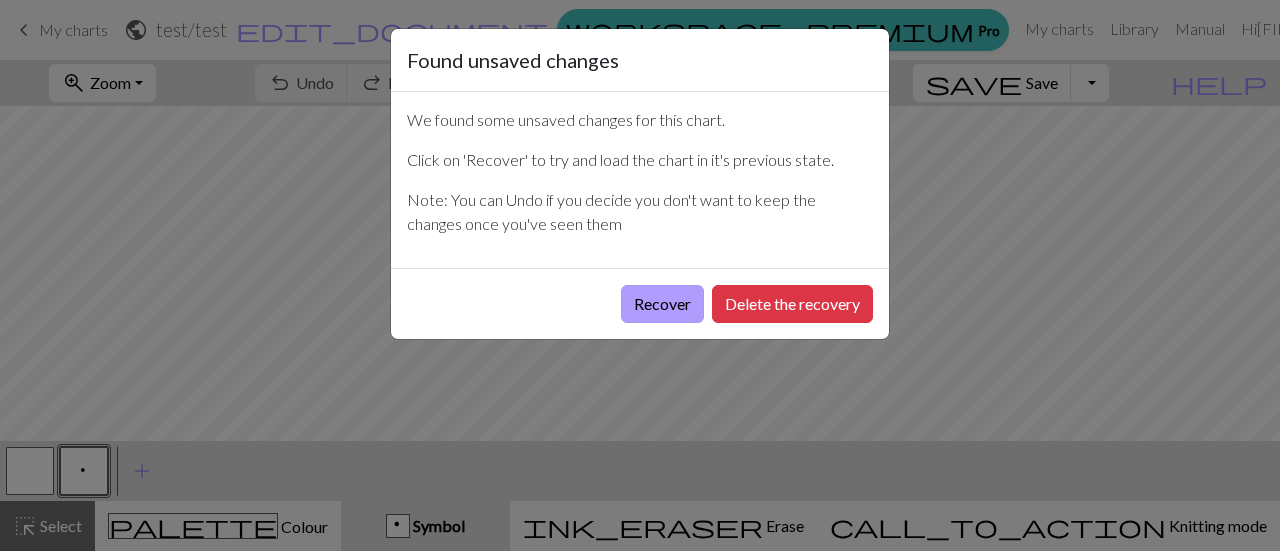 click on "Recover" at bounding box center [662, 304] 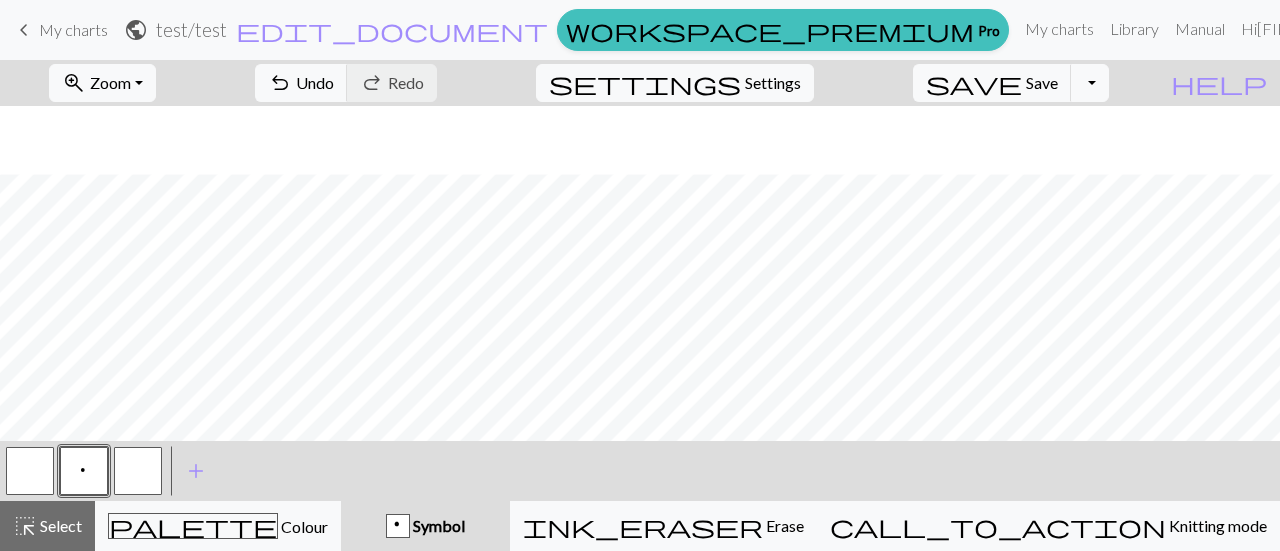 scroll, scrollTop: 369, scrollLeft: 0, axis: vertical 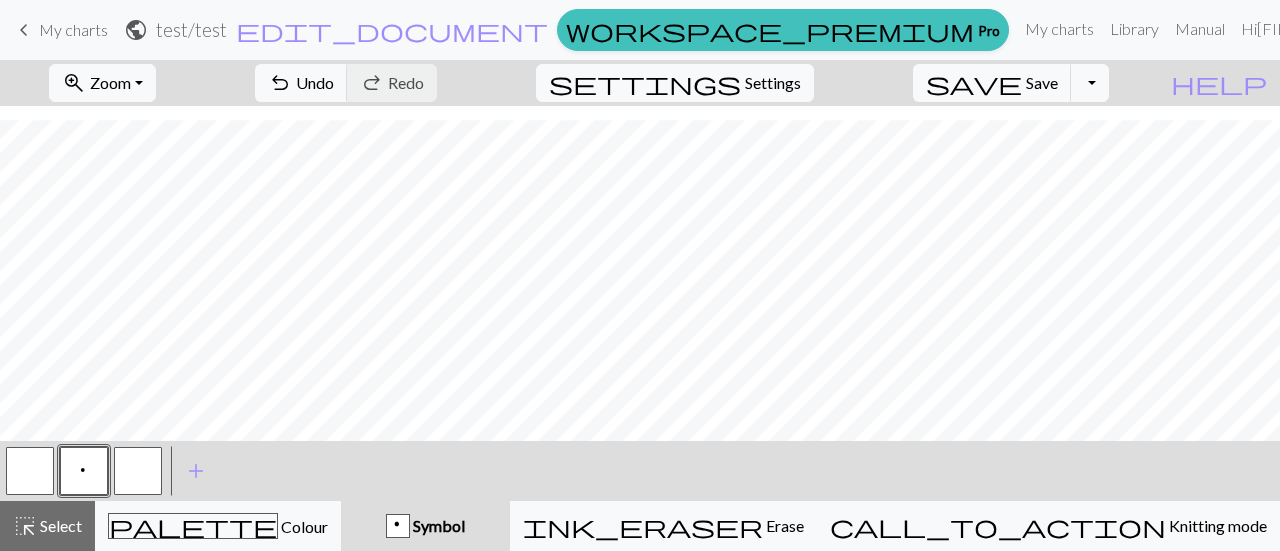 click at bounding box center (30, 471) 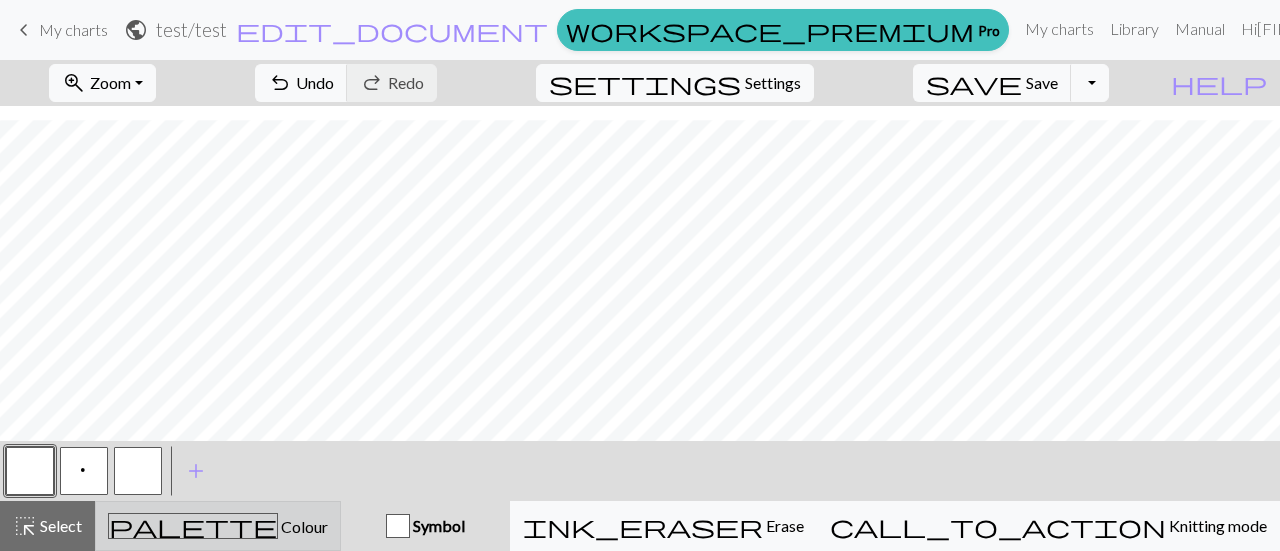 click on "palette" at bounding box center [193, 526] 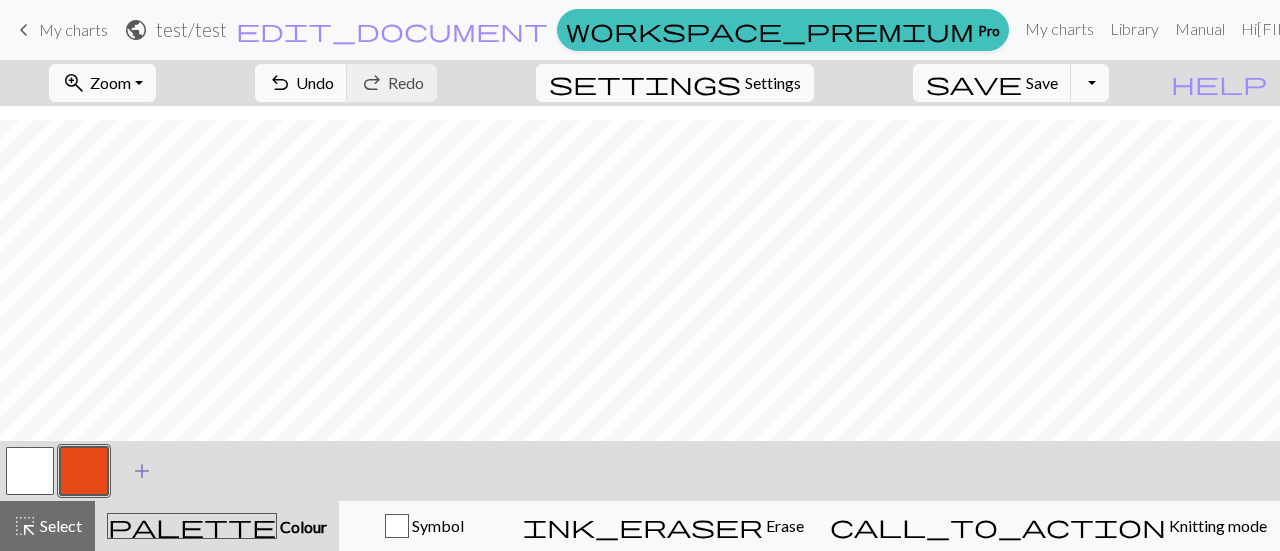 click on "add" at bounding box center [142, 471] 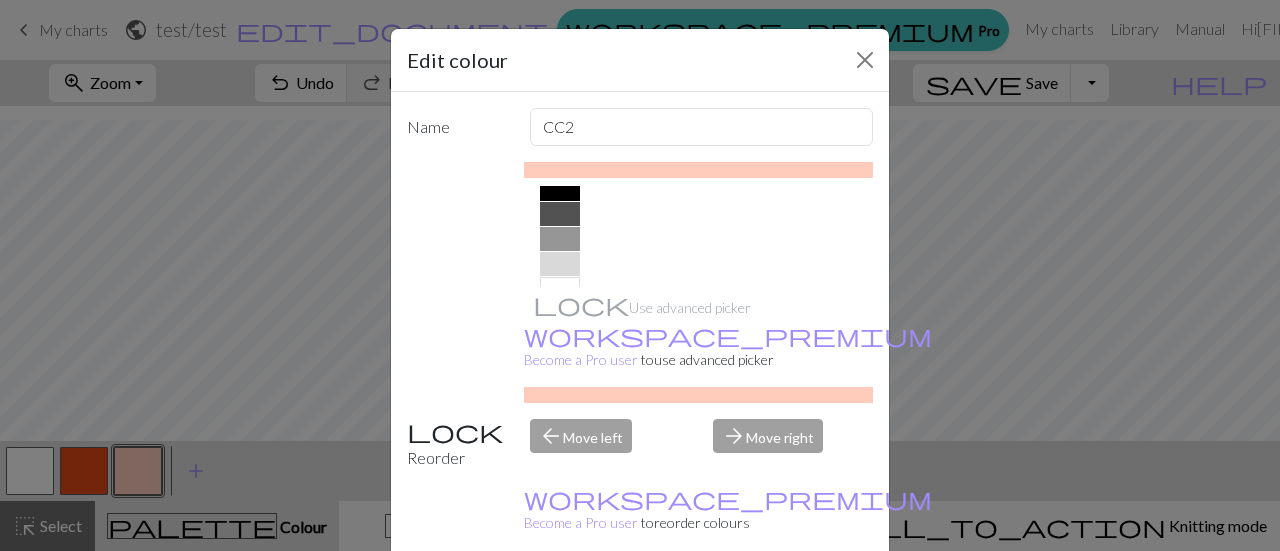 scroll, scrollTop: 466, scrollLeft: 0, axis: vertical 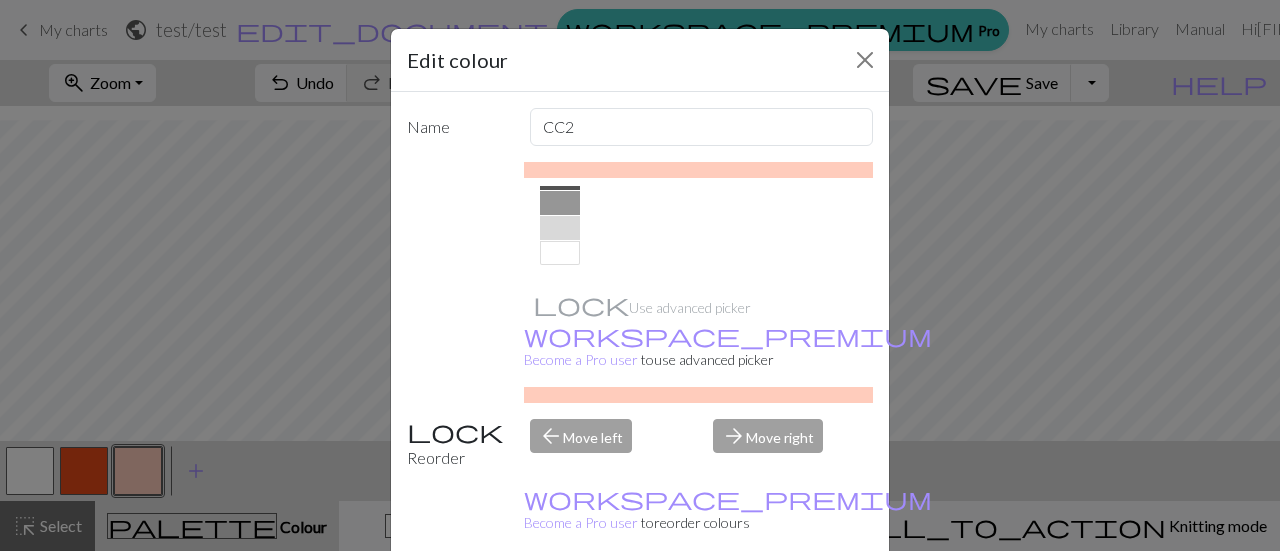 click at bounding box center [560, 253] 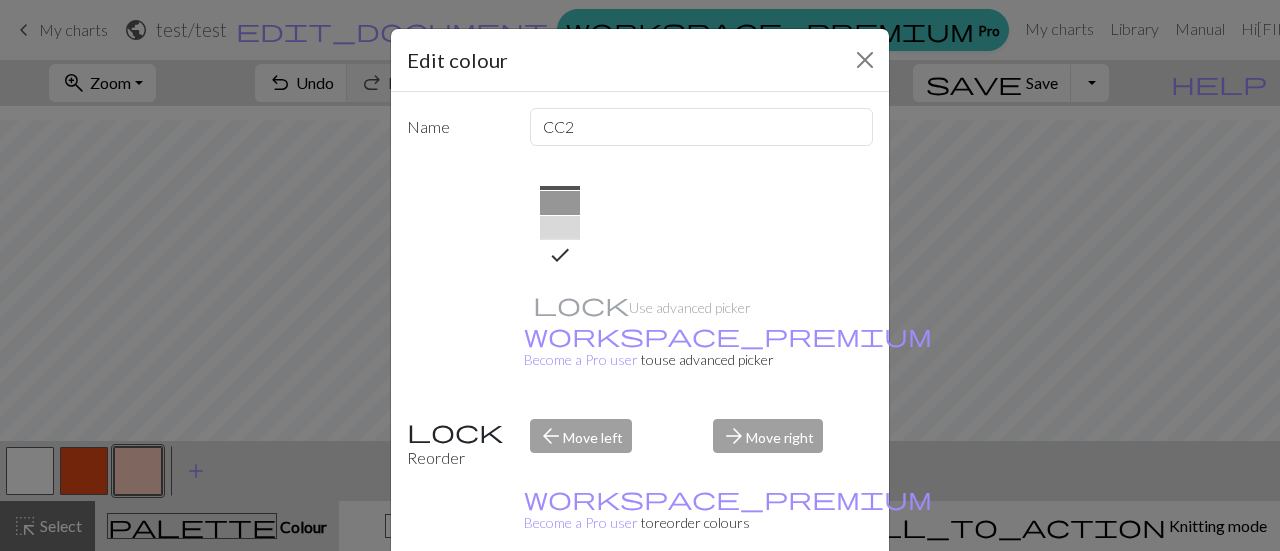 click on "Done" at bounding box center (760, 602) 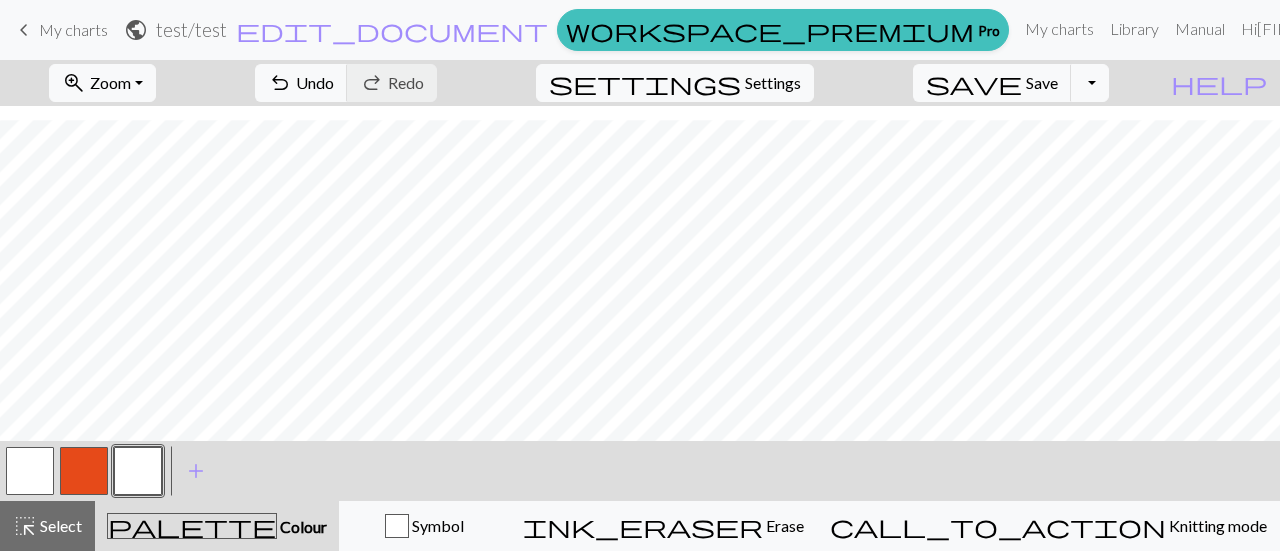 click at bounding box center (138, 471) 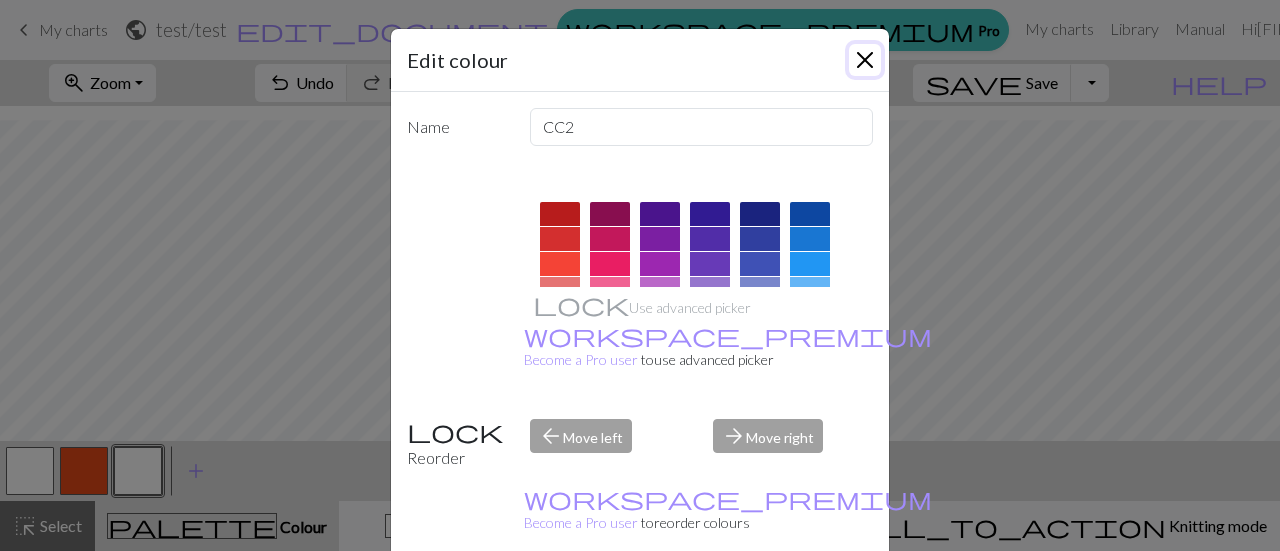 click at bounding box center (865, 60) 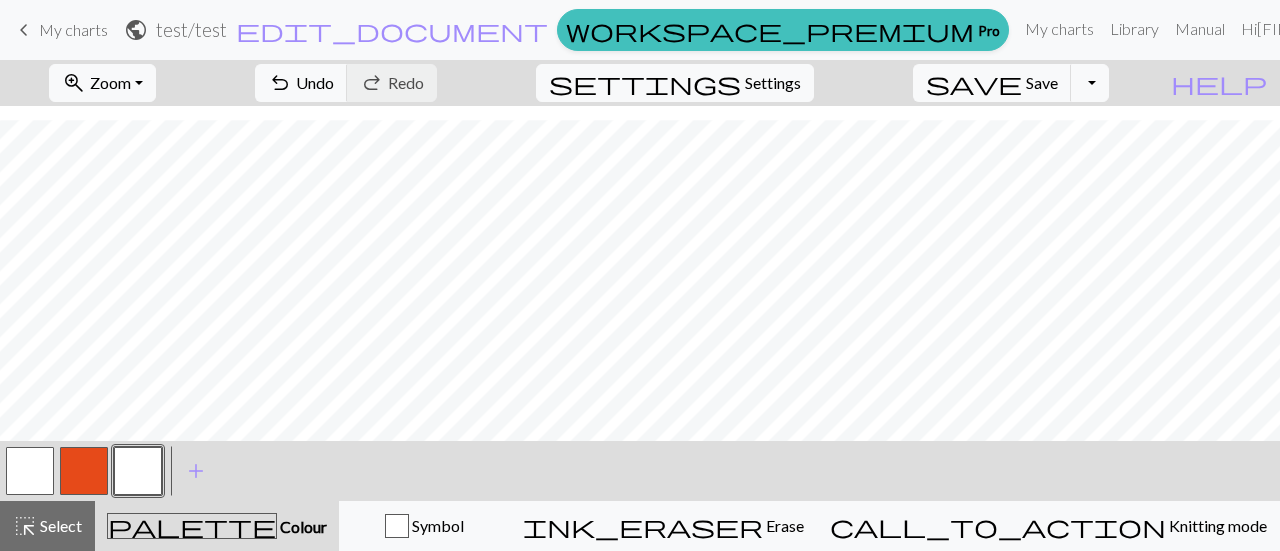 click at bounding box center [84, 471] 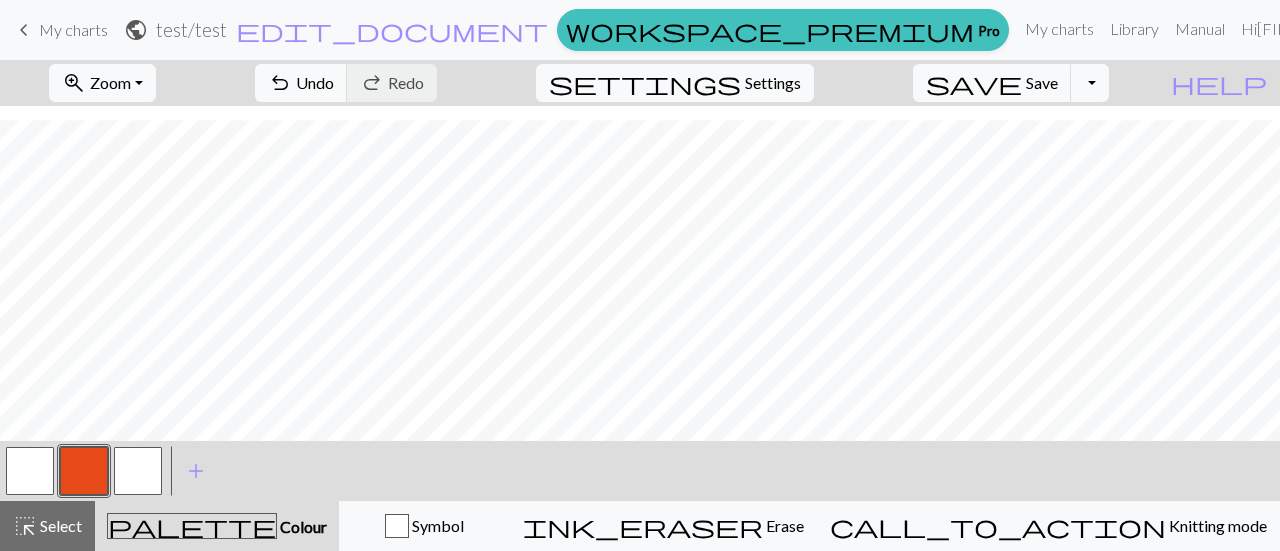 click at bounding box center (30, 471) 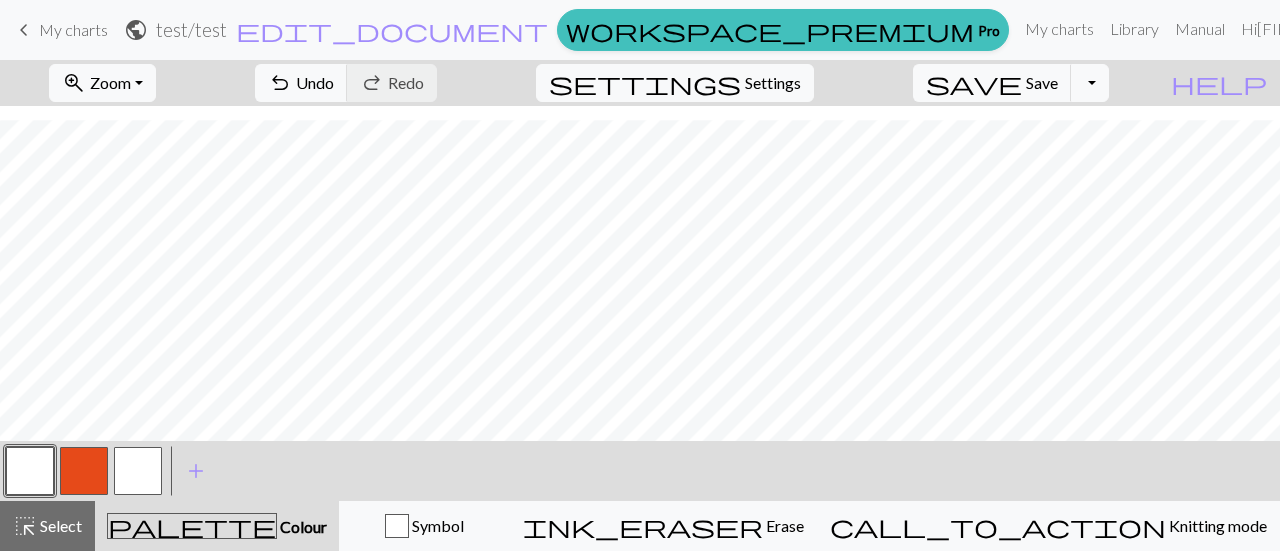 click at bounding box center (138, 471) 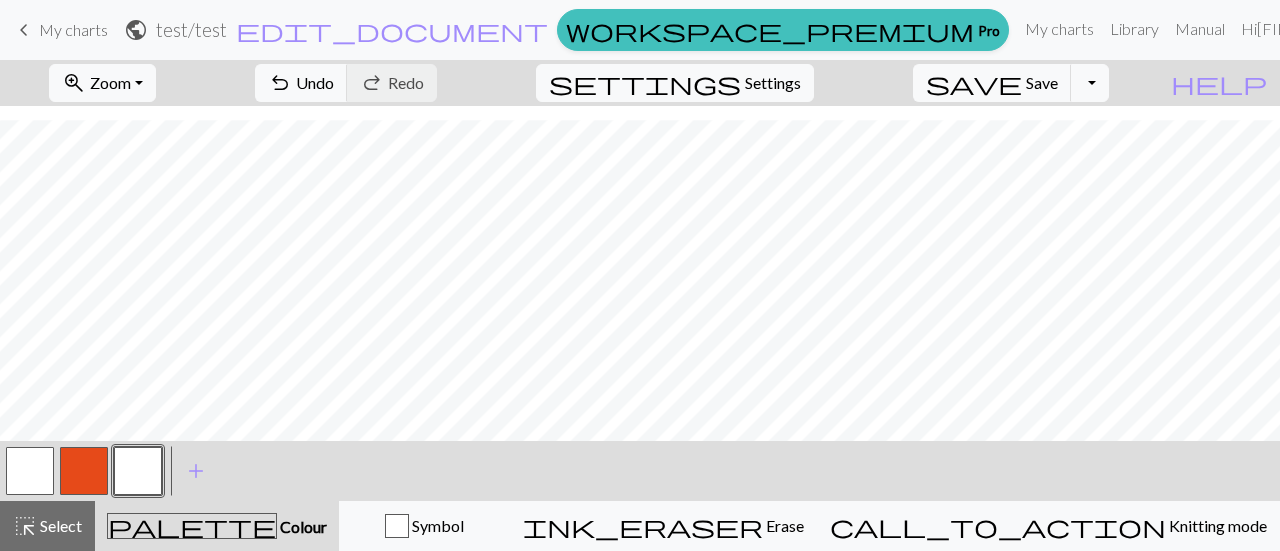 click at bounding box center (138, 471) 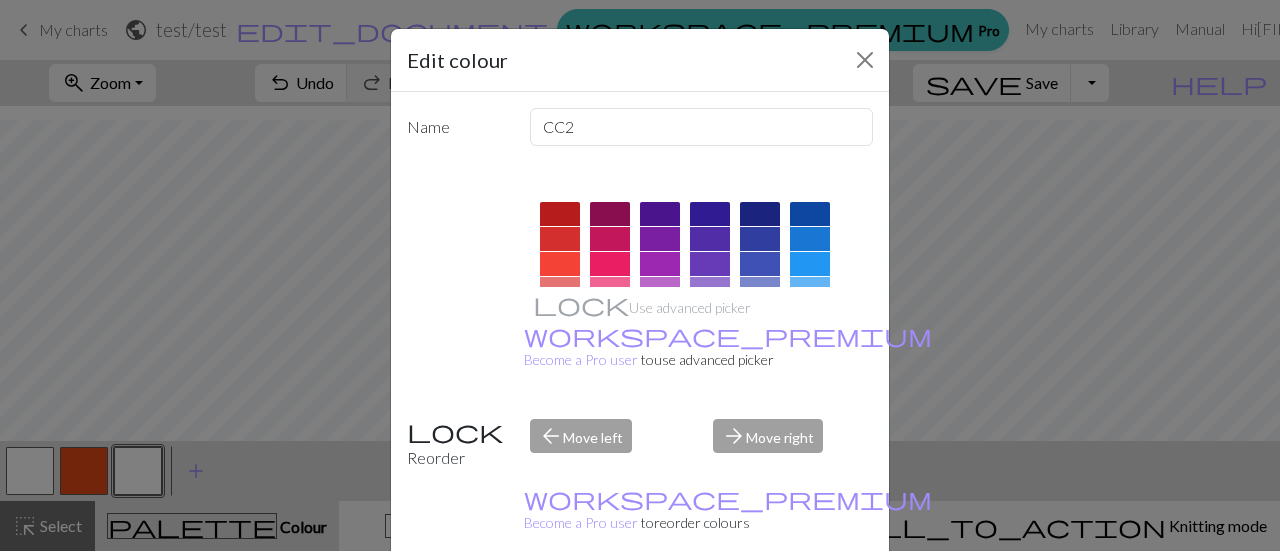 click on "Cancel" at bounding box center [836, 602] 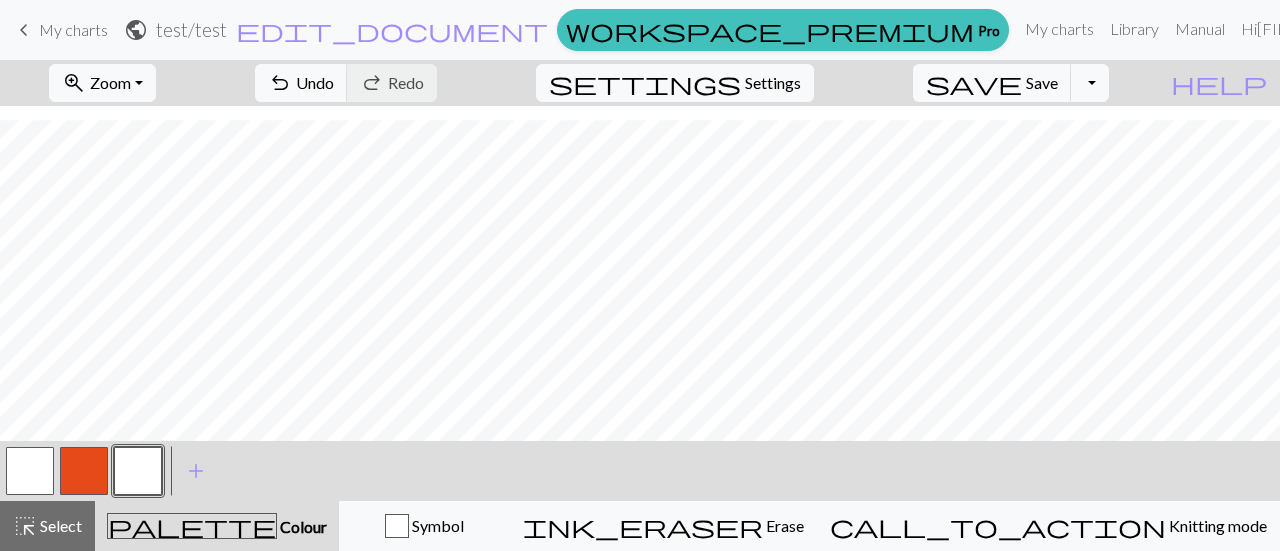 click at bounding box center [84, 471] 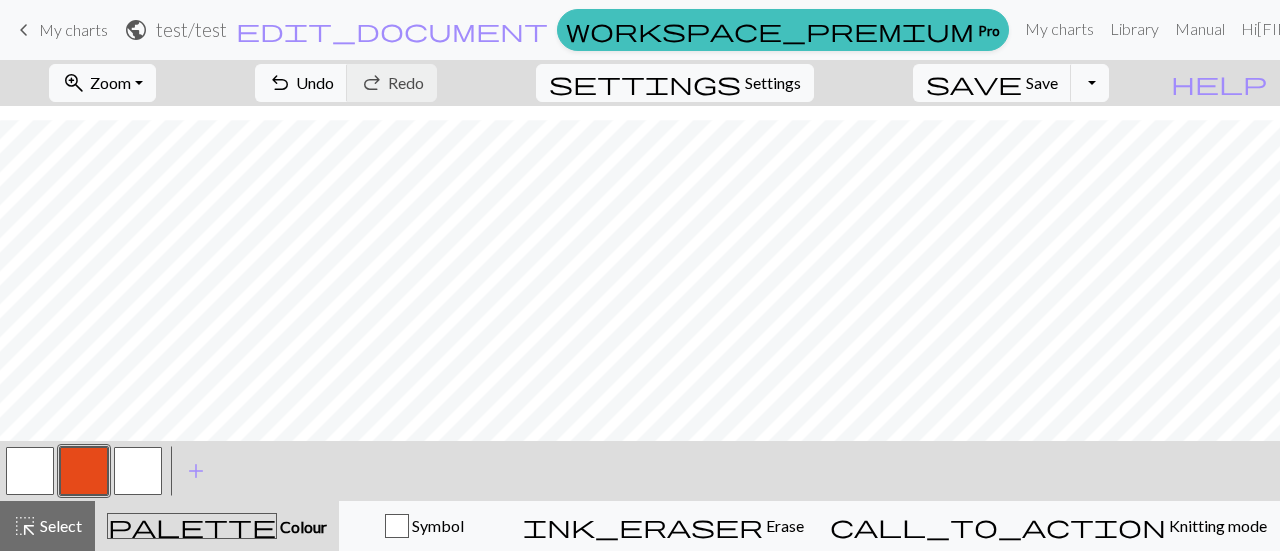 click at bounding box center [138, 471] 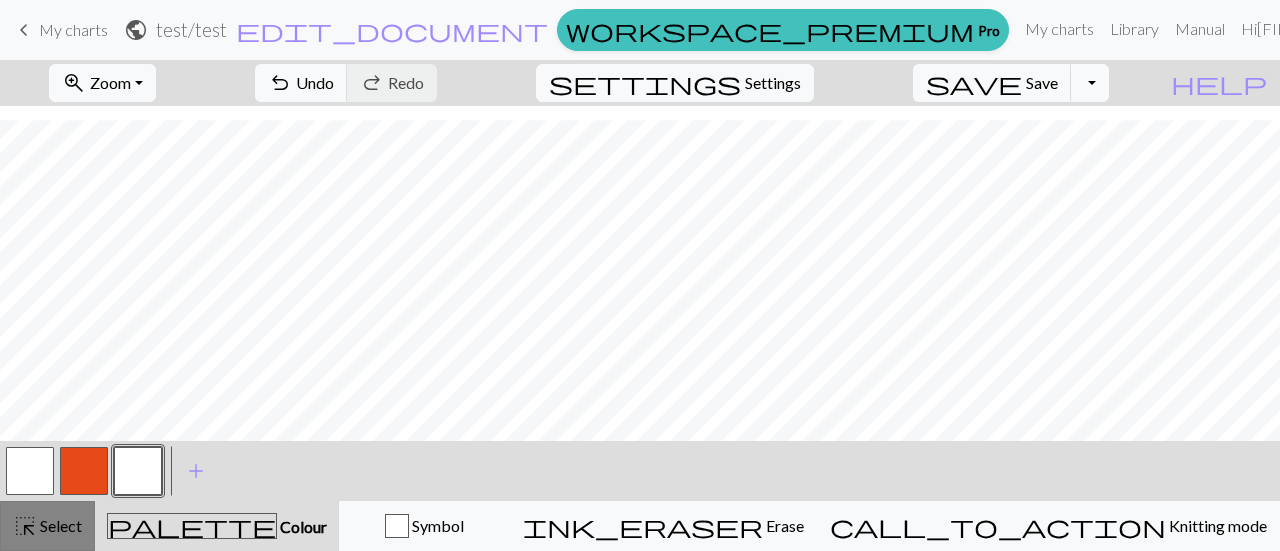 click on "Select" at bounding box center (59, 525) 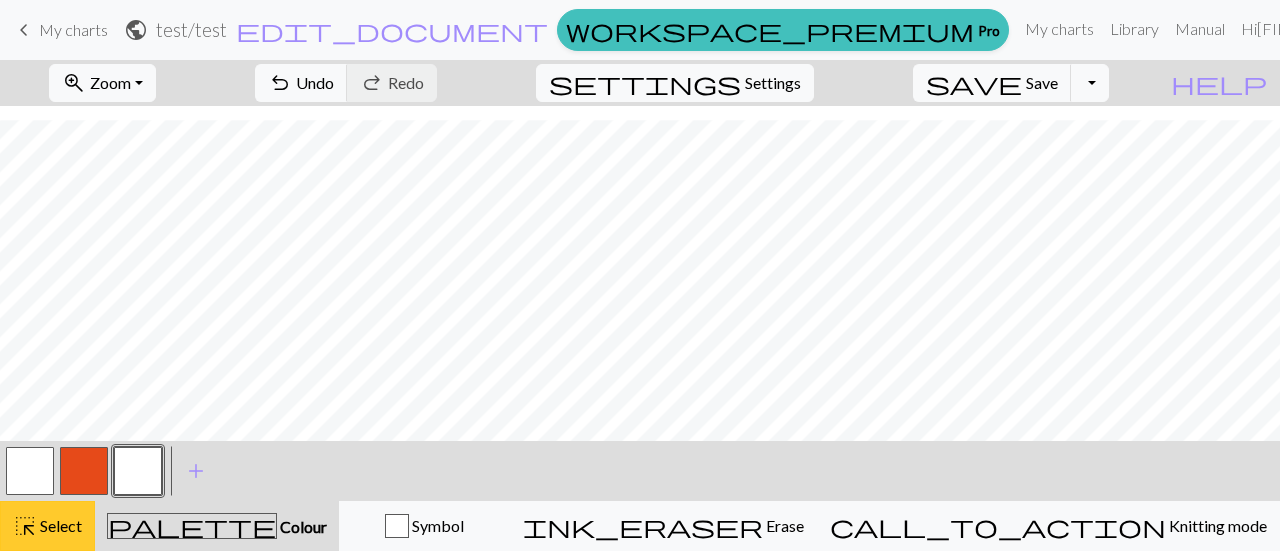 click on "highlight_alt   Select   Select" at bounding box center (47, 526) 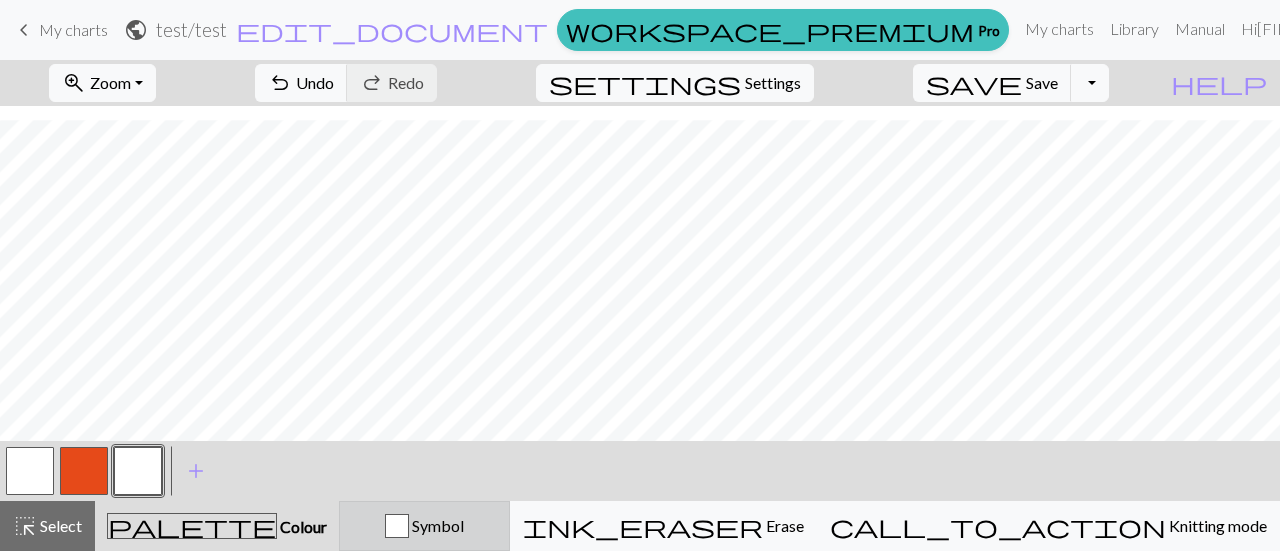 click at bounding box center [397, 526] 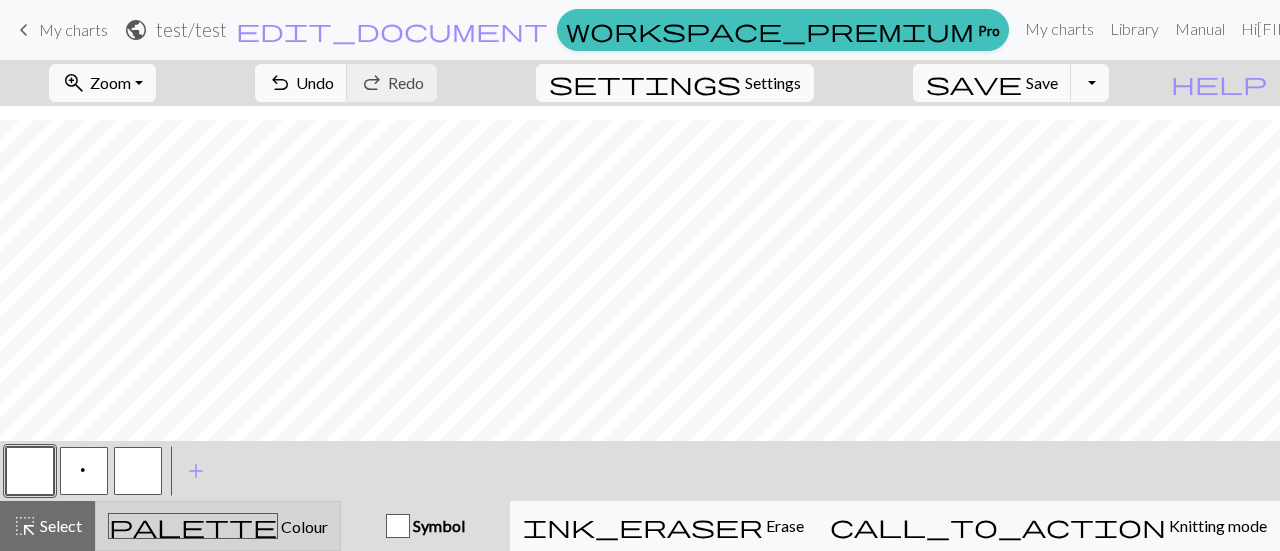 click on "palette" at bounding box center [193, 526] 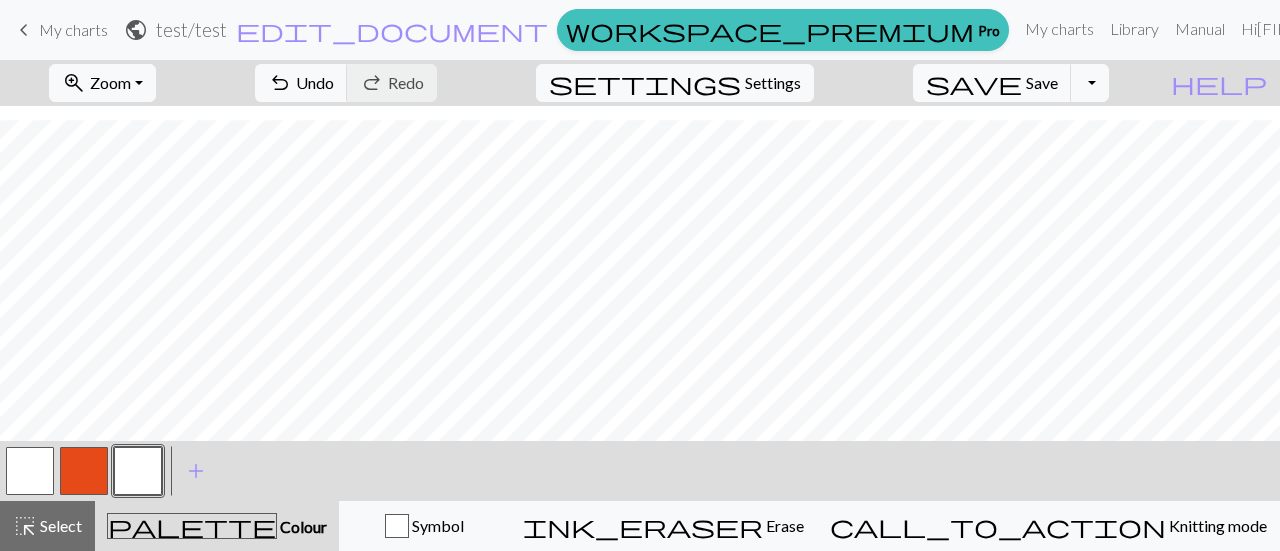 click at bounding box center [138, 471] 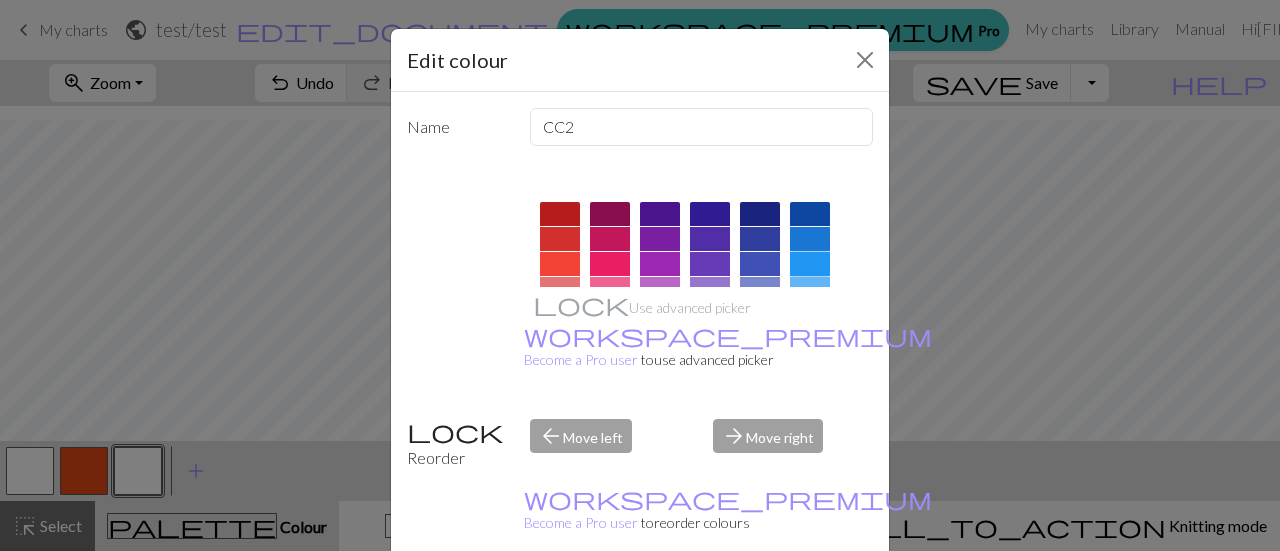 click at bounding box center (810, 264) 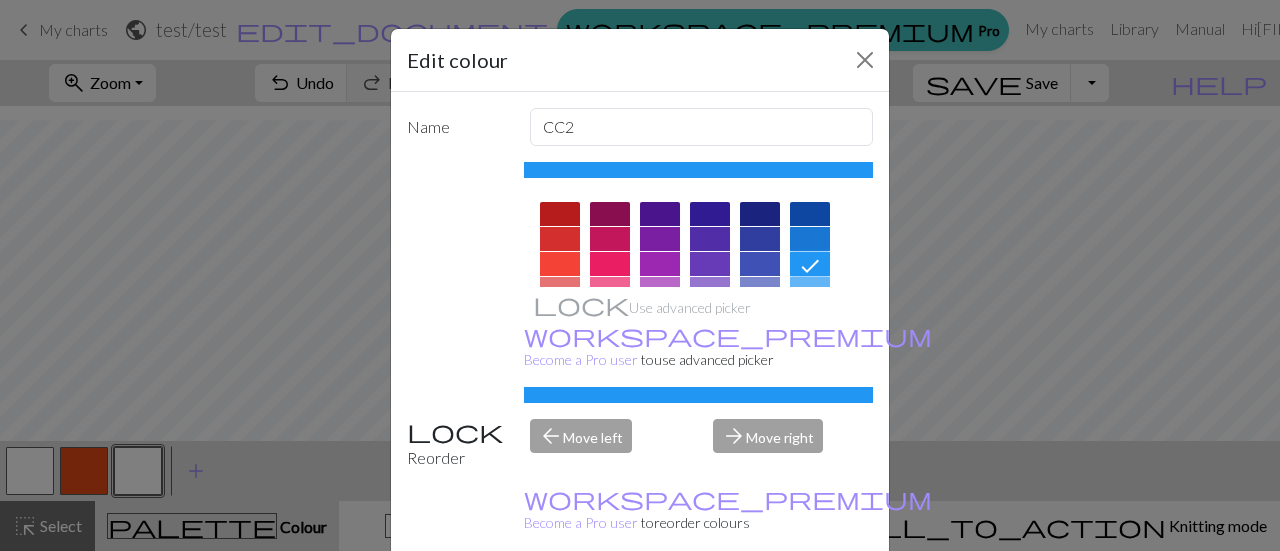 click on "Done" at bounding box center (760, 602) 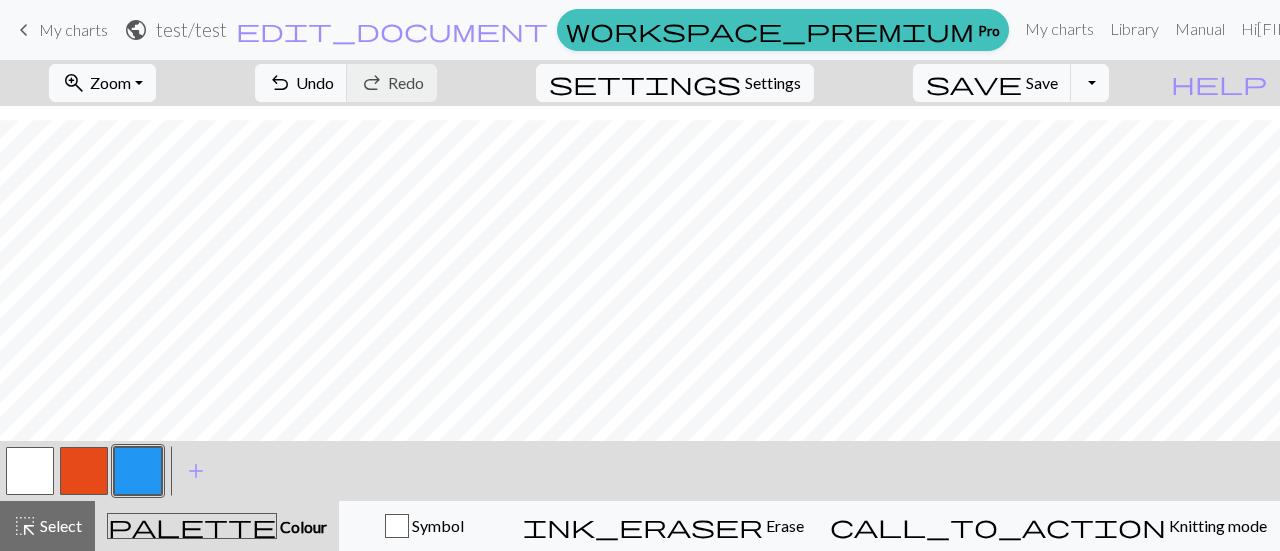 click at bounding box center (138, 471) 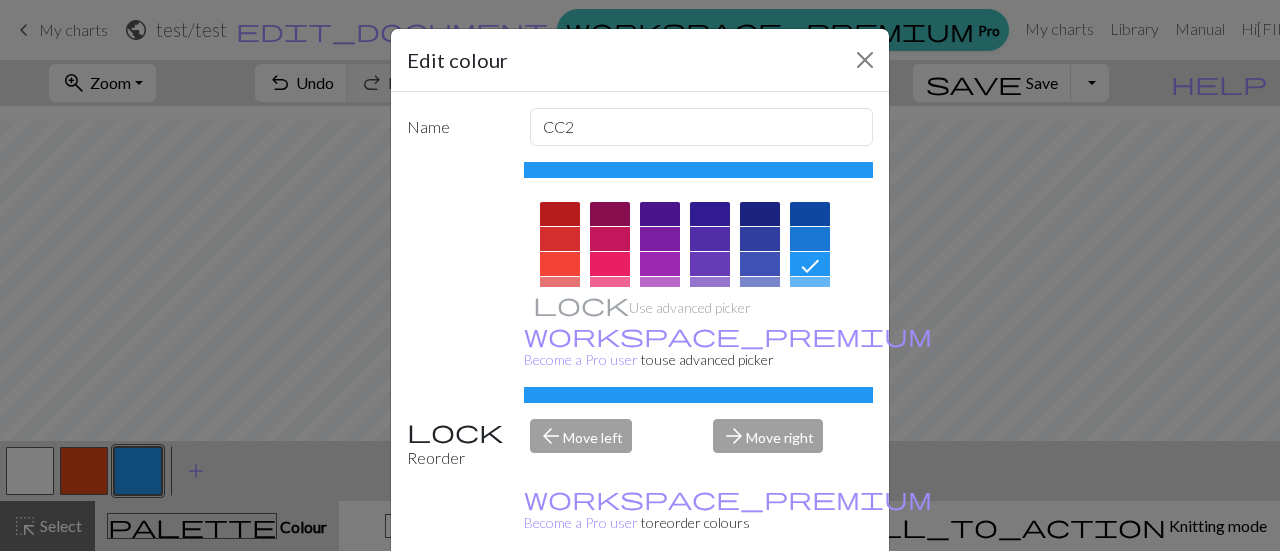 scroll, scrollTop: 466, scrollLeft: 0, axis: vertical 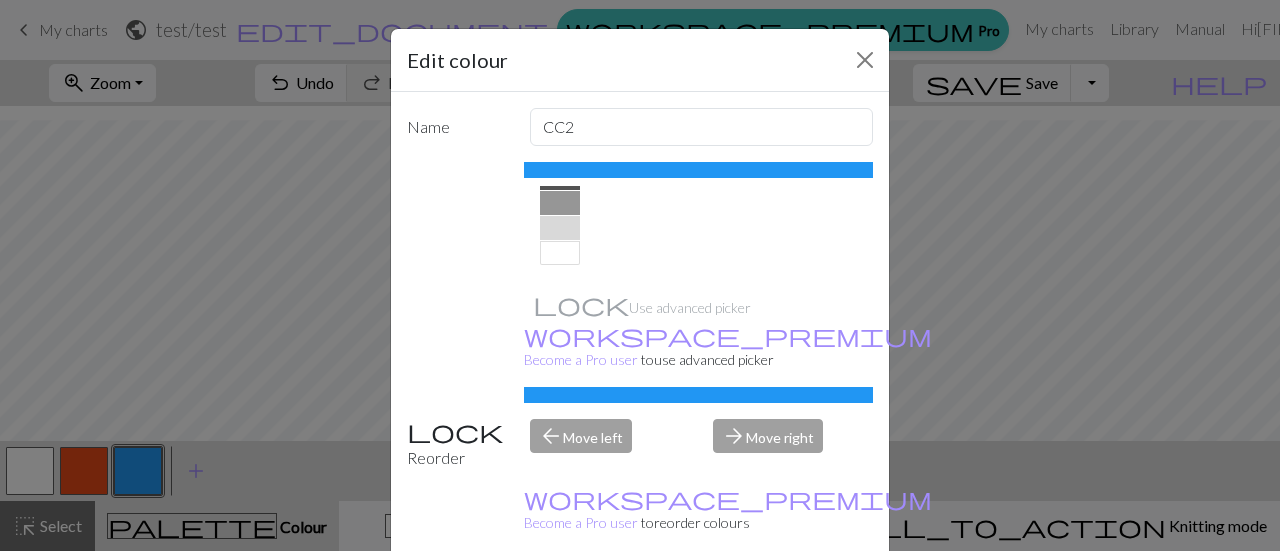 click at bounding box center [560, 253] 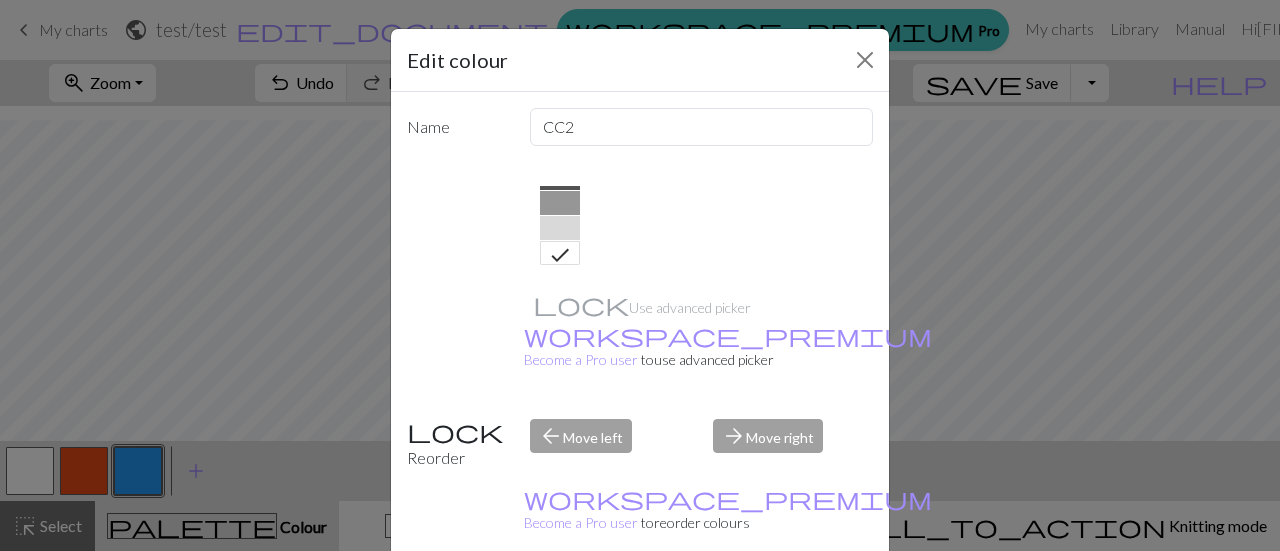 click on "Done" at bounding box center [760, 602] 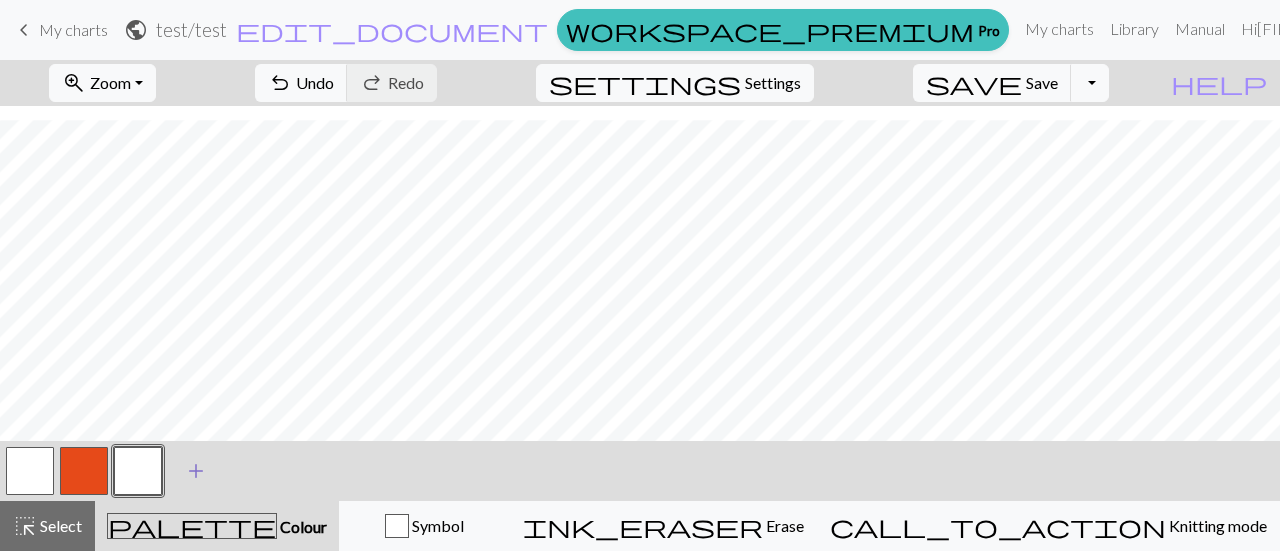 click on "add" at bounding box center [196, 471] 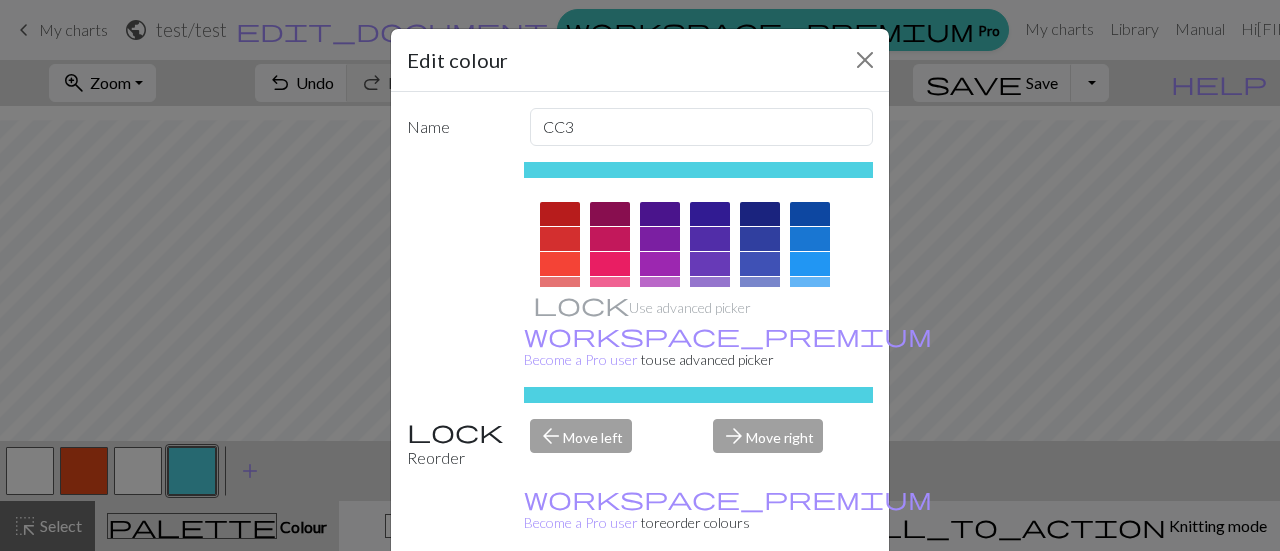 click at bounding box center [810, 239] 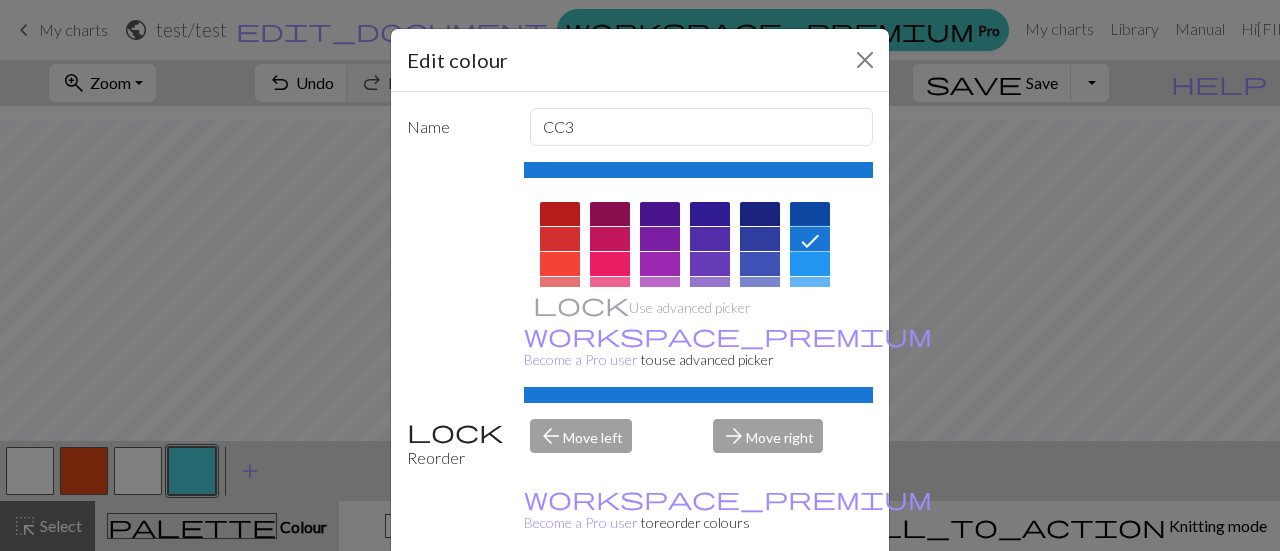 click on "Done" at bounding box center (760, 602) 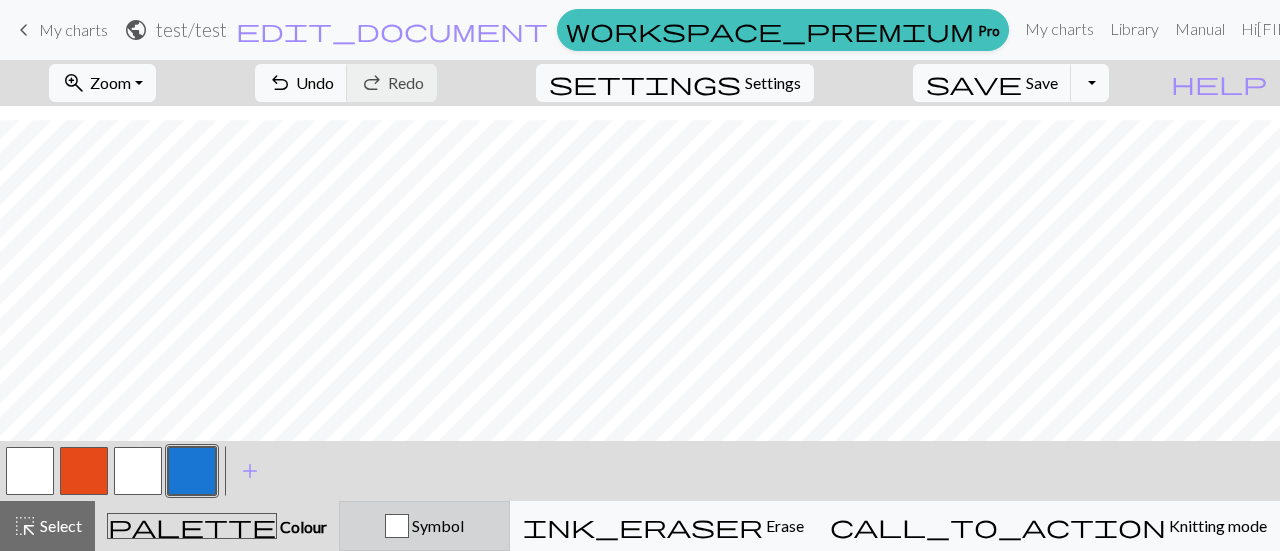click on "Symbol" at bounding box center (436, 525) 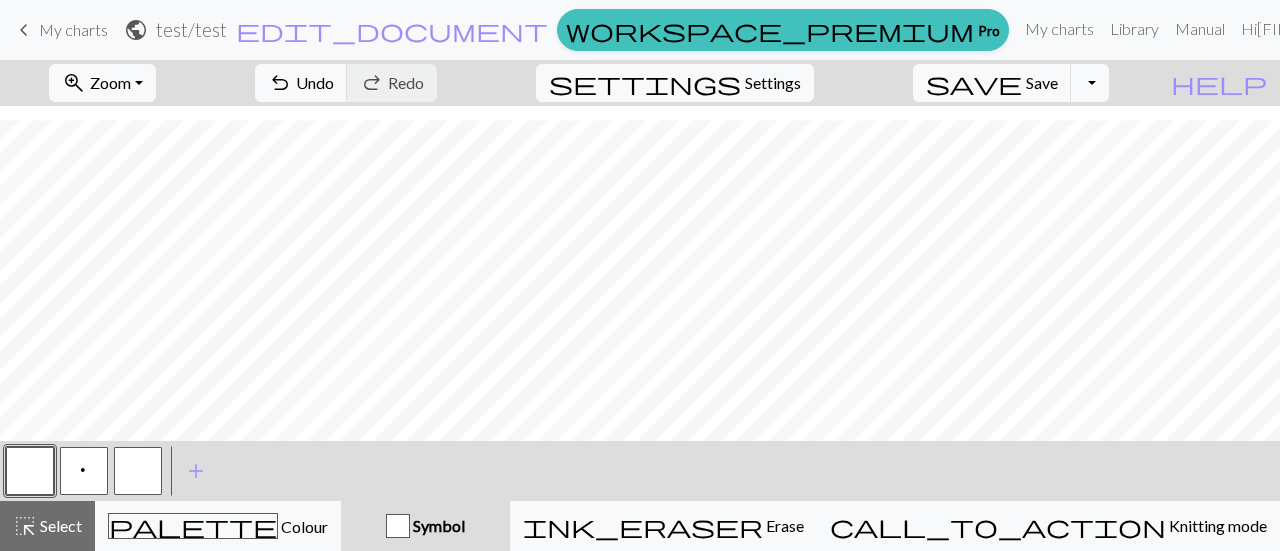 click on "p" at bounding box center [84, 473] 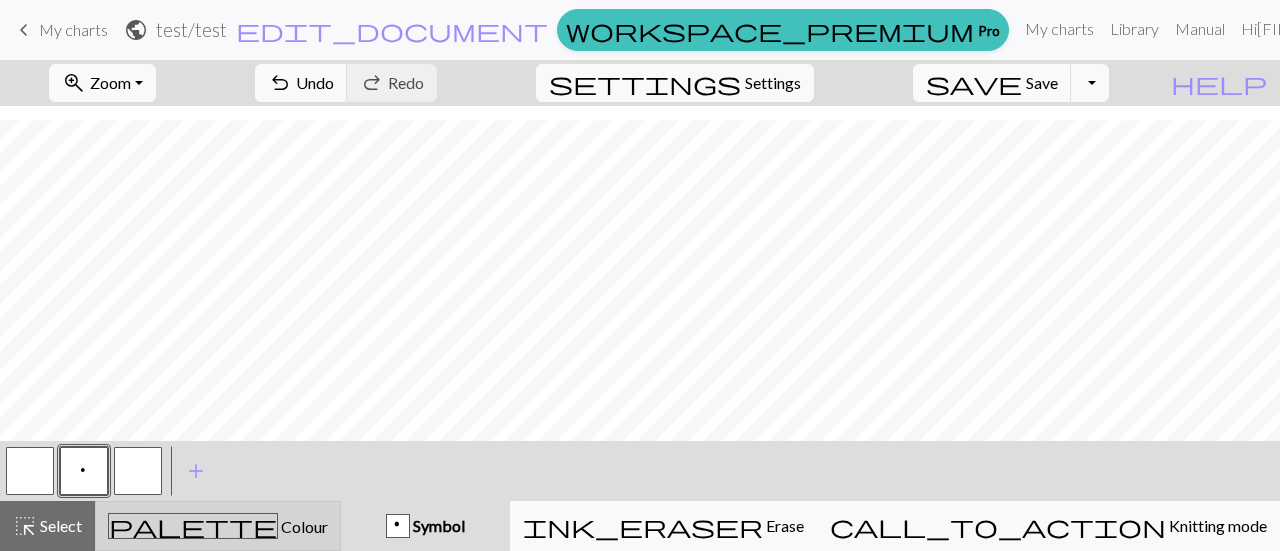 click on "palette" at bounding box center [193, 526] 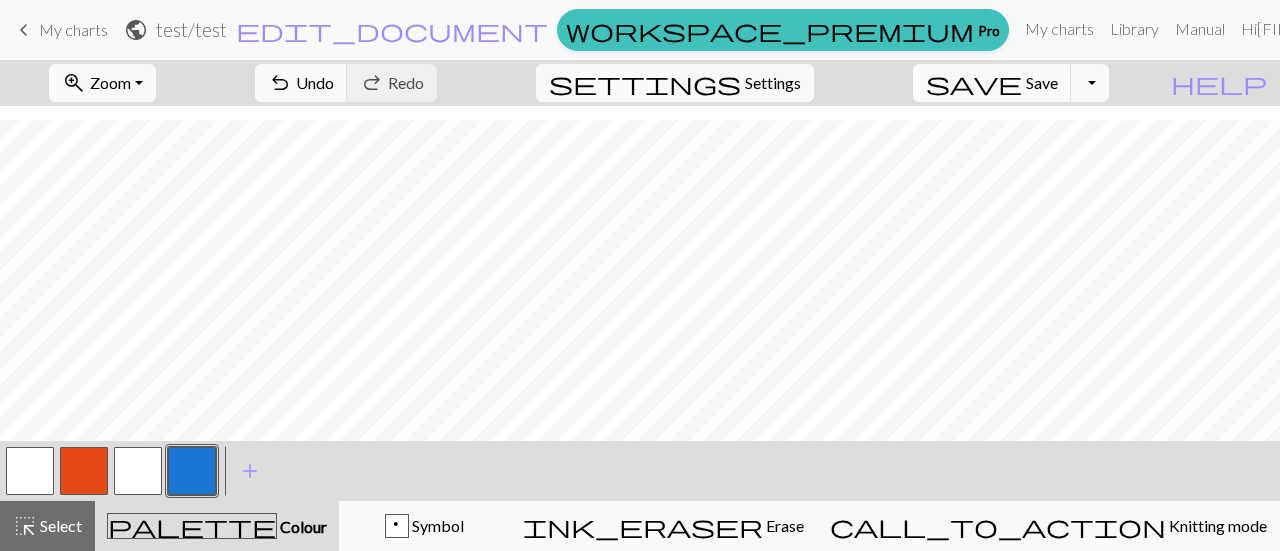 click at bounding box center [84, 471] 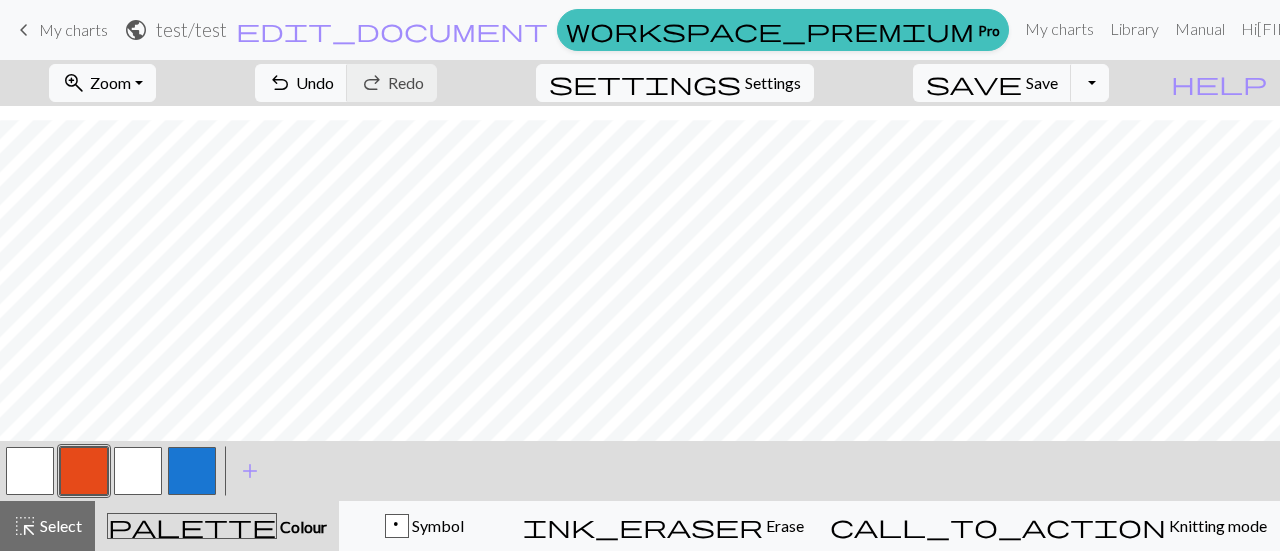 click at bounding box center (192, 471) 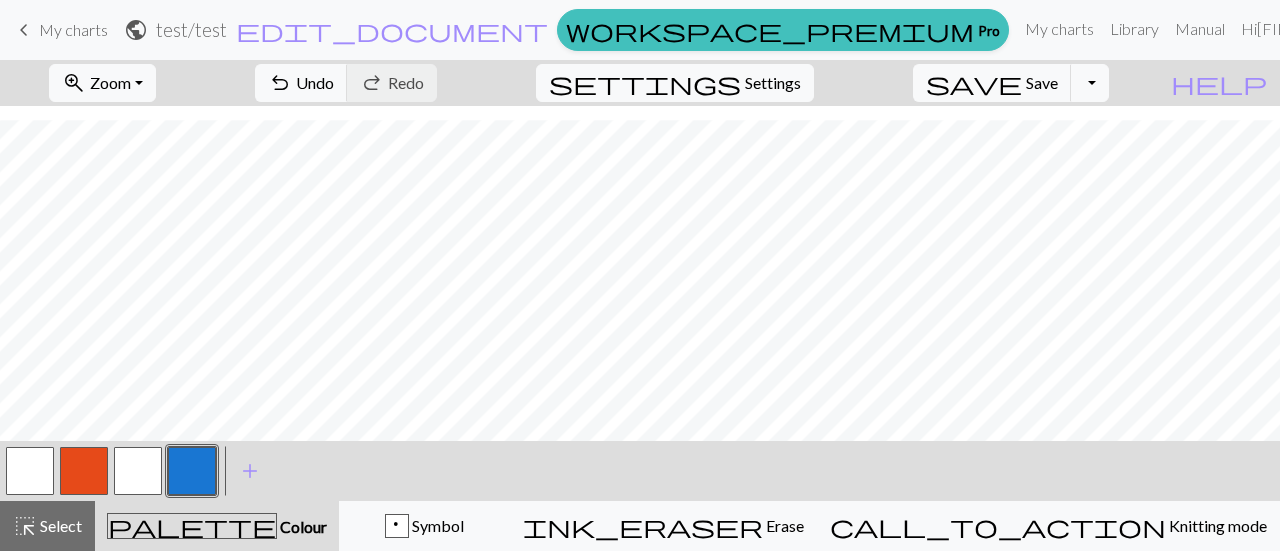 click at bounding box center [84, 471] 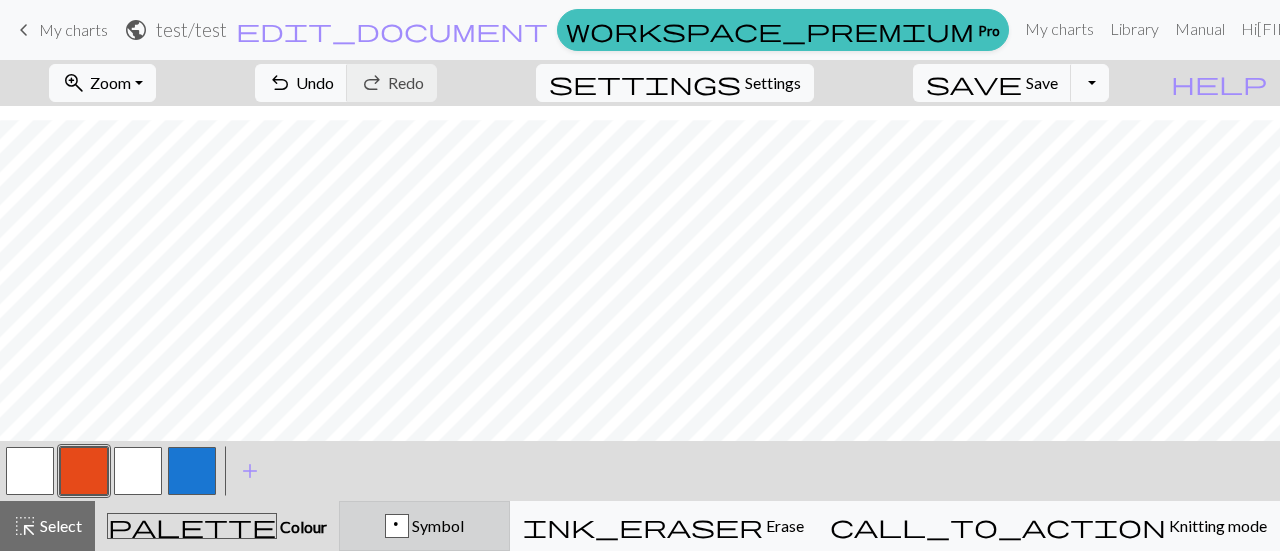 click on "p" at bounding box center [397, 527] 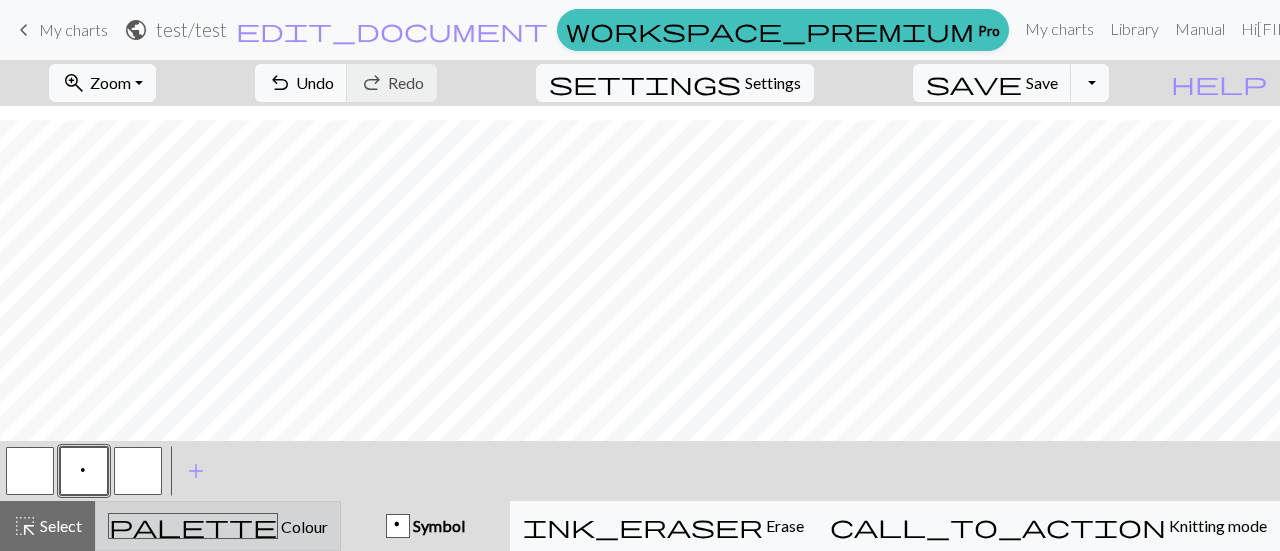 click on "Colour" at bounding box center [303, 526] 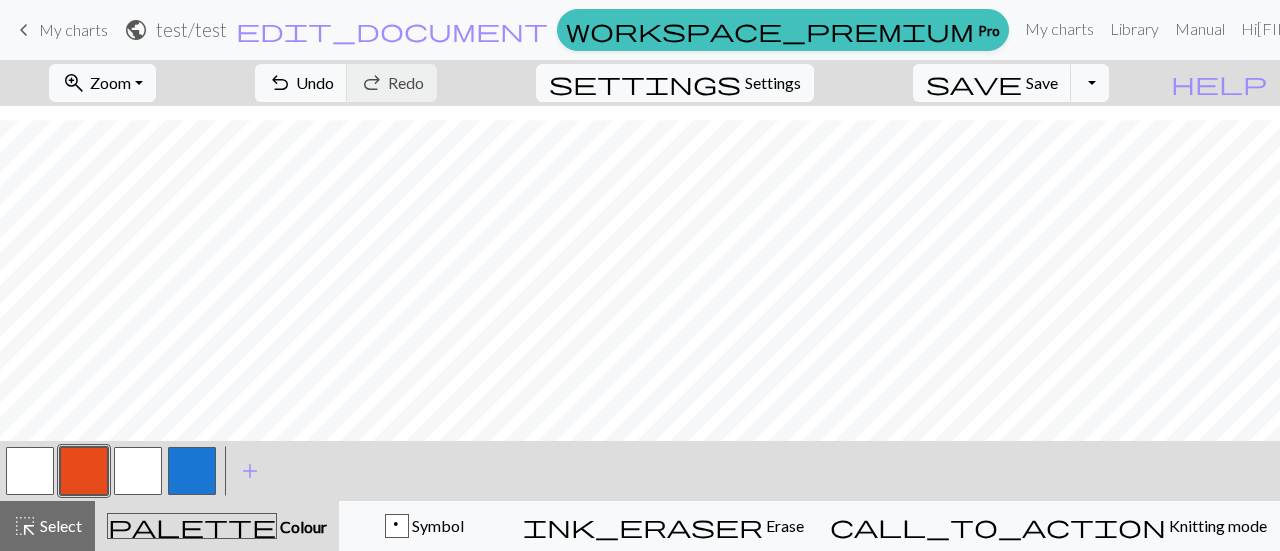 click at bounding box center [84, 471] 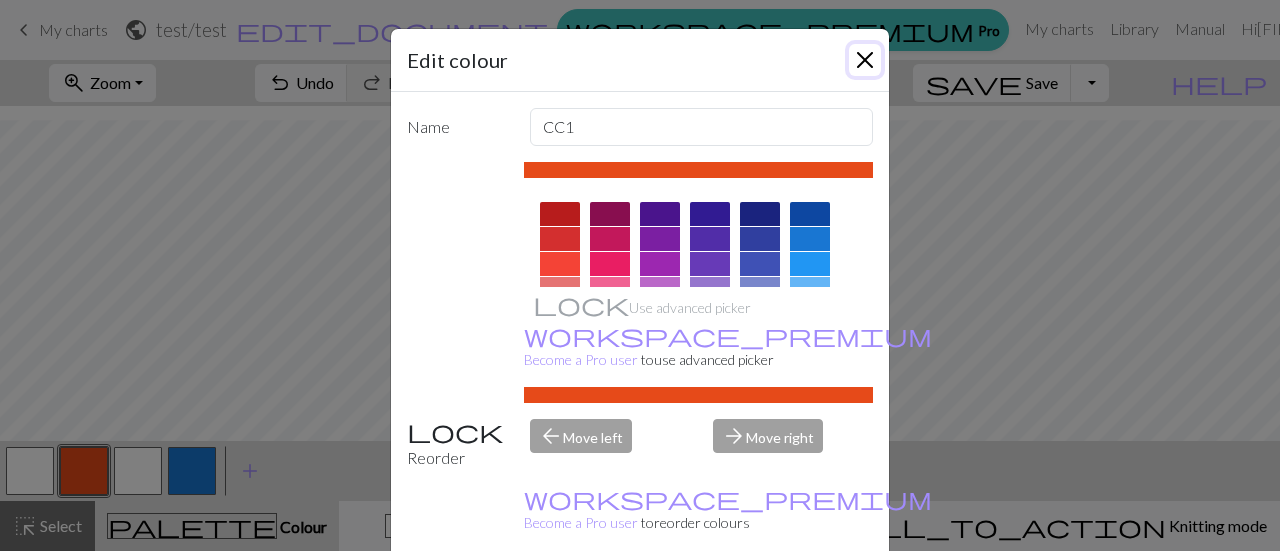 click at bounding box center (865, 60) 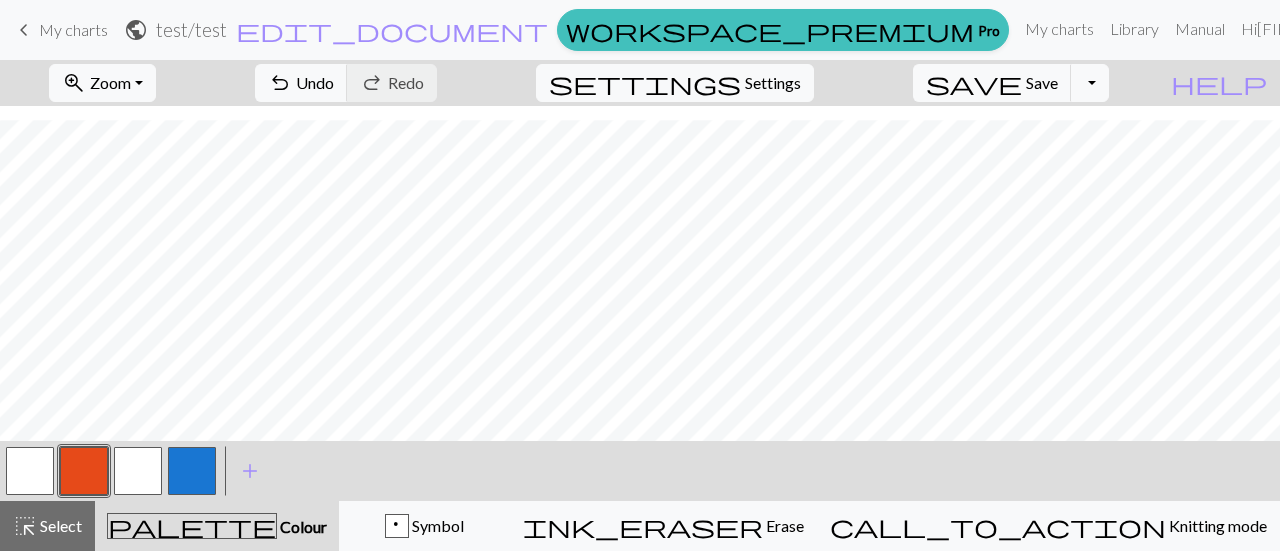 click at bounding box center (192, 471) 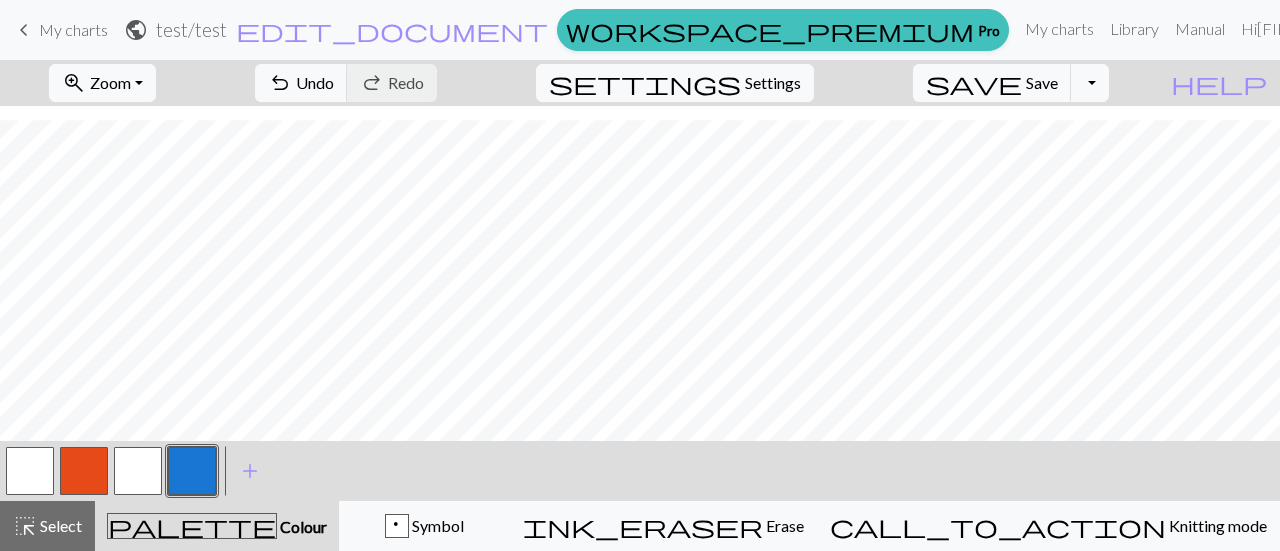 click at bounding box center [84, 471] 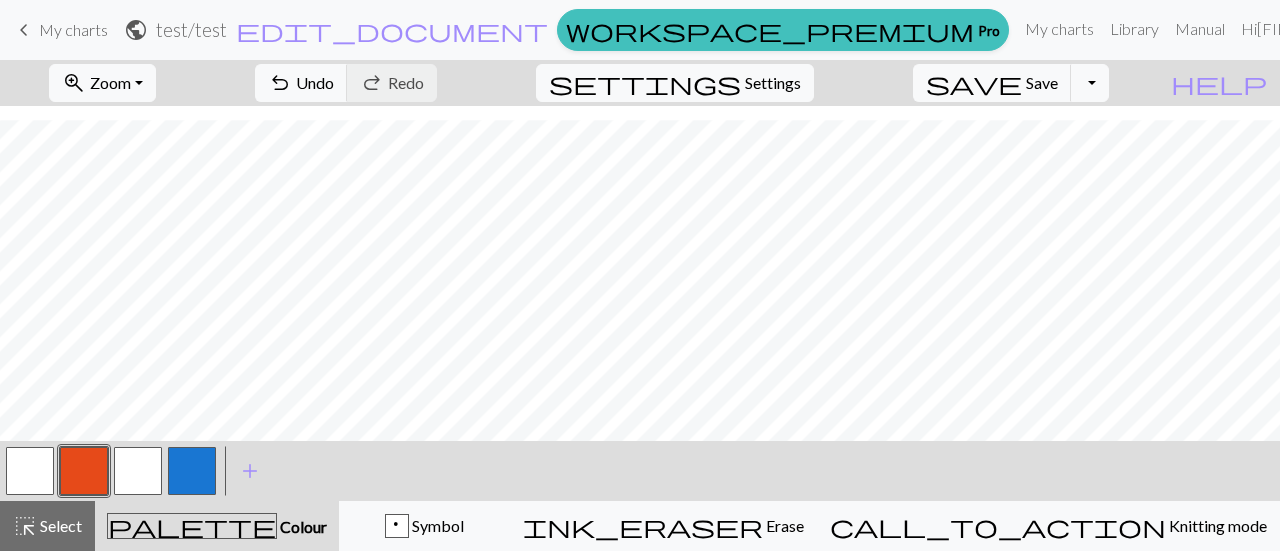 click at bounding box center [84, 471] 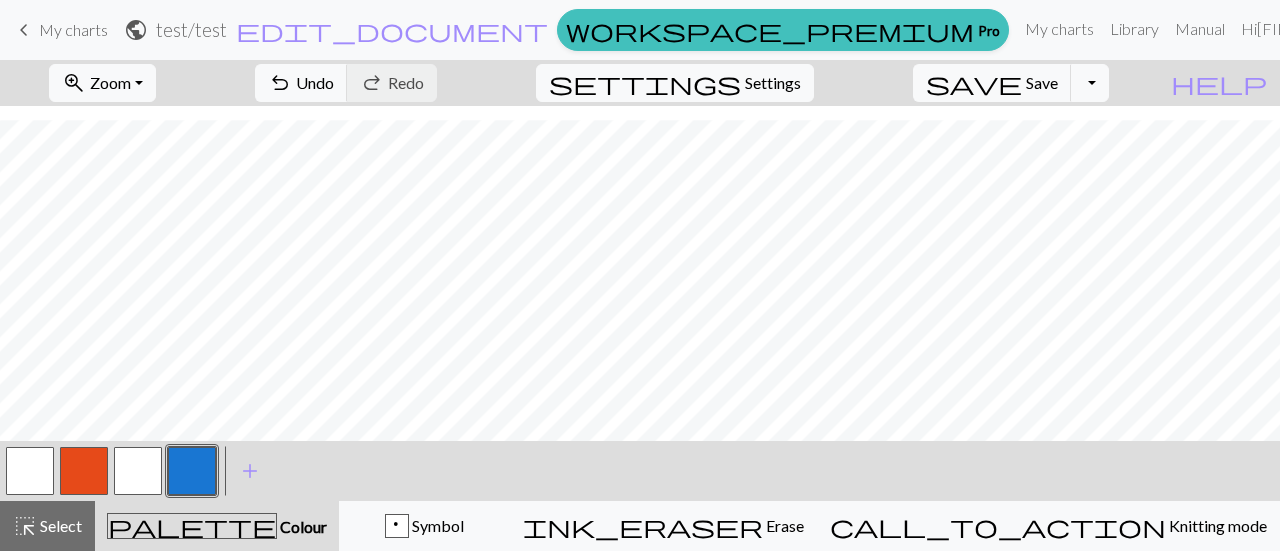 click at bounding box center (84, 471) 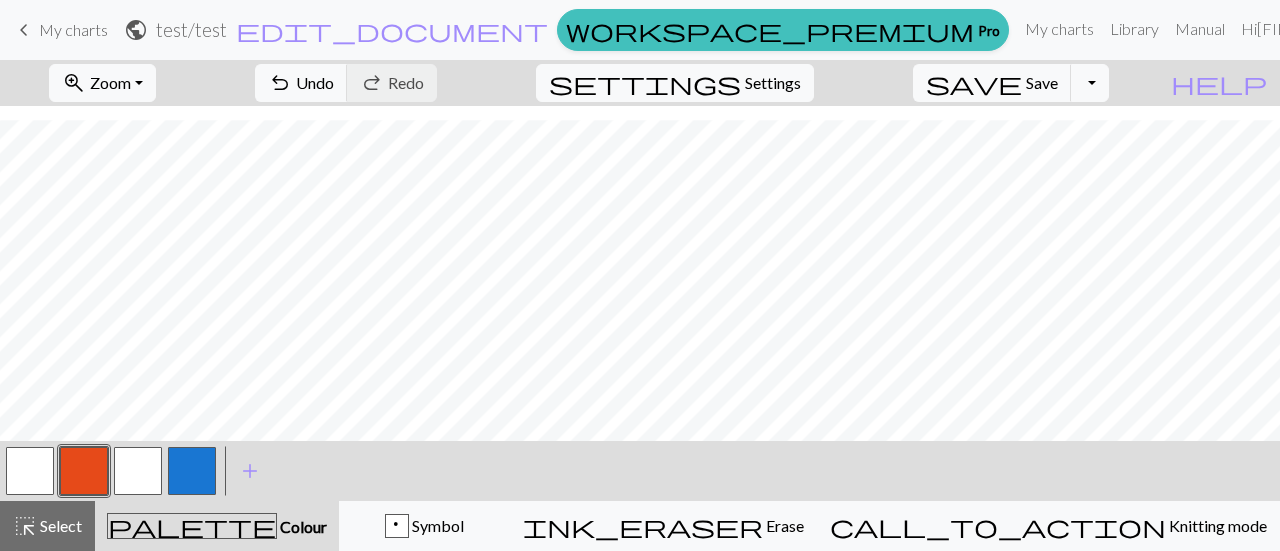 click at bounding box center (192, 471) 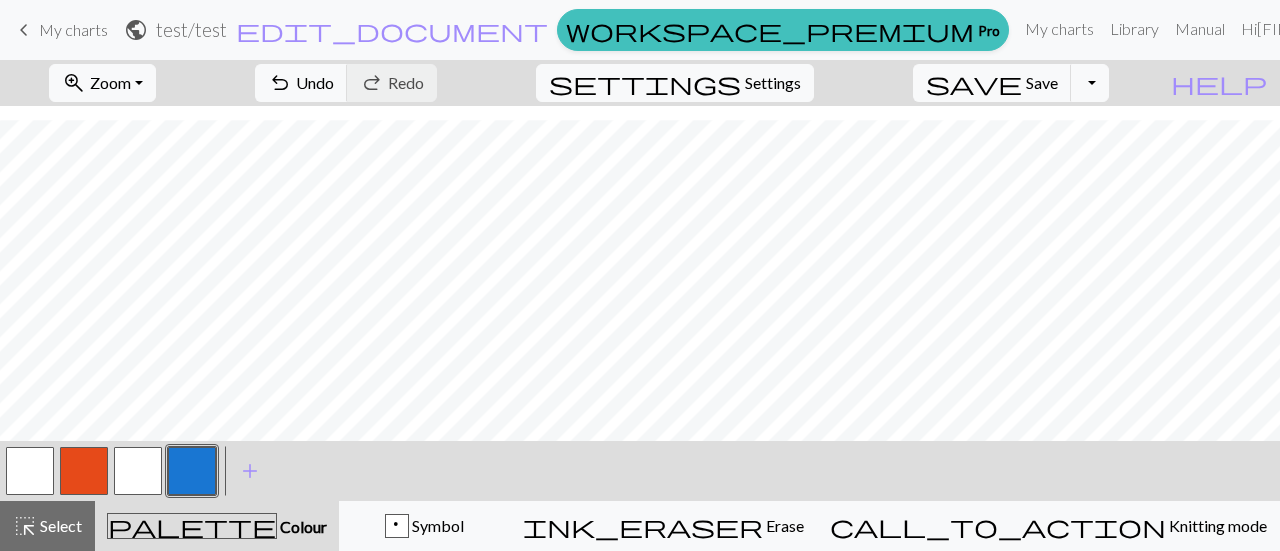 click at bounding box center (84, 471) 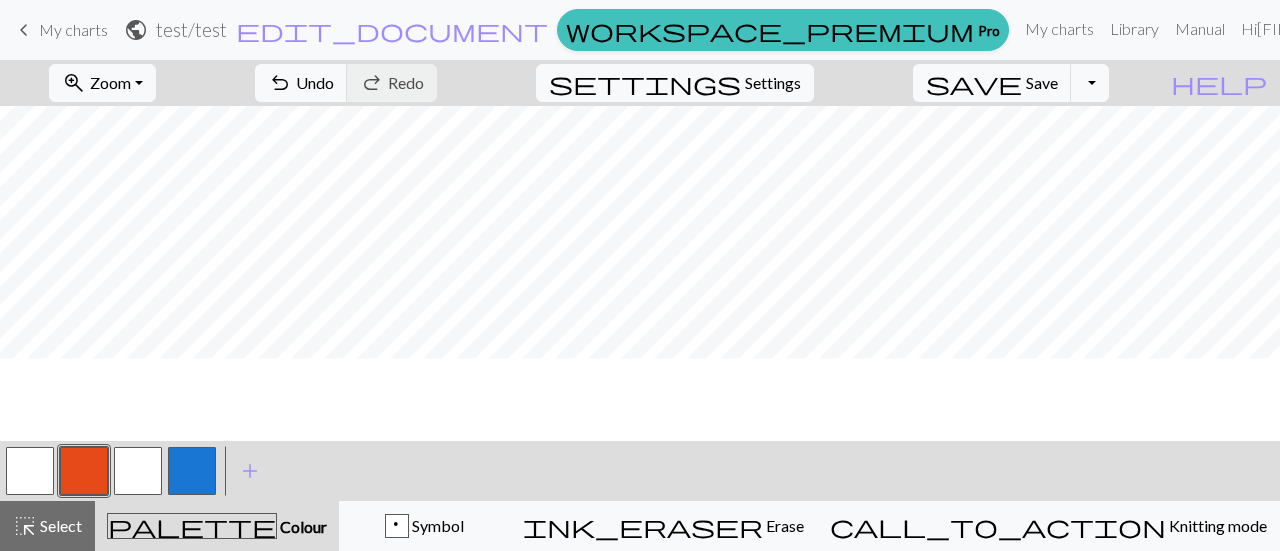 scroll, scrollTop: 169, scrollLeft: 0, axis: vertical 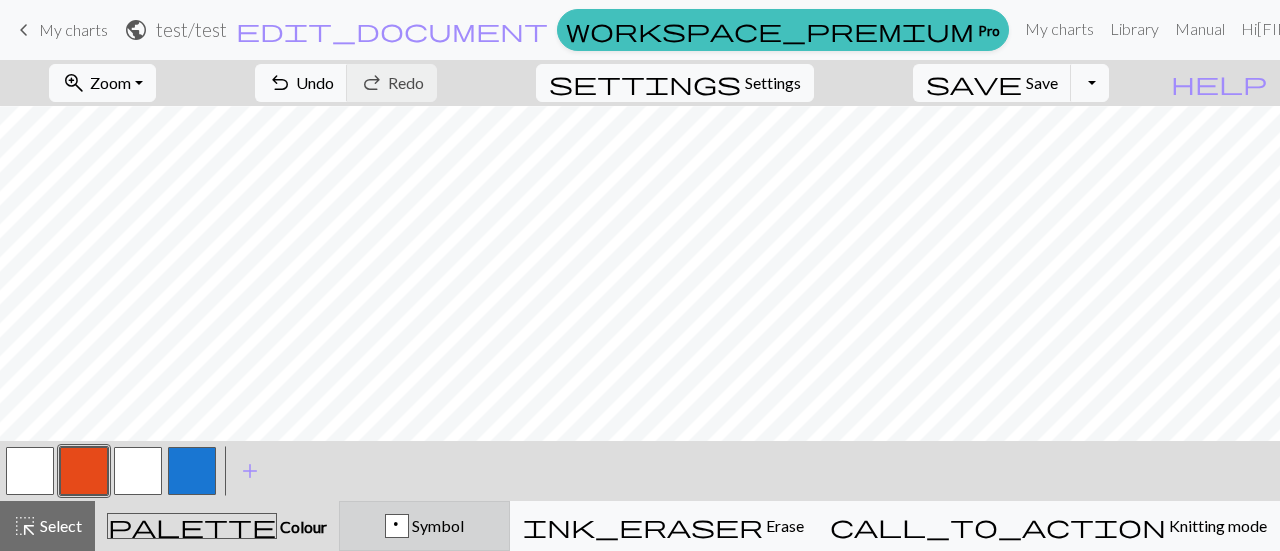 click on "Symbol" at bounding box center [436, 525] 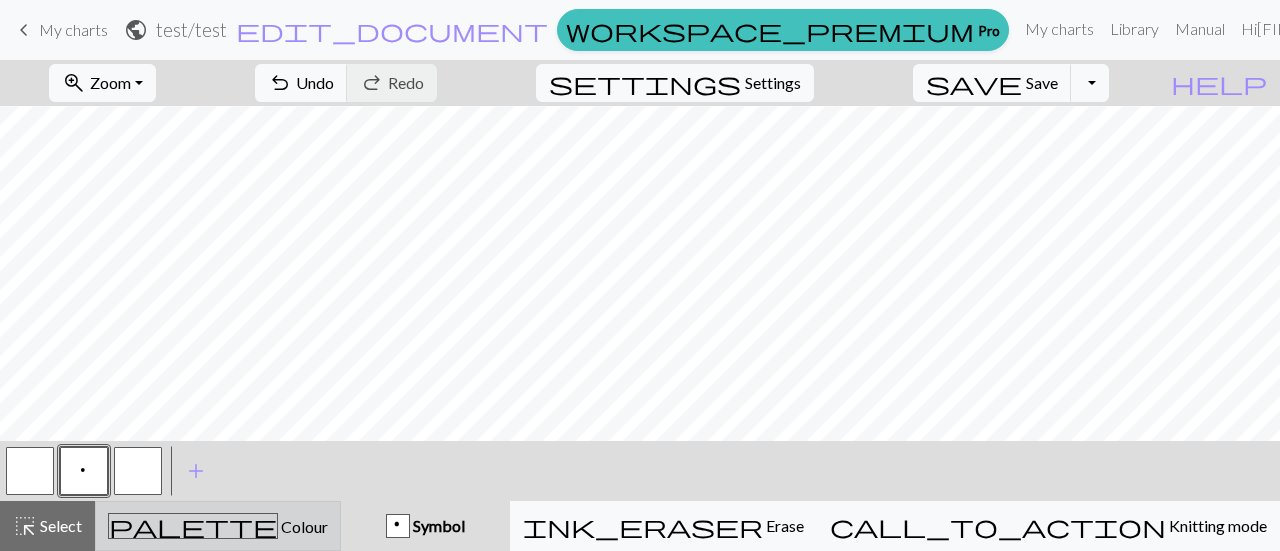 click on "palette" at bounding box center (193, 526) 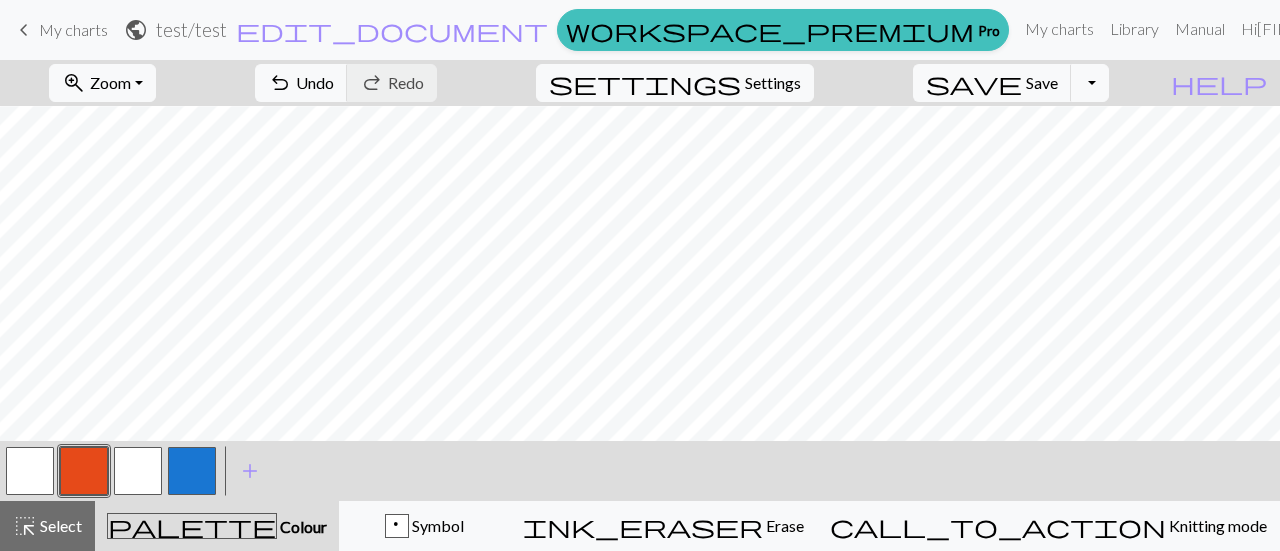 click at bounding box center (84, 471) 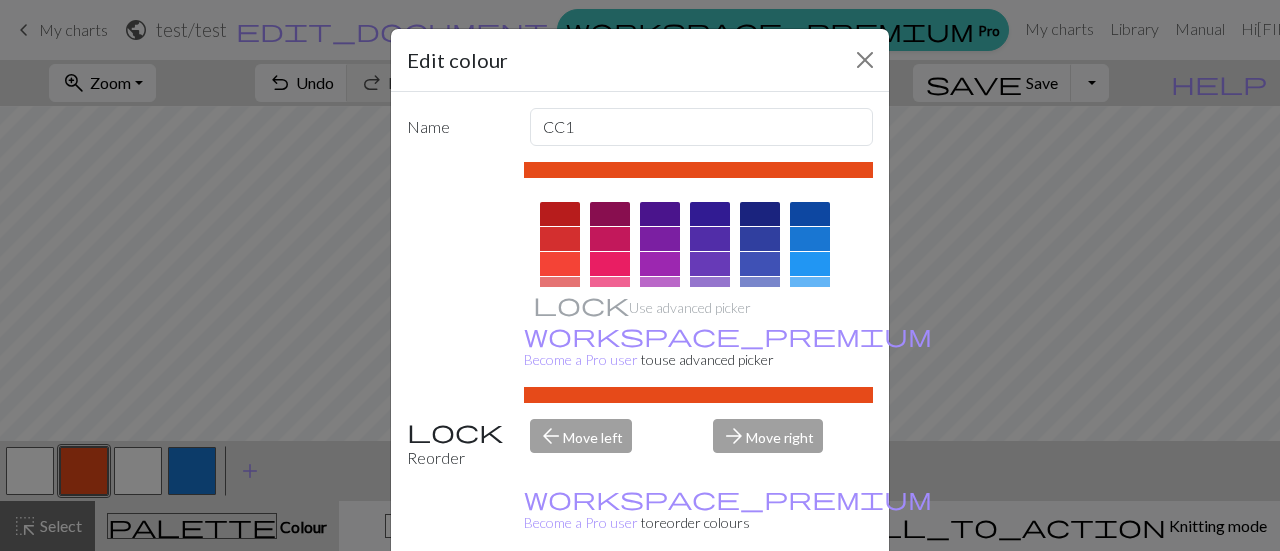 scroll, scrollTop: 46, scrollLeft: 0, axis: vertical 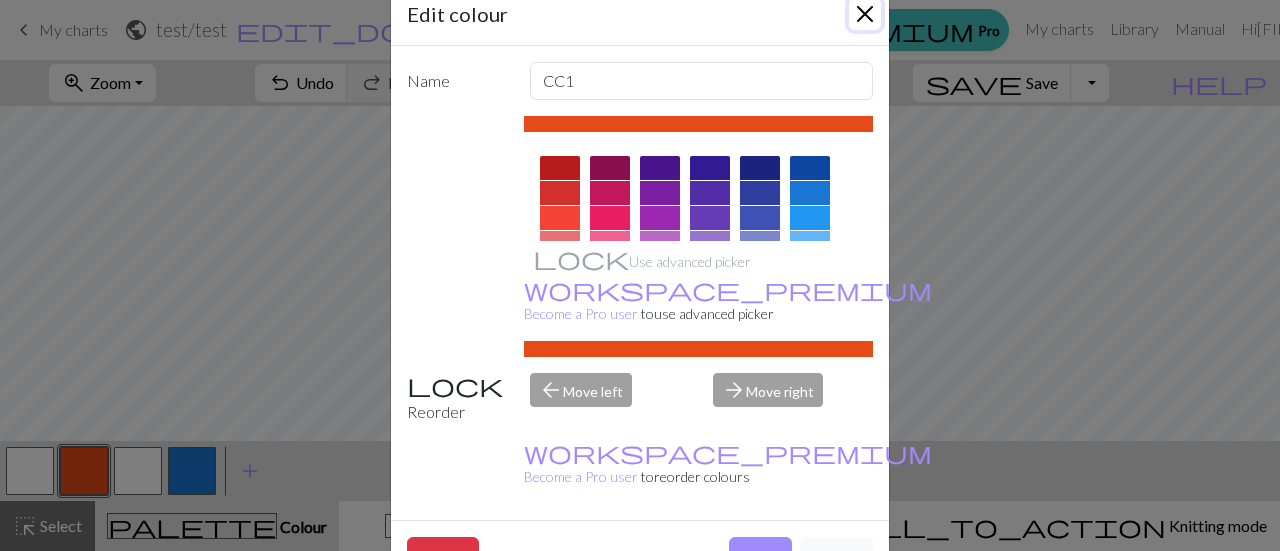 click at bounding box center [865, 14] 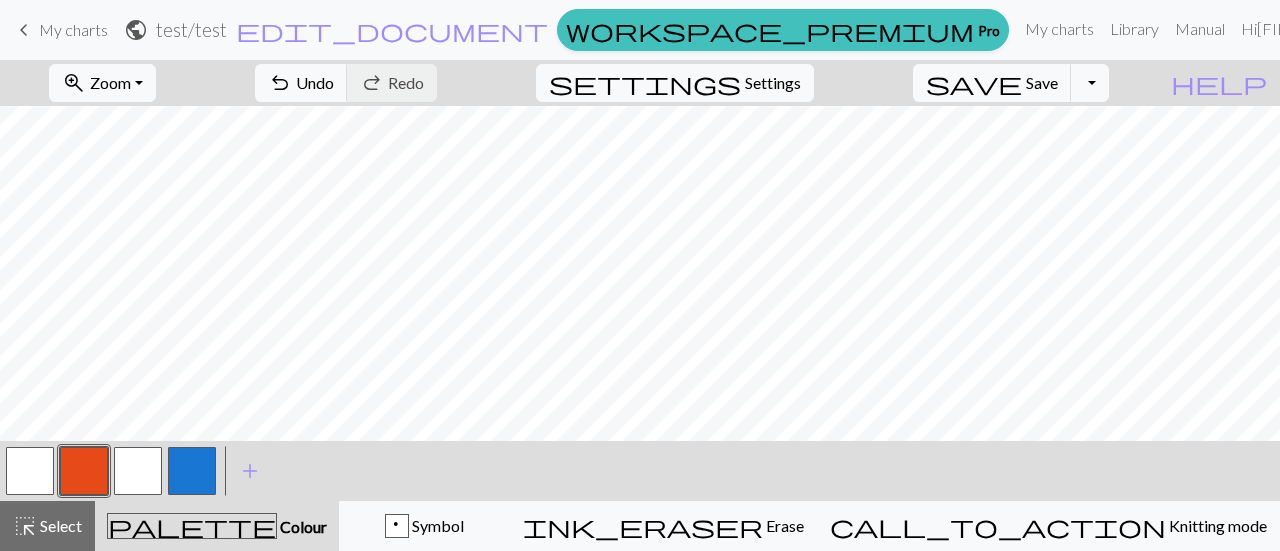 scroll, scrollTop: 269, scrollLeft: 0, axis: vertical 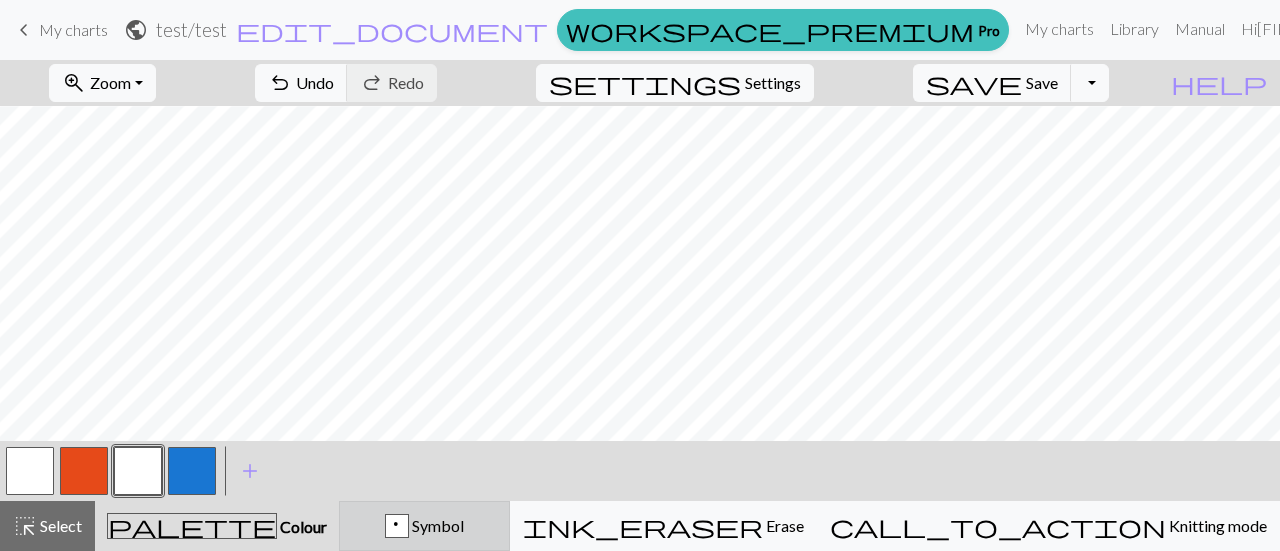 click on "Symbol" at bounding box center [436, 525] 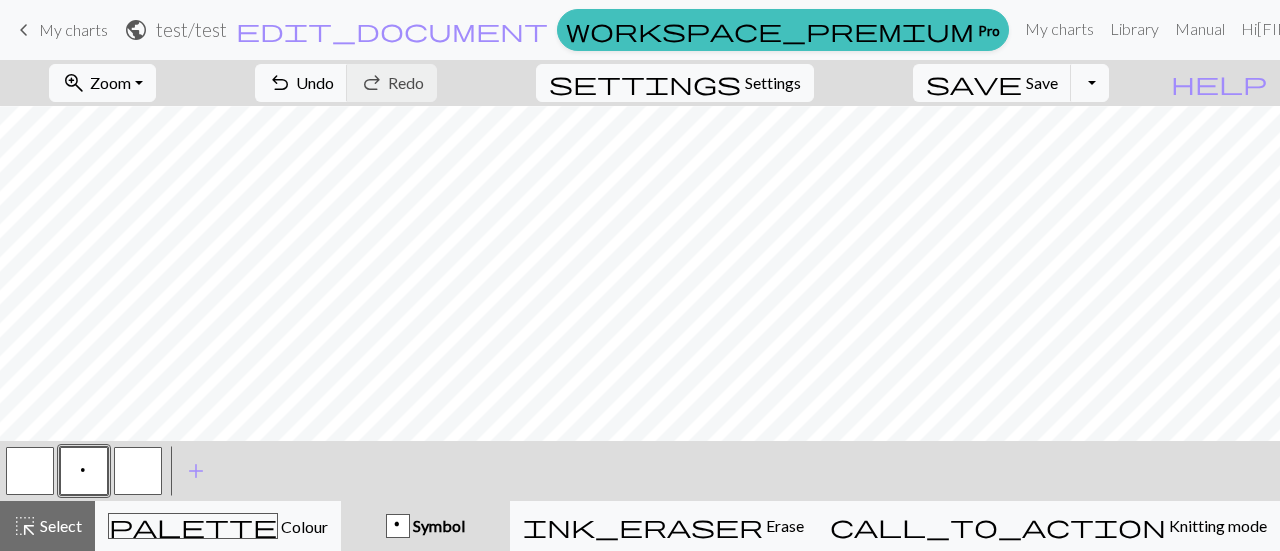 click on "p" at bounding box center (398, 527) 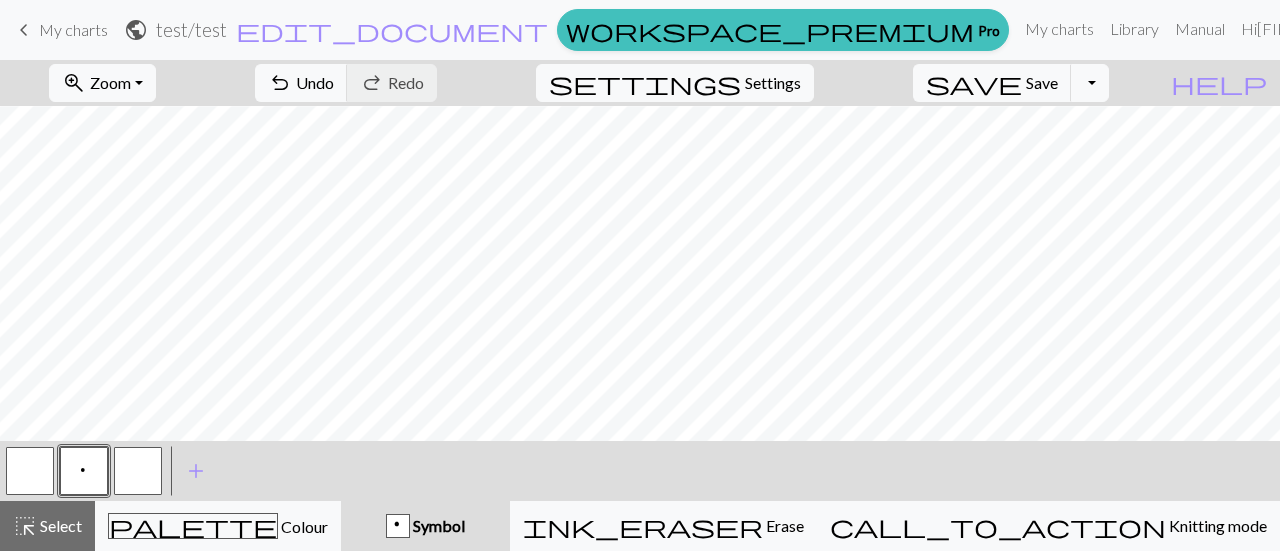 click on "Symbol" at bounding box center [437, 525] 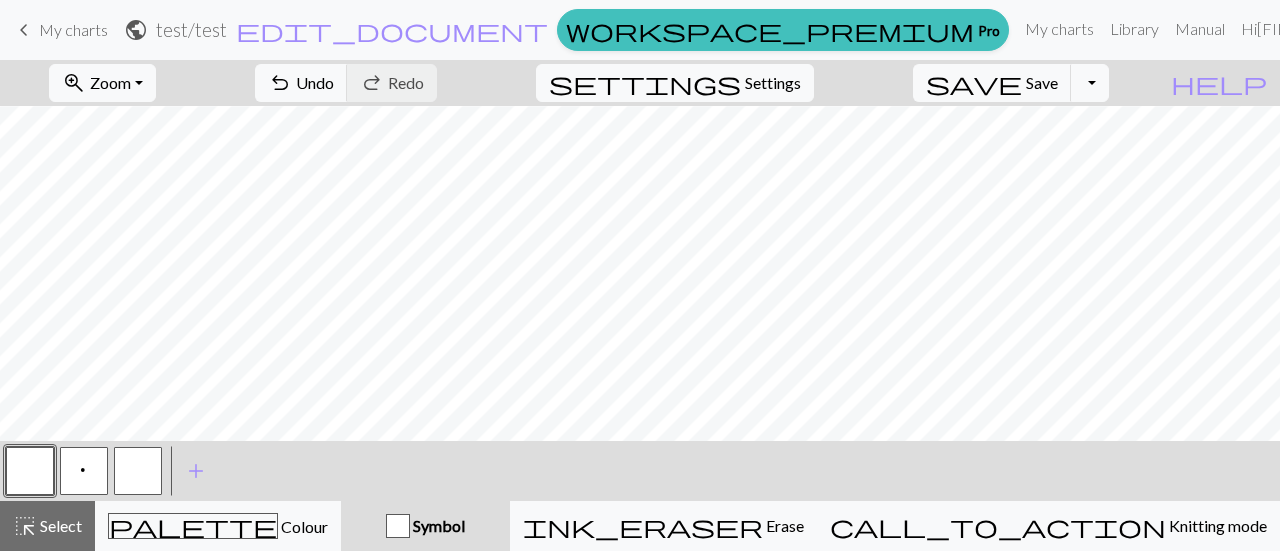 click at bounding box center (138, 471) 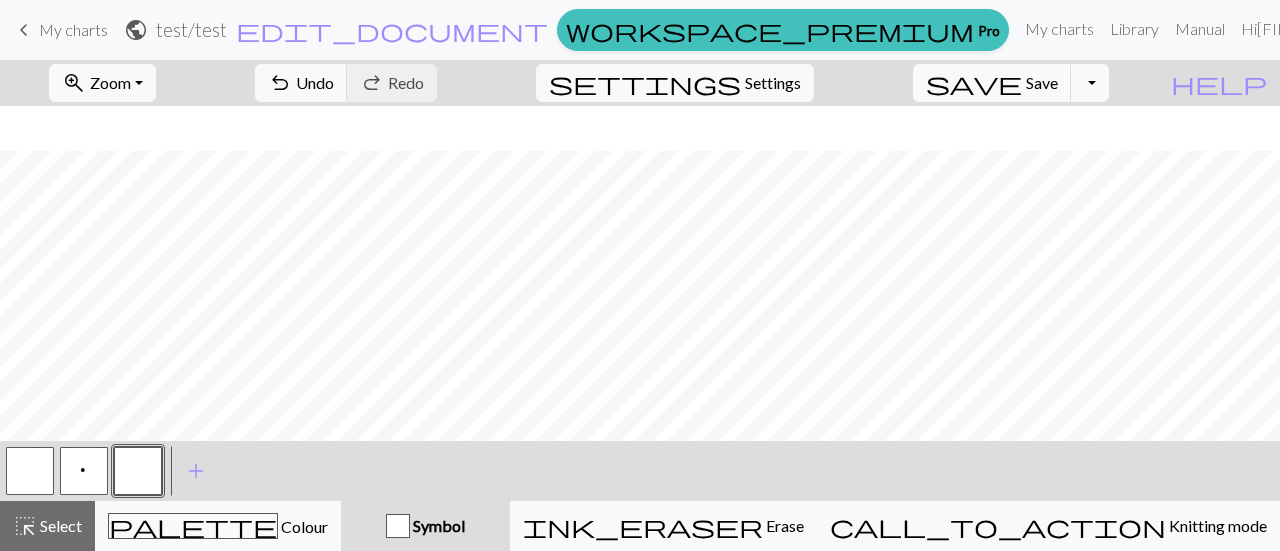 scroll, scrollTop: 369, scrollLeft: 0, axis: vertical 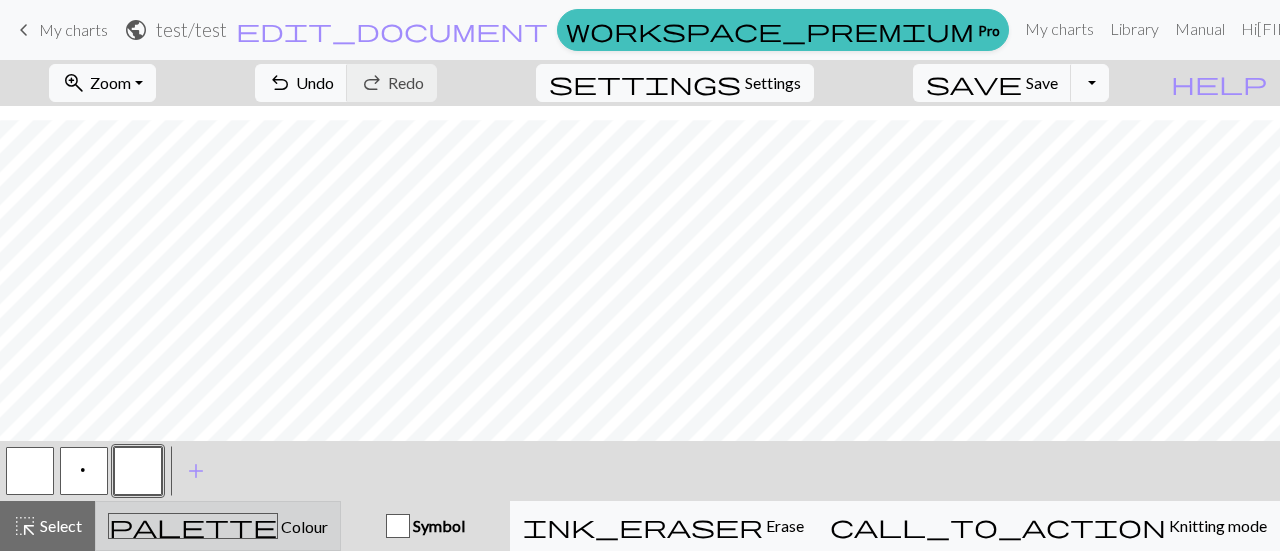 click on "Colour" at bounding box center (303, 526) 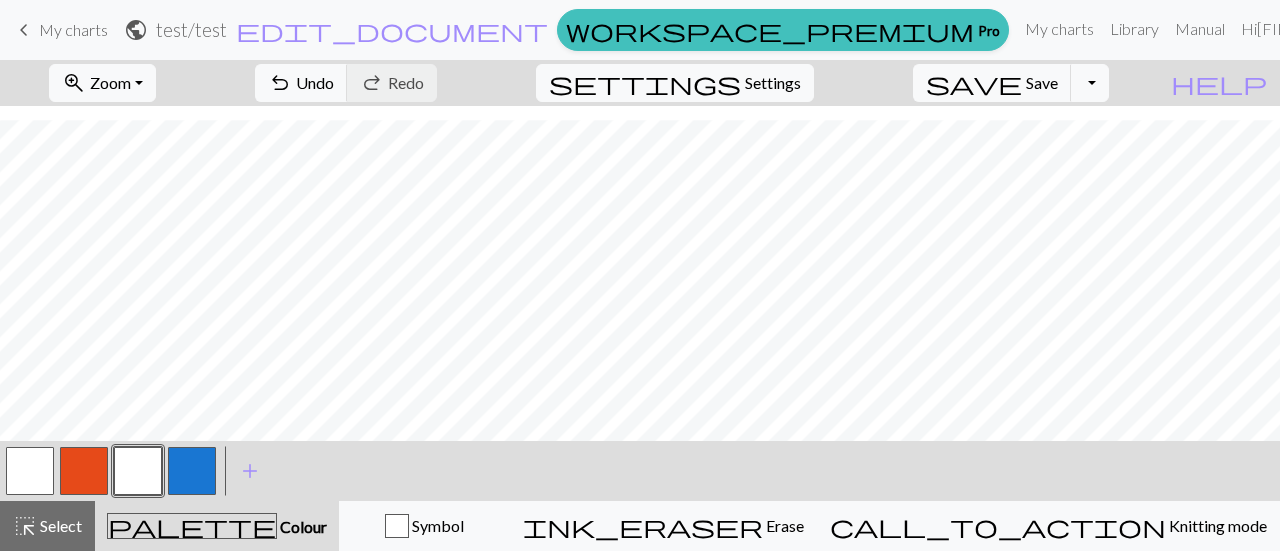 click on "< > add Add a  colour" at bounding box center (640, 471) 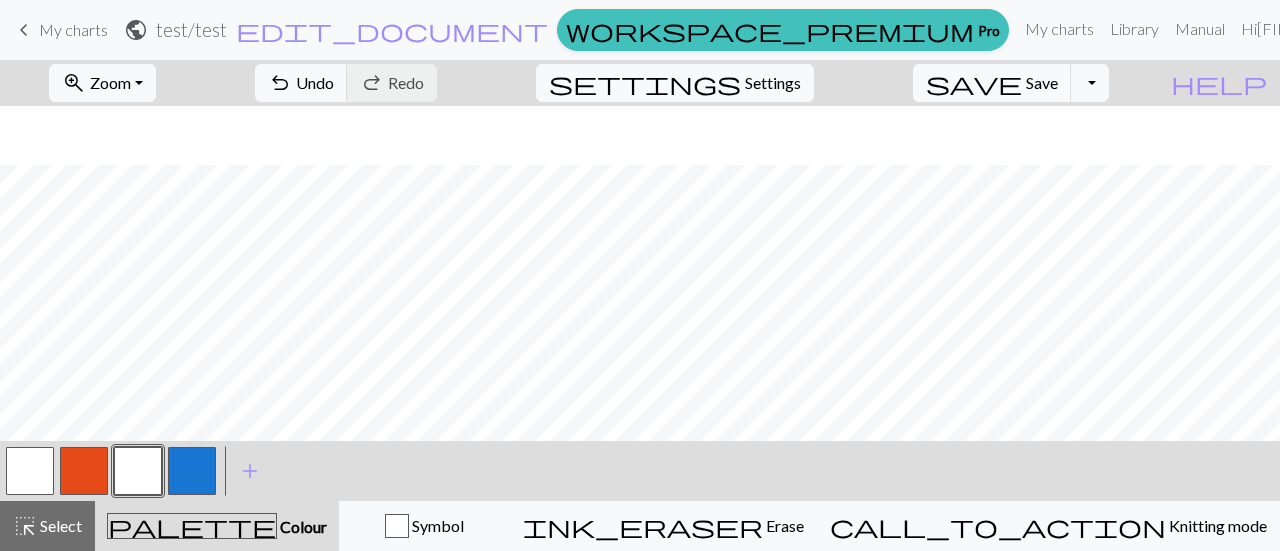 scroll, scrollTop: 369, scrollLeft: 0, axis: vertical 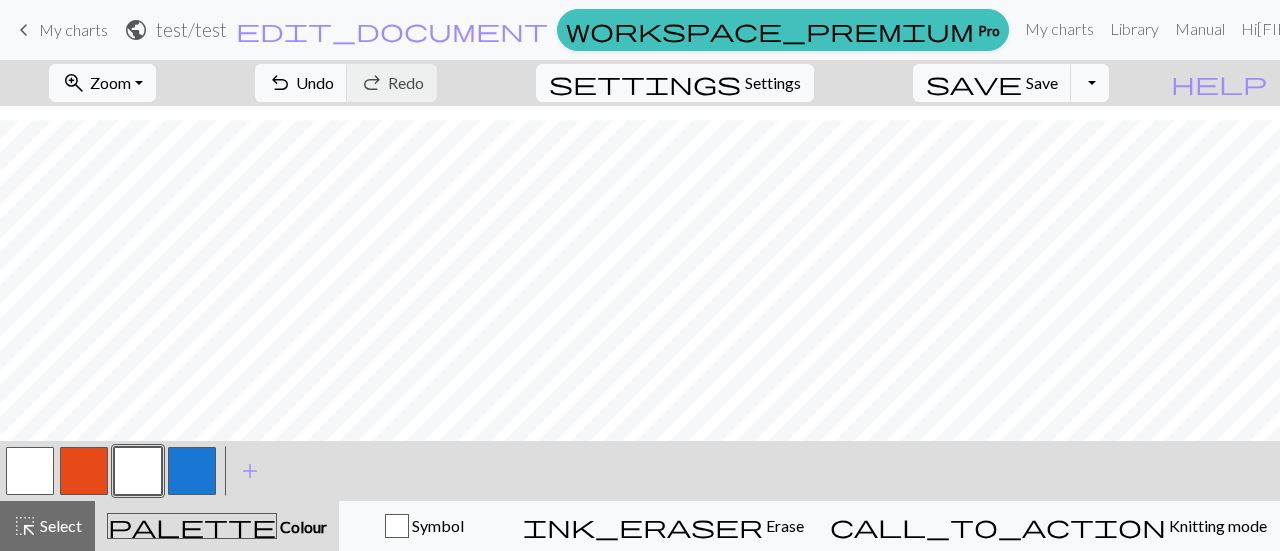 click at bounding box center [138, 471] 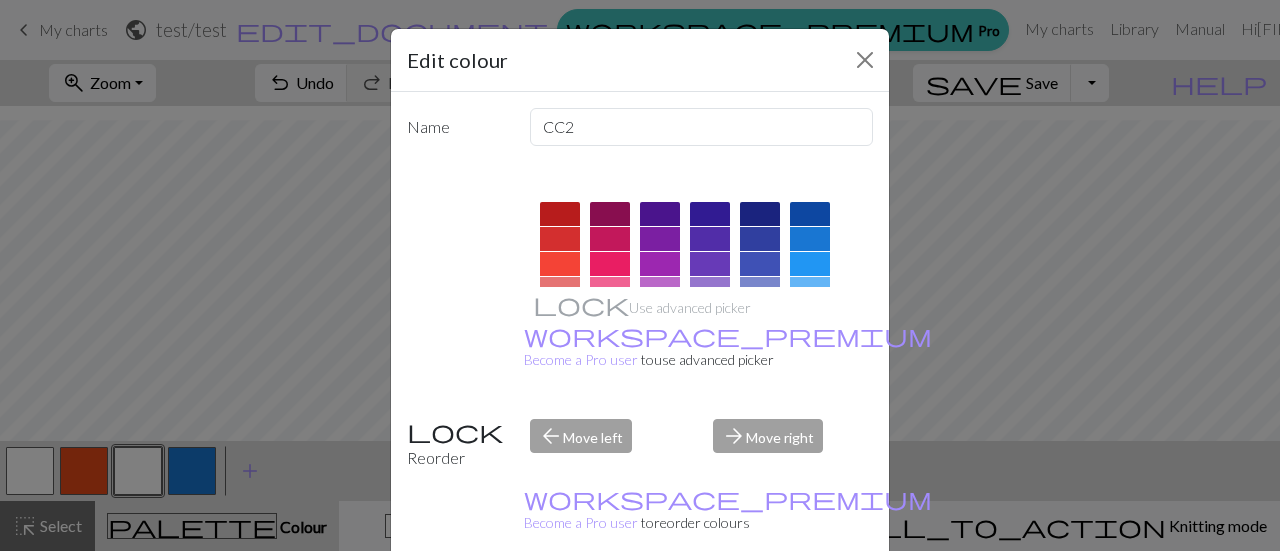 click on "arrow_forward Move right" at bounding box center [793, 444] 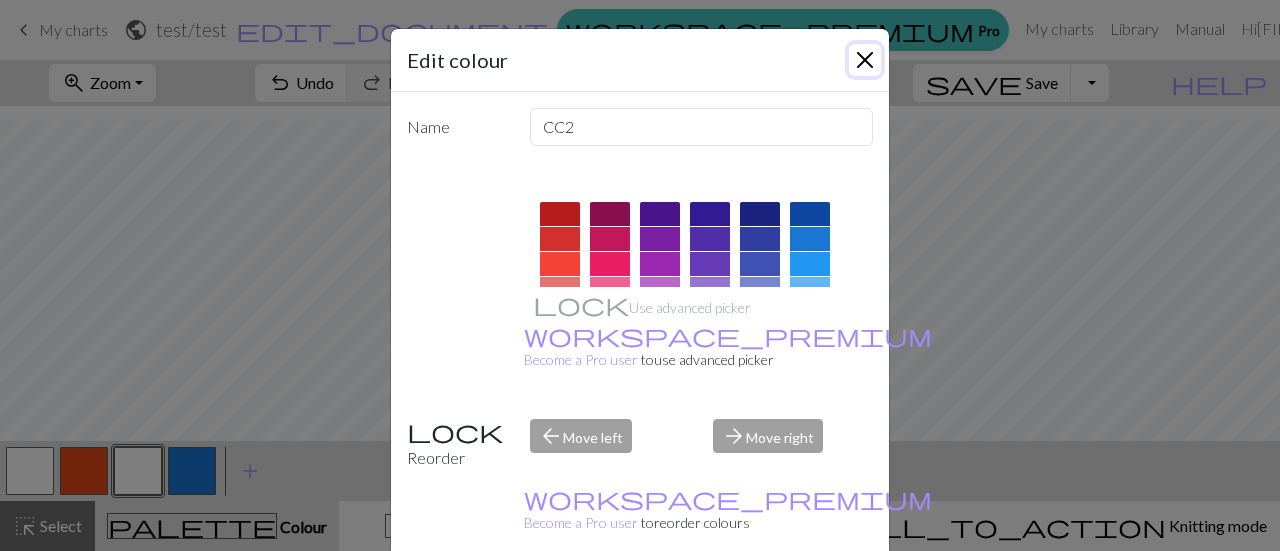 click at bounding box center [865, 60] 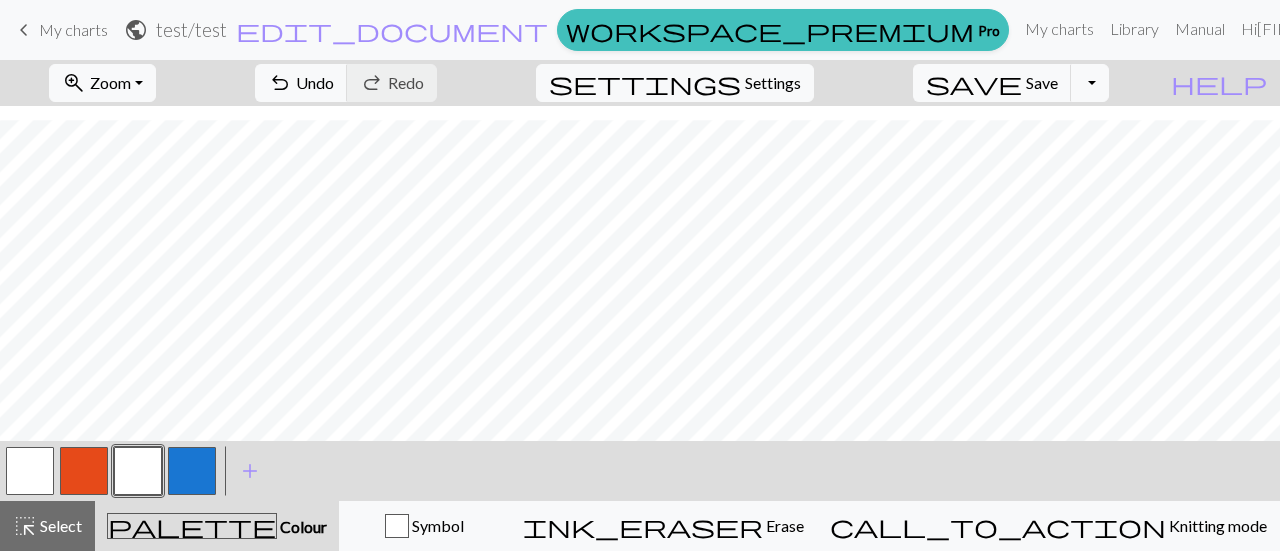 click at bounding box center [84, 471] 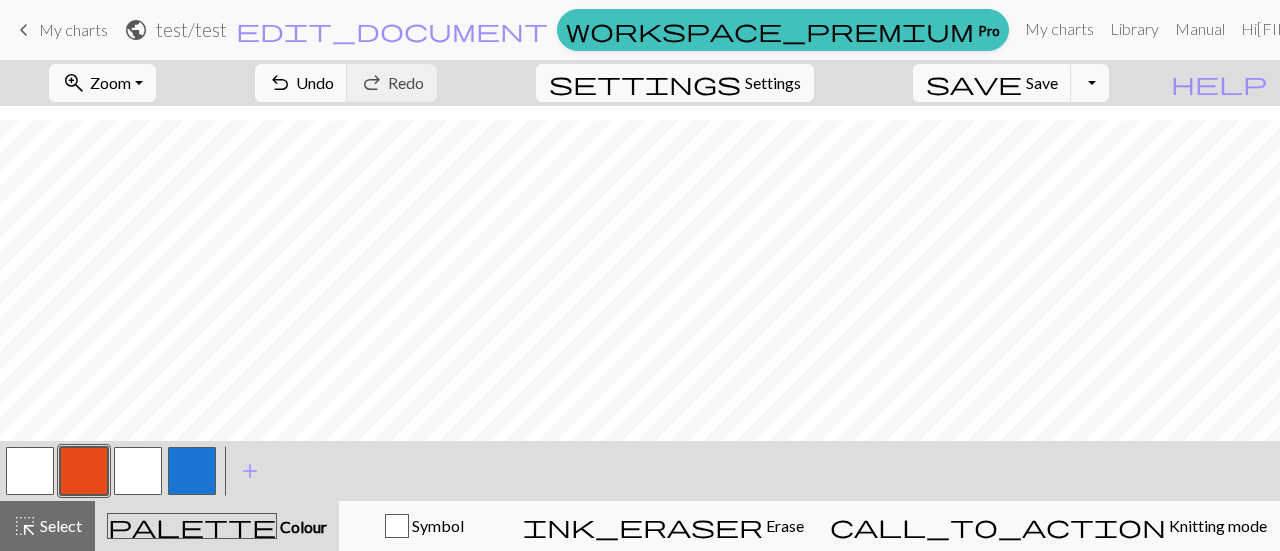 click at bounding box center (138, 471) 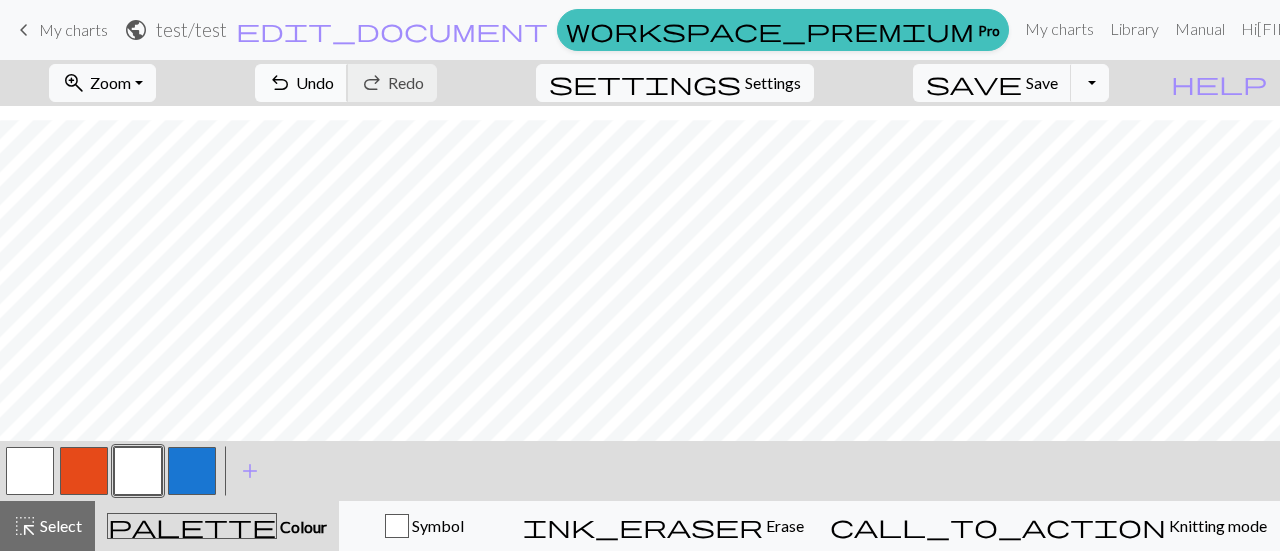 click on "undo" at bounding box center [280, 83] 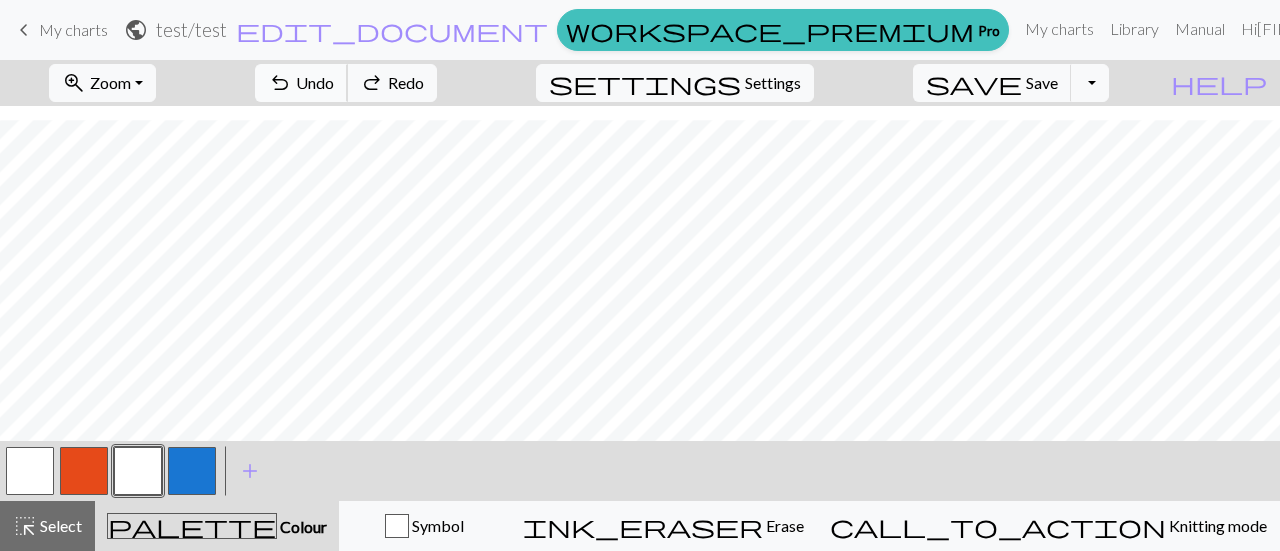 click on "undo" at bounding box center (280, 83) 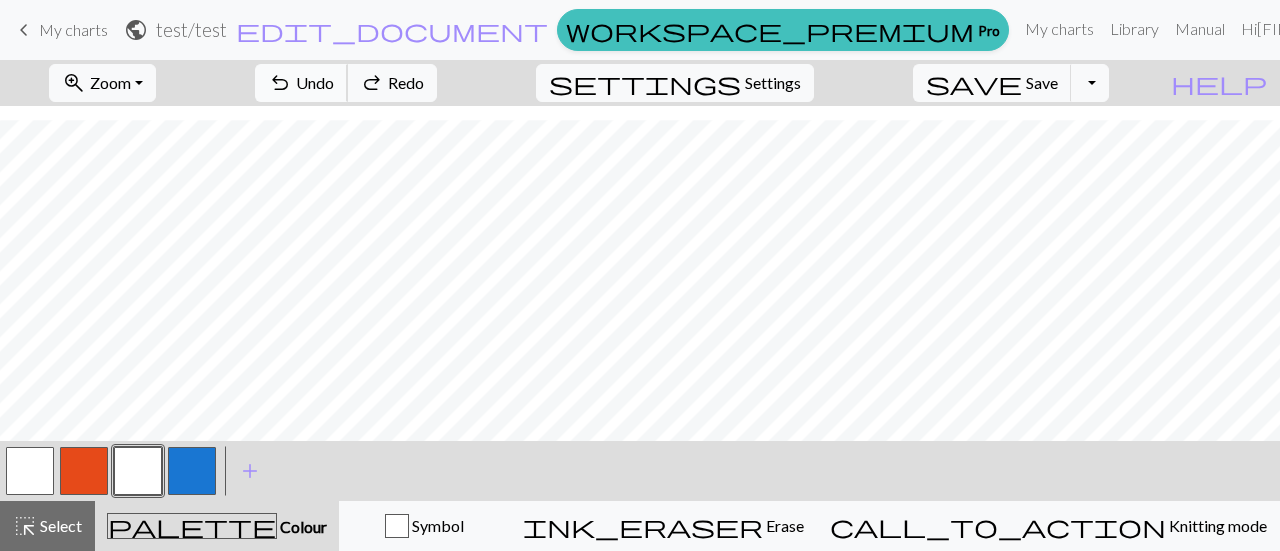 click on "undo" at bounding box center (280, 83) 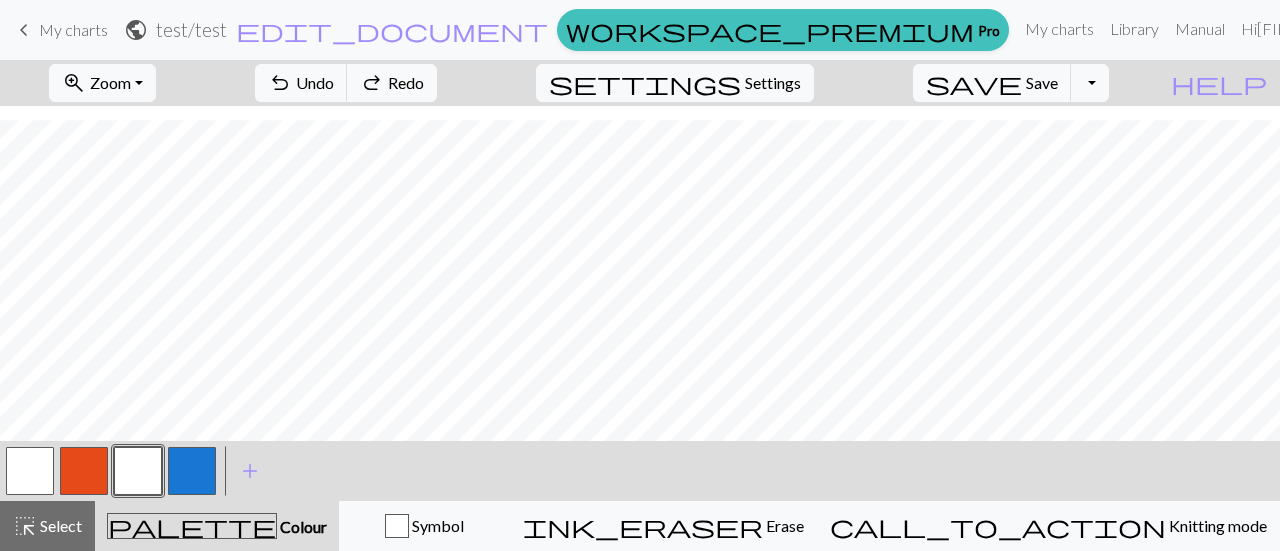 click at bounding box center [138, 471] 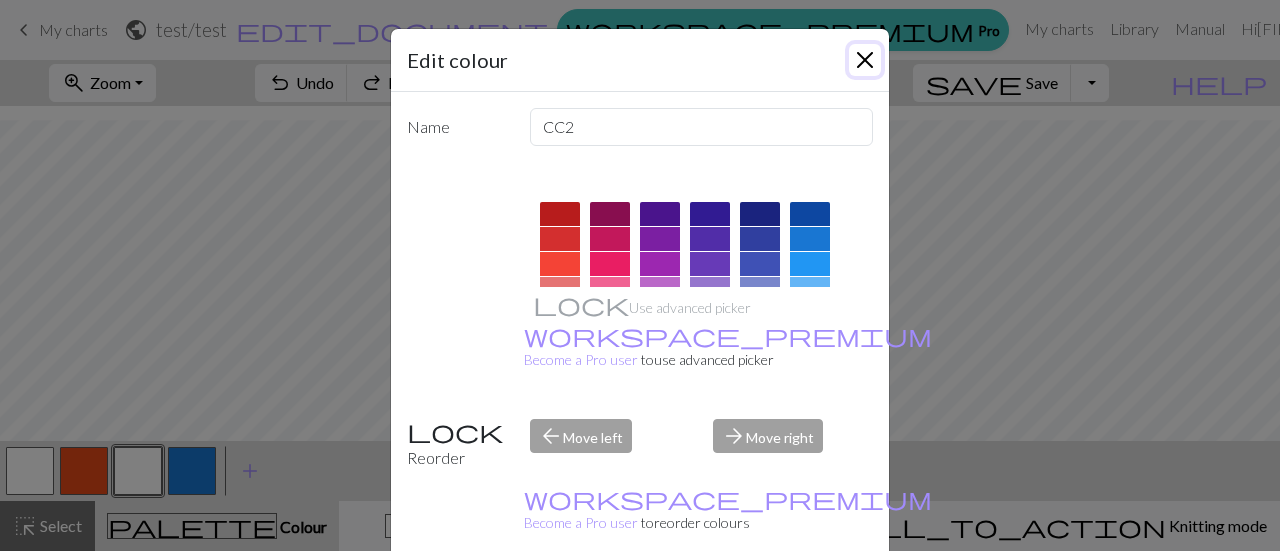 click at bounding box center [865, 60] 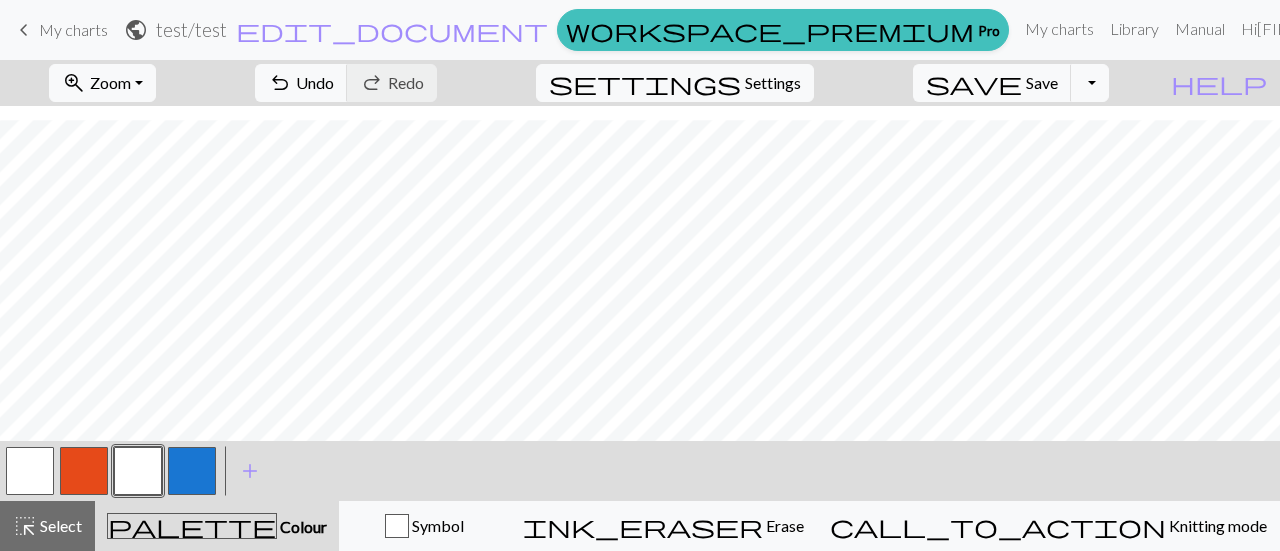 click at bounding box center (84, 471) 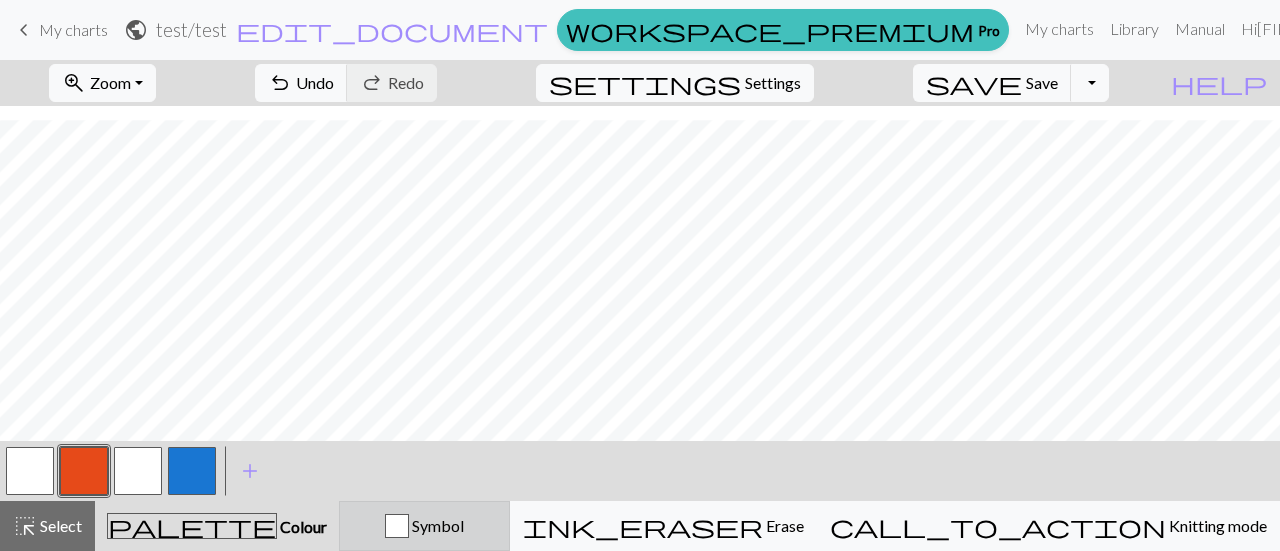 click on "Symbol" at bounding box center (436, 525) 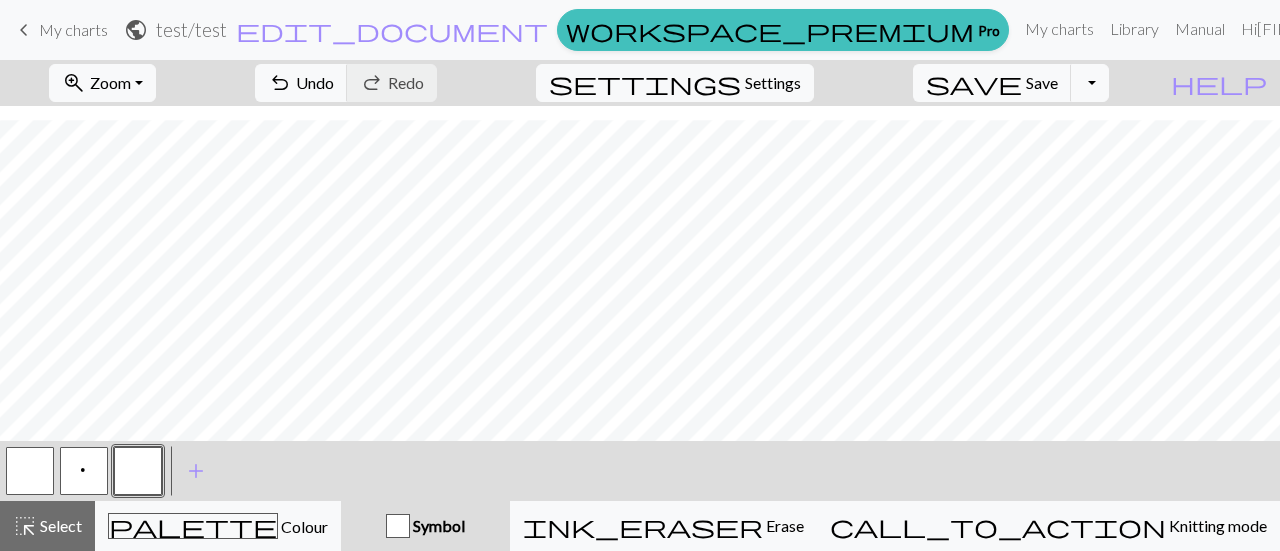 click on "p" at bounding box center [84, 471] 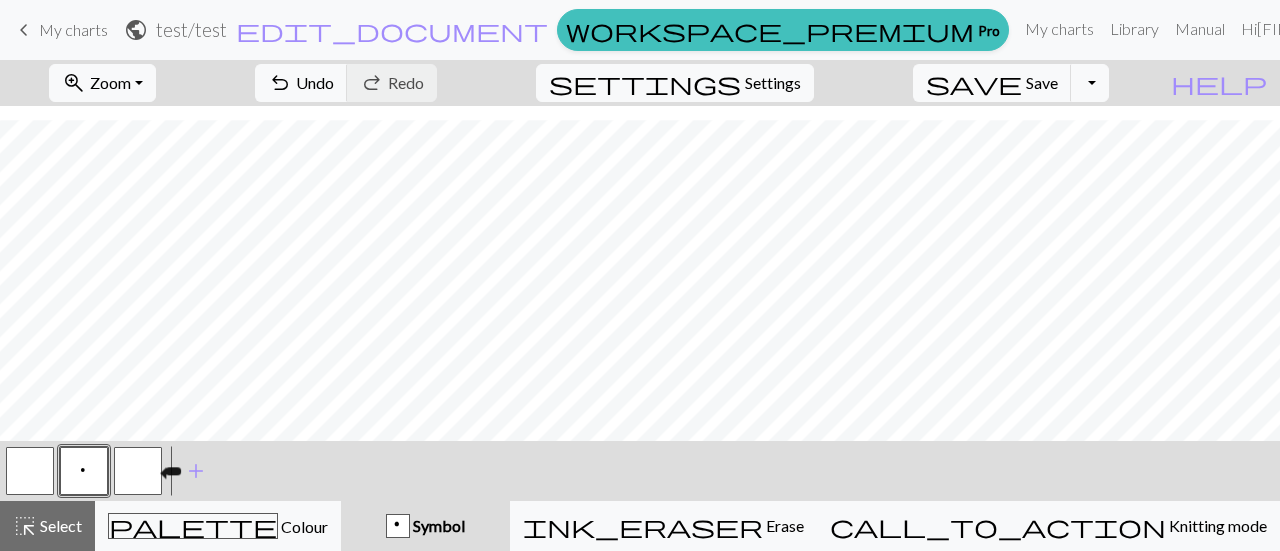 click at bounding box center [138, 471] 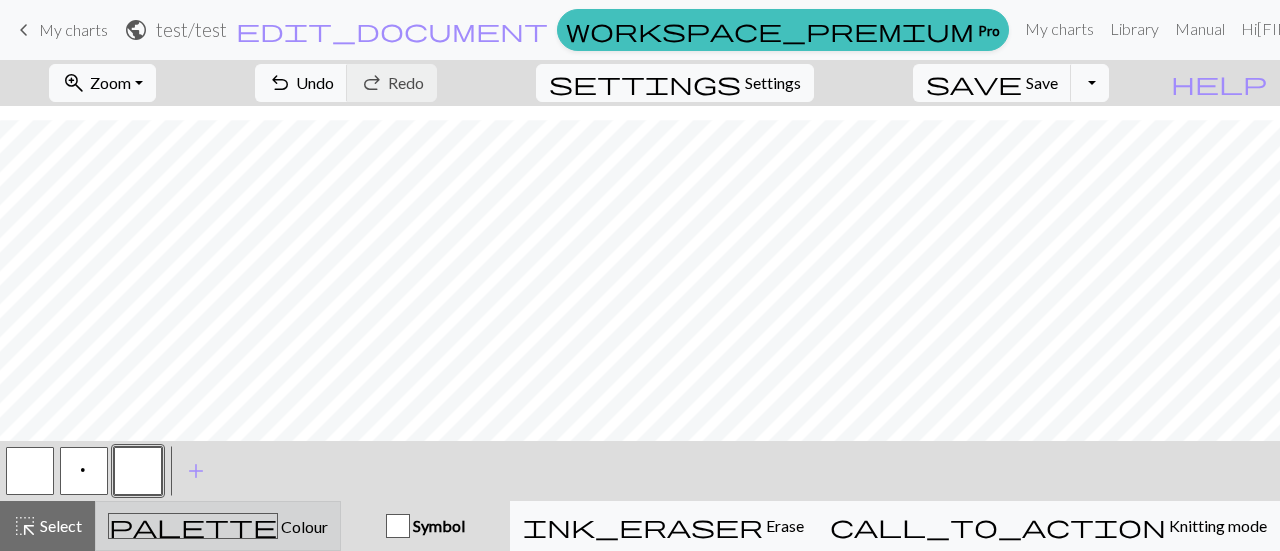 click on "palette" at bounding box center [193, 526] 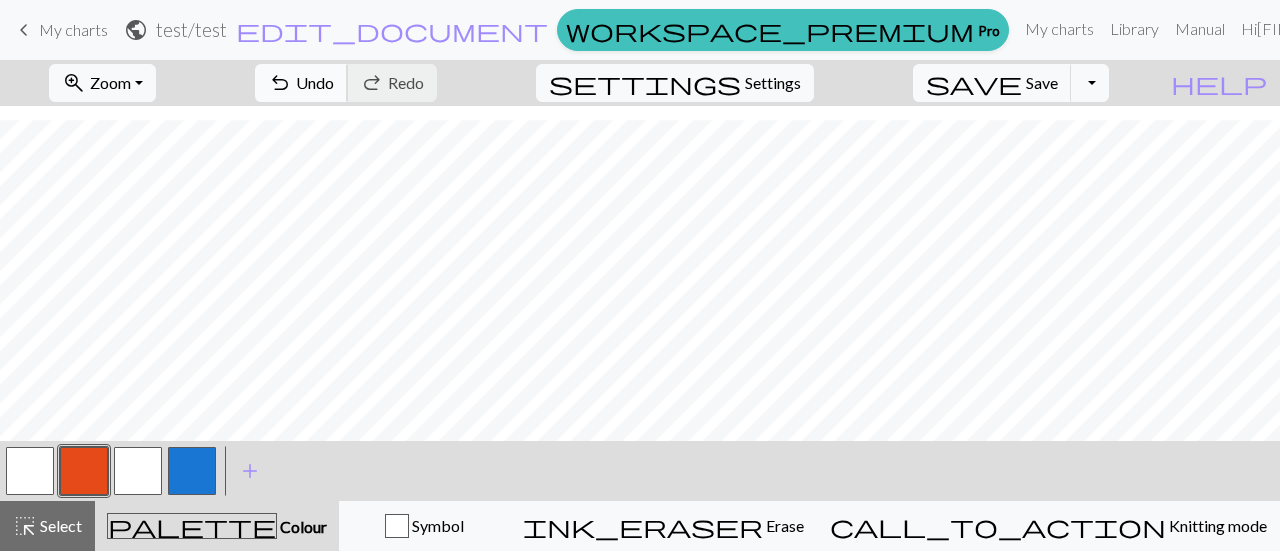 click on "undo" at bounding box center (280, 83) 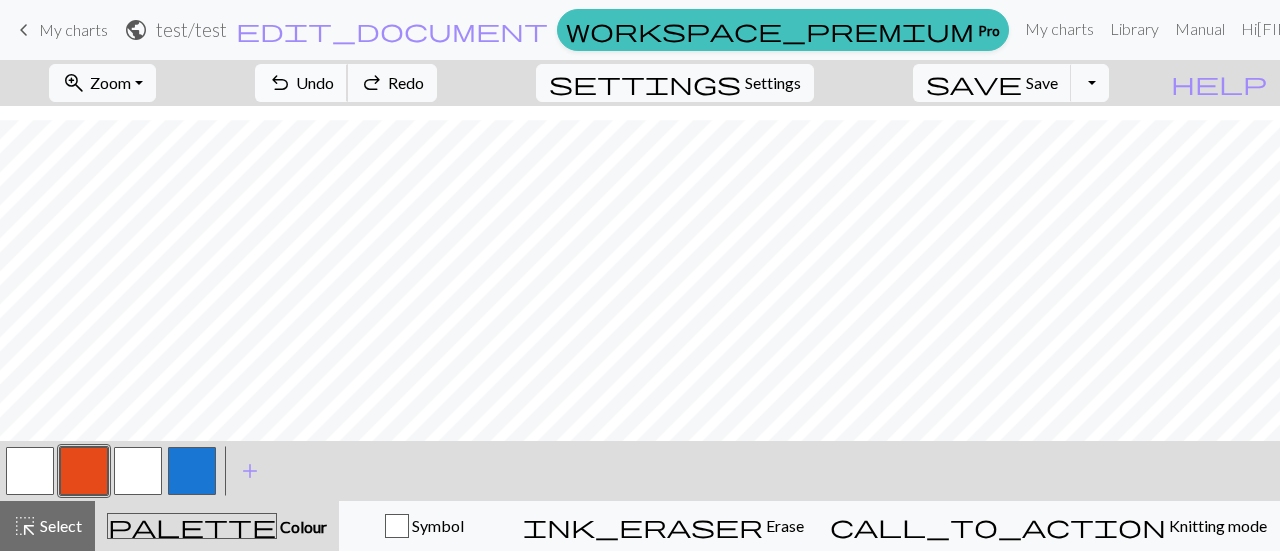 click on "undo" at bounding box center (280, 83) 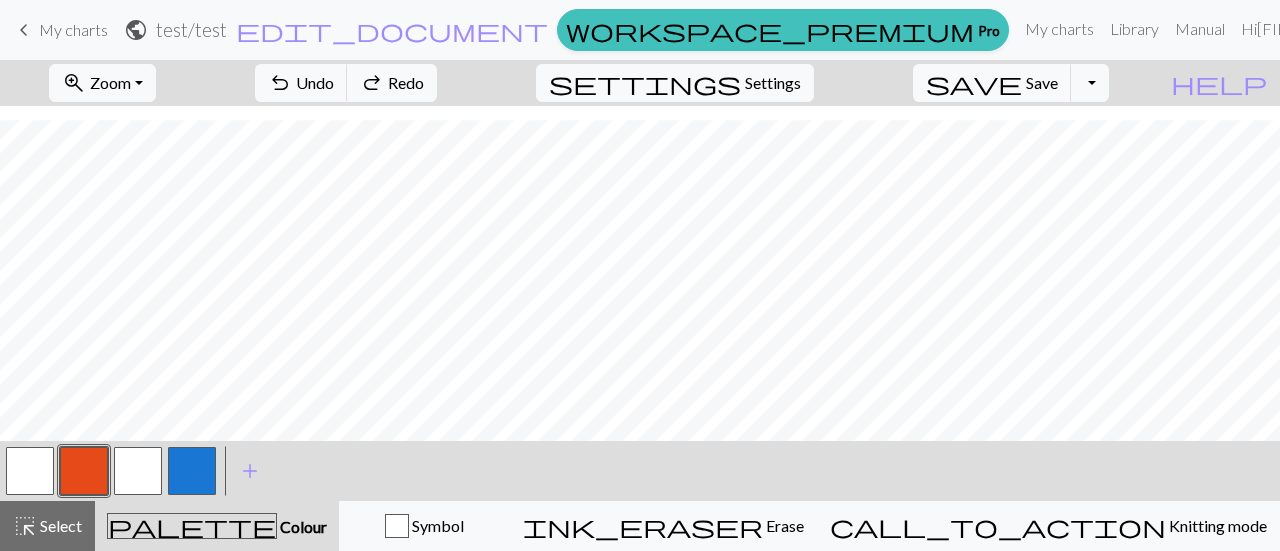 click at bounding box center (84, 471) 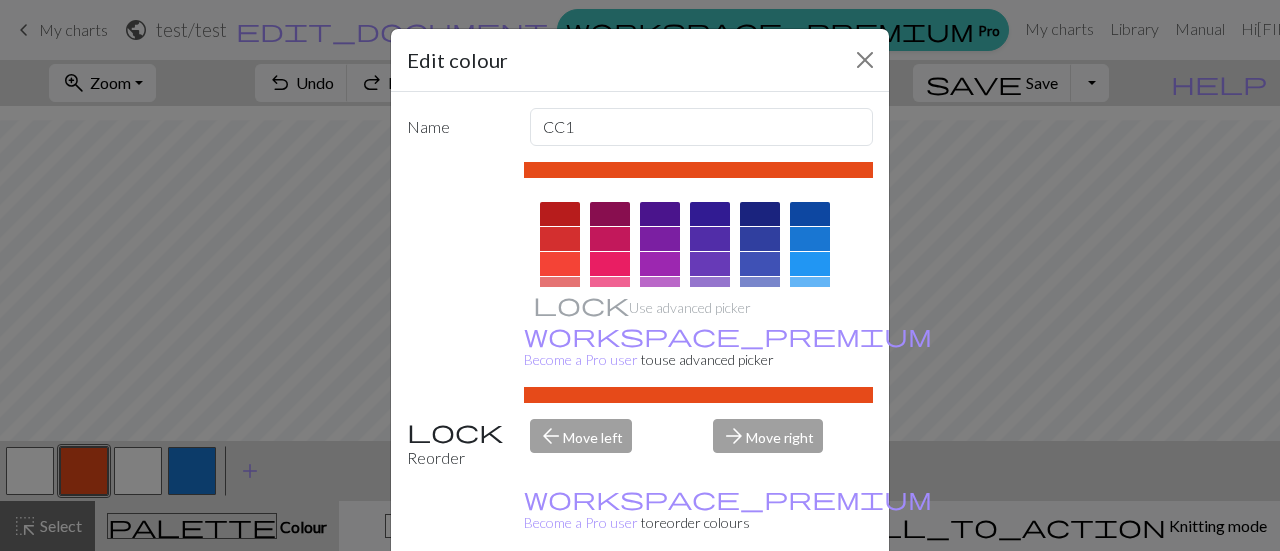 click on "Edit colour Name CC1 Use advanced picker workspace_premium Become a Pro user   to  use advanced picker Reorder arrow_back Move left arrow_forward Move right workspace_premium Become a Pro user   to  reorder colours Delete Done Cancel" at bounding box center [640, 275] 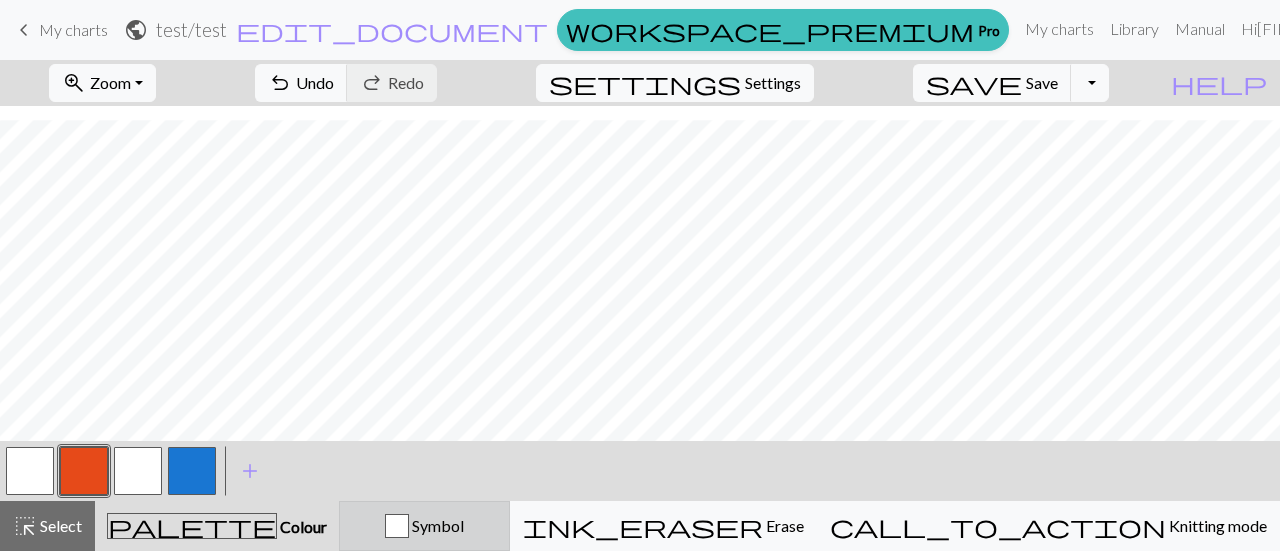 click at bounding box center (397, 526) 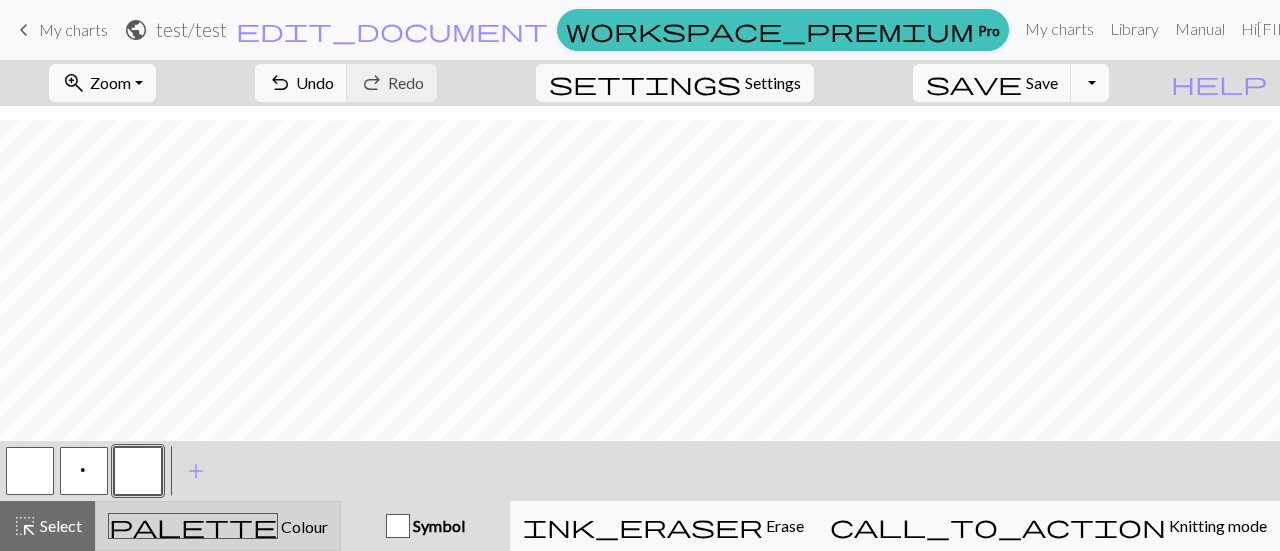 click on "Colour" at bounding box center (303, 526) 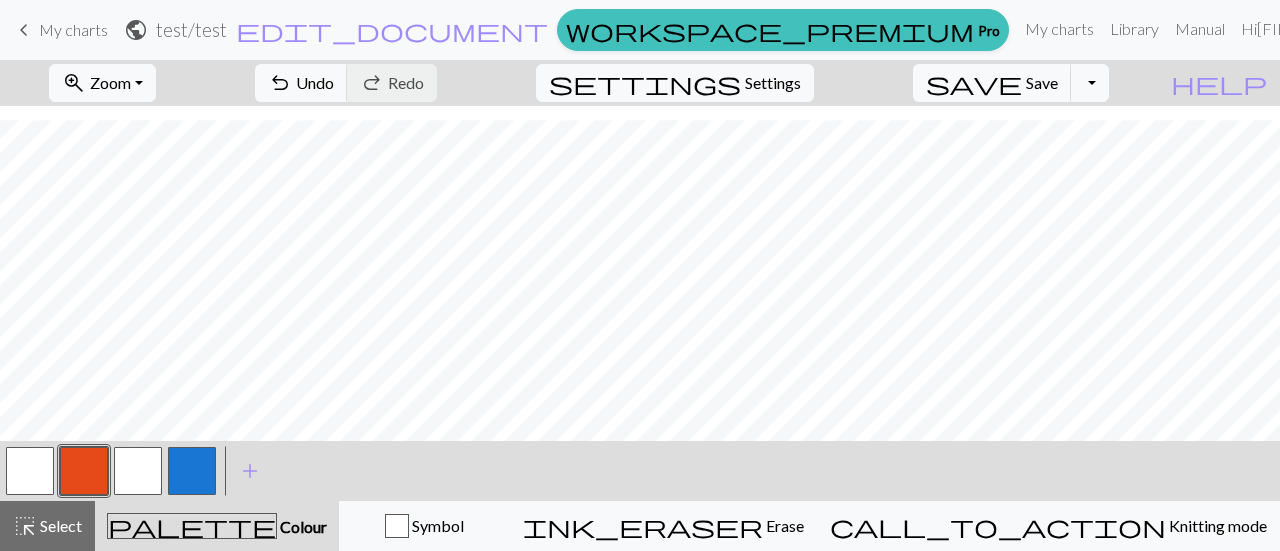 click at bounding box center (138, 471) 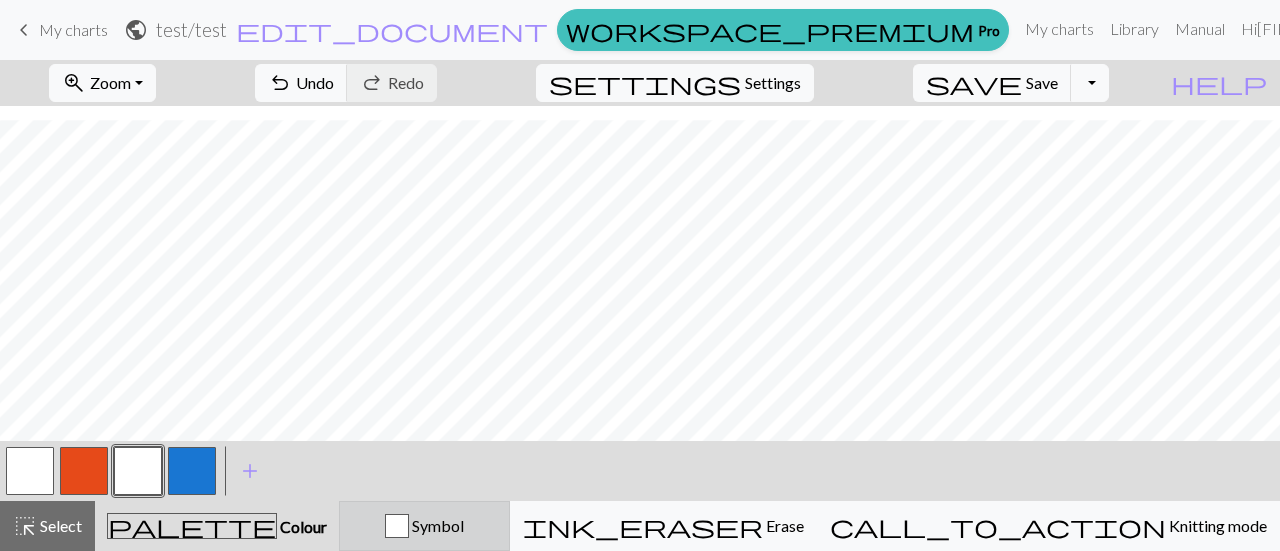click on "Symbol" at bounding box center (436, 525) 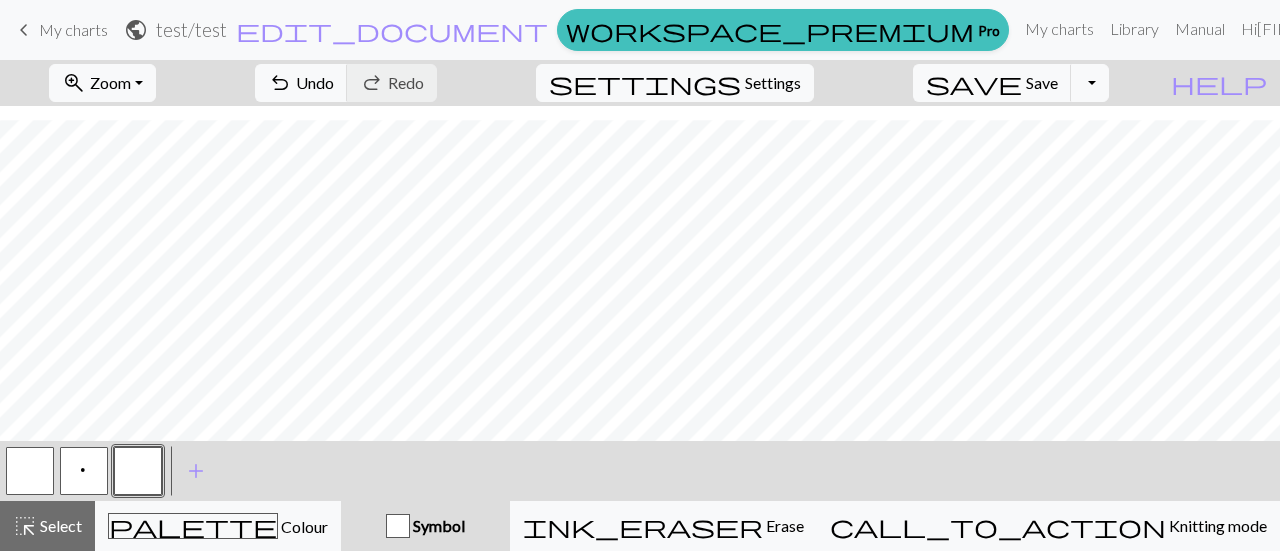 click on "p" at bounding box center [84, 473] 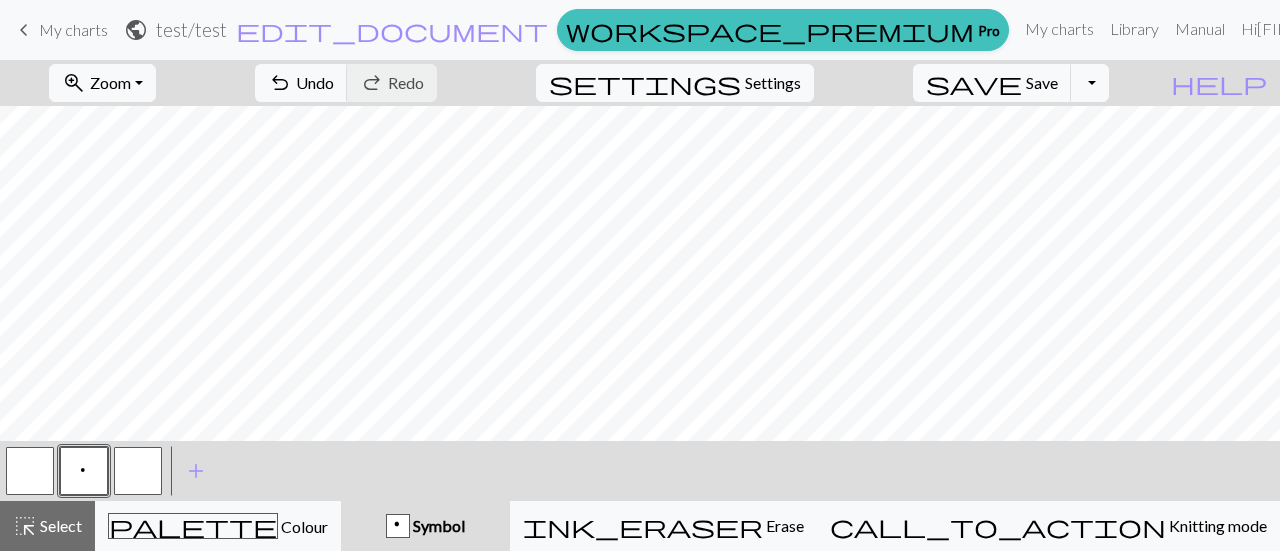 scroll, scrollTop: 269, scrollLeft: 0, axis: vertical 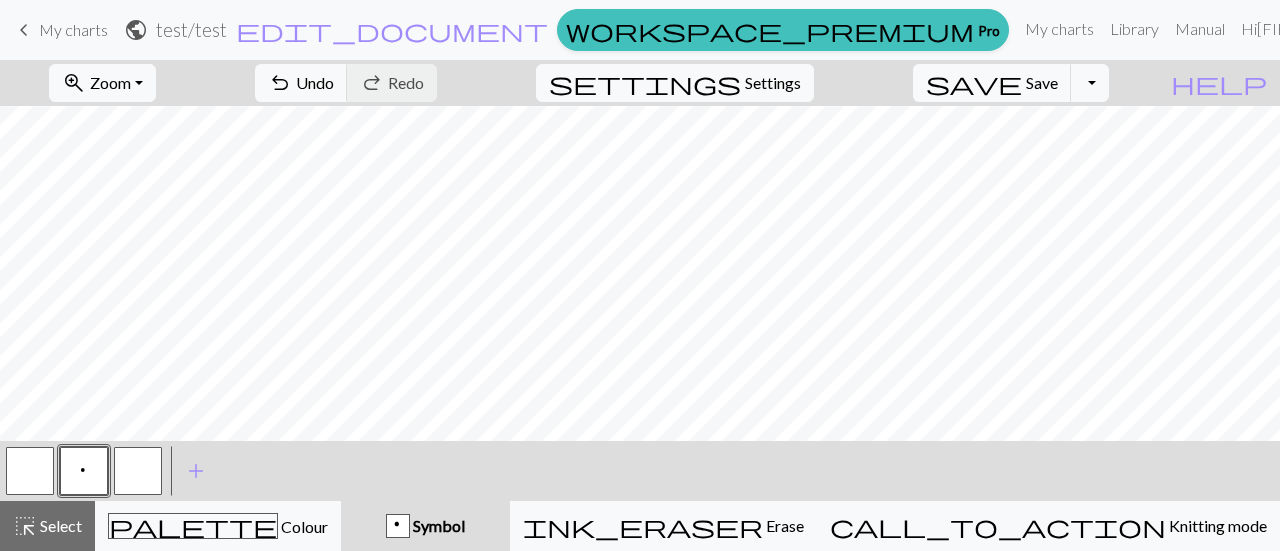 click at bounding box center [138, 471] 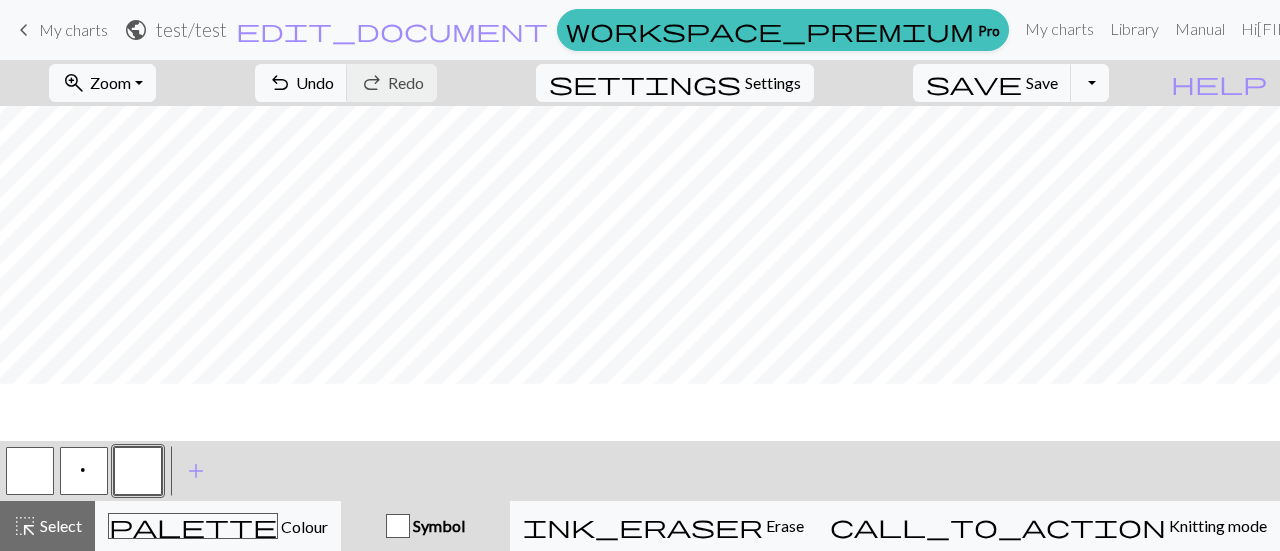 scroll, scrollTop: 169, scrollLeft: 0, axis: vertical 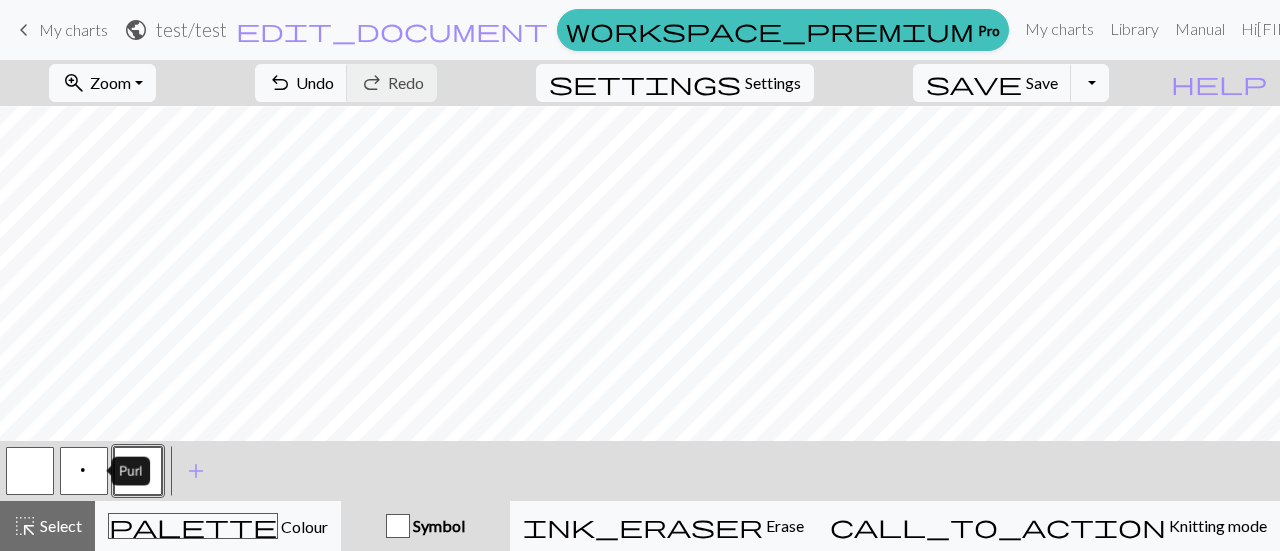click on "p" at bounding box center (84, 473) 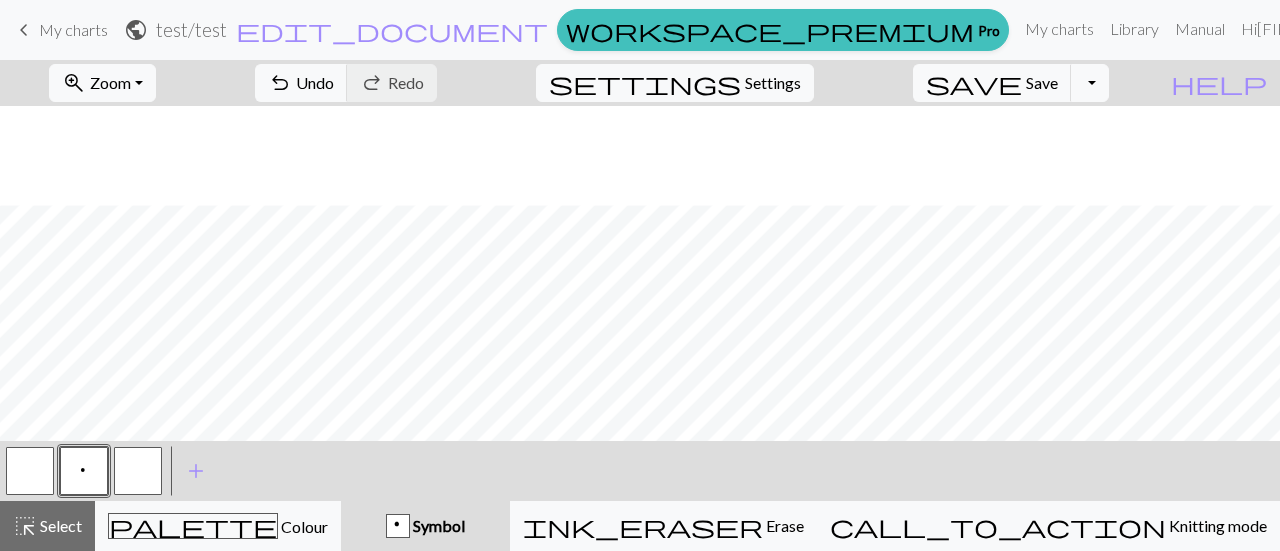 scroll, scrollTop: 169, scrollLeft: 0, axis: vertical 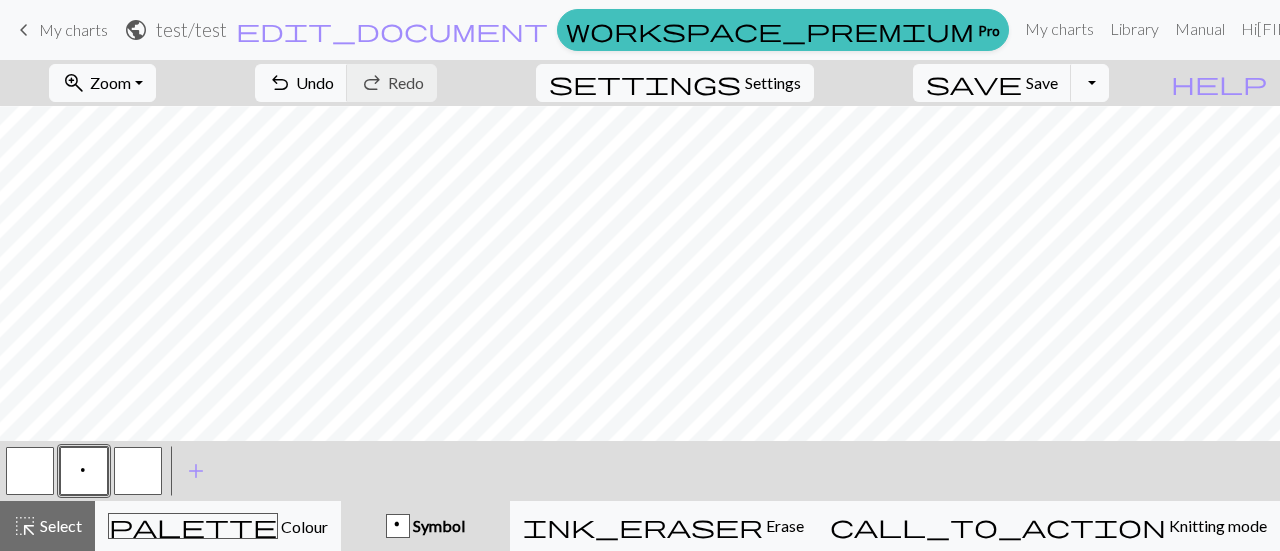 click on "Symbol" at bounding box center (437, 525) 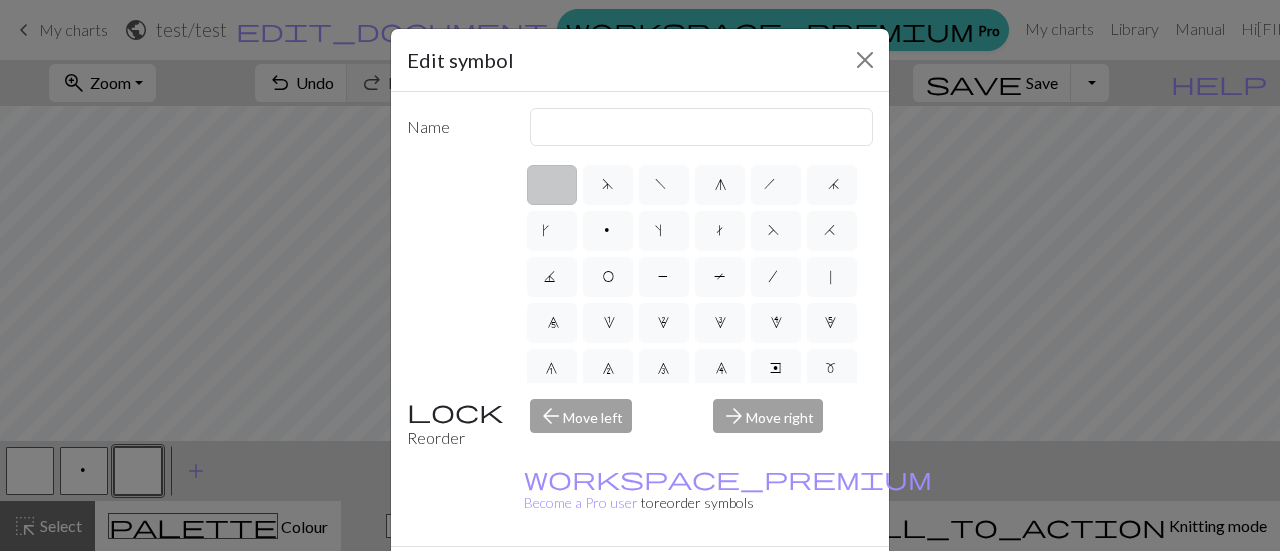click on "Cancel" at bounding box center [836, 582] 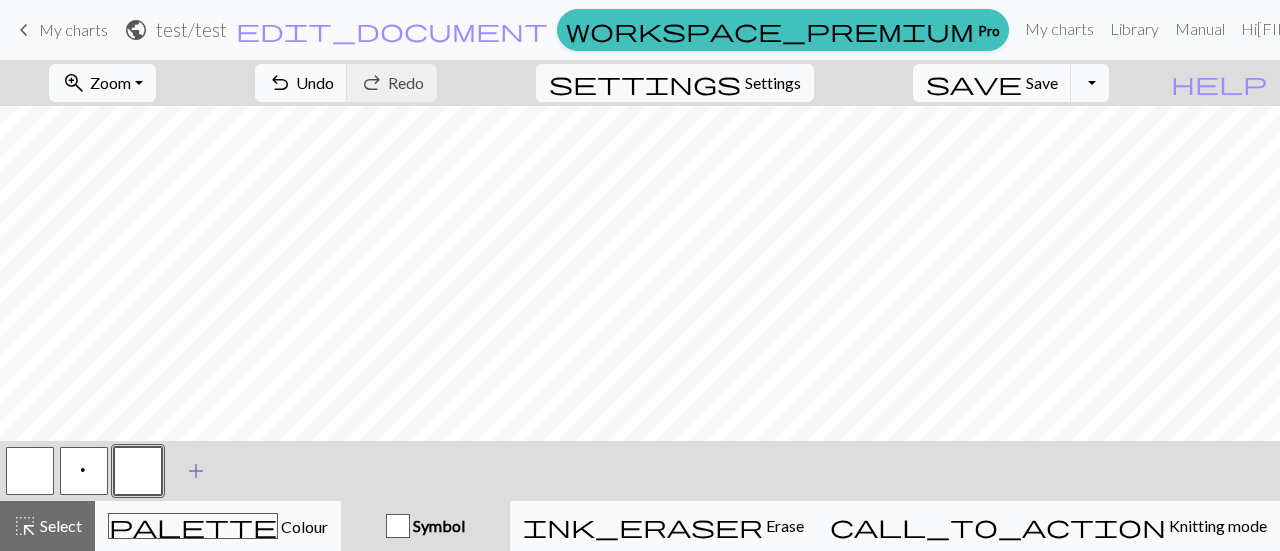 click on "add" at bounding box center [196, 471] 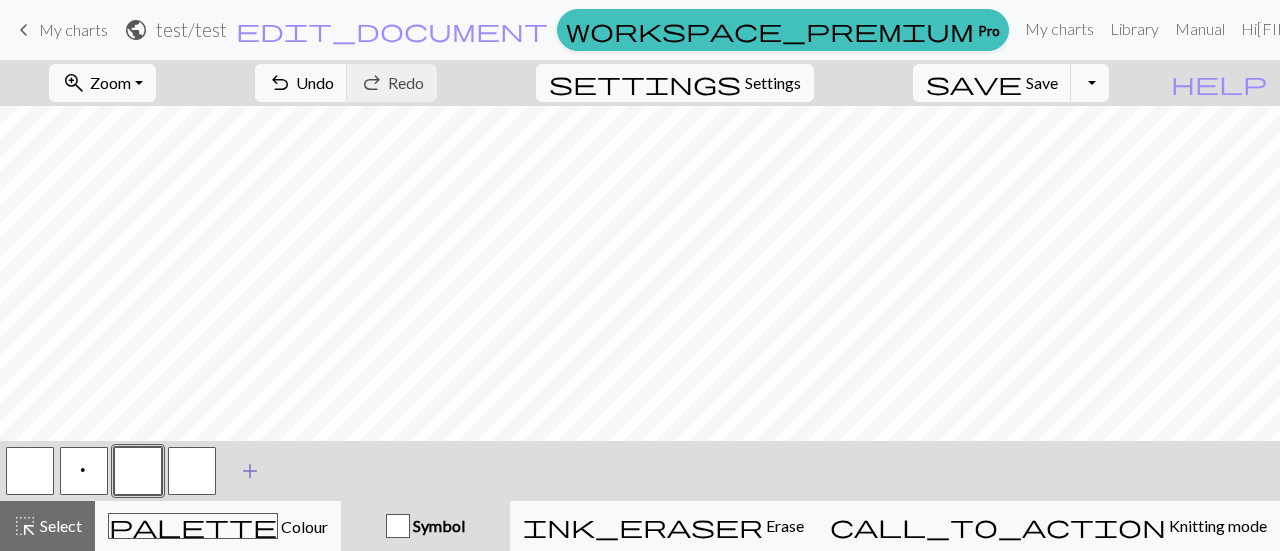 click at bounding box center (192, 471) 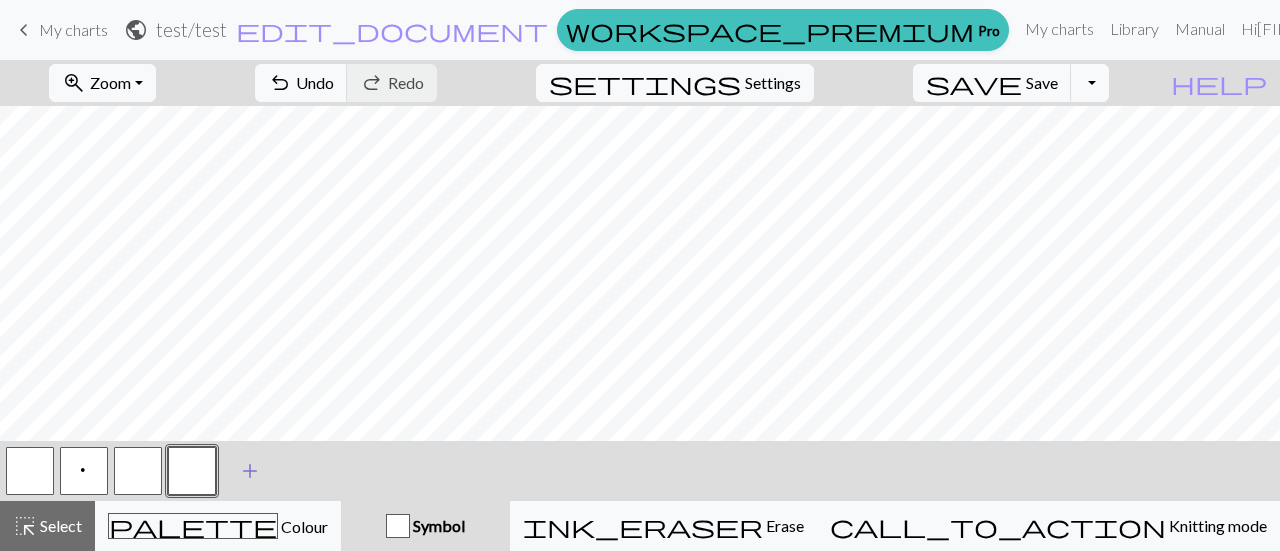click at bounding box center (192, 471) 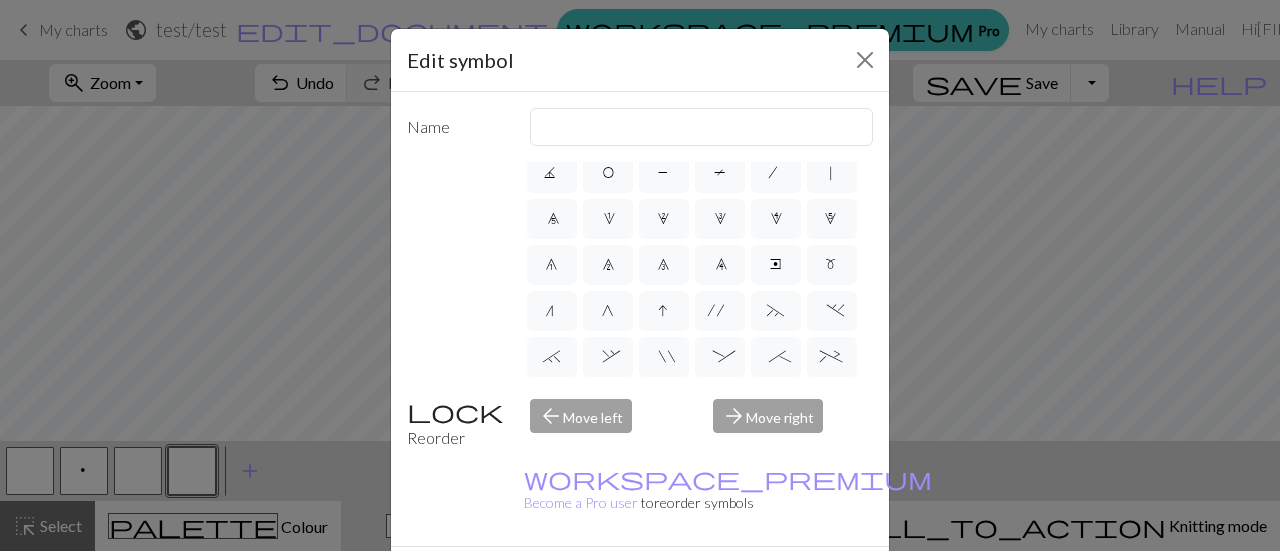 scroll, scrollTop: 160, scrollLeft: 0, axis: vertical 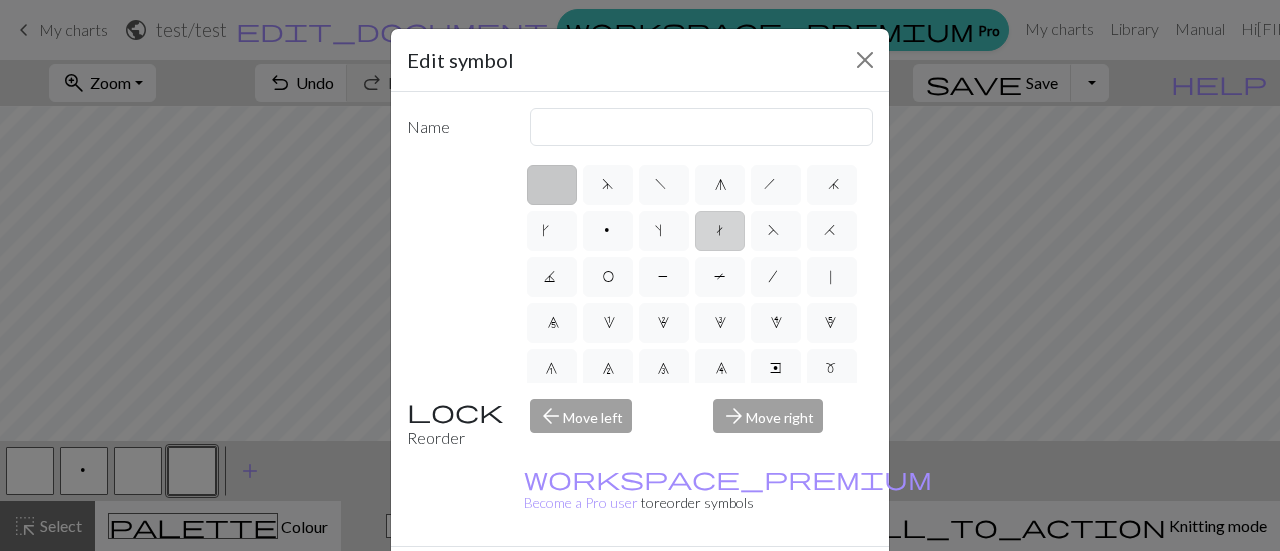 click on "t" at bounding box center (720, 233) 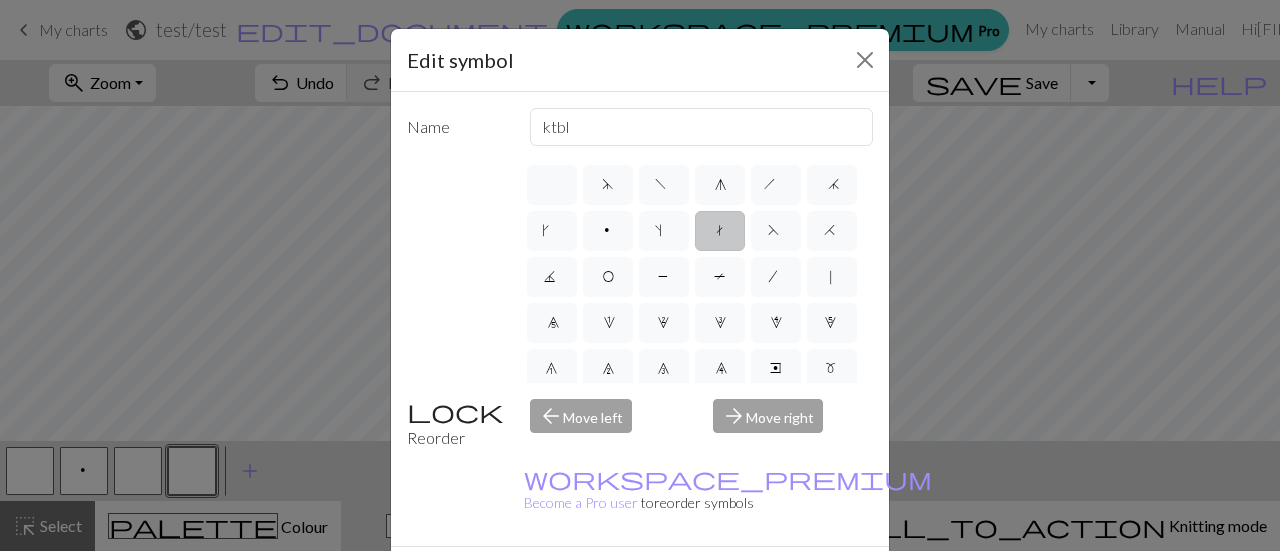 click on "Done" at bounding box center [760, 582] 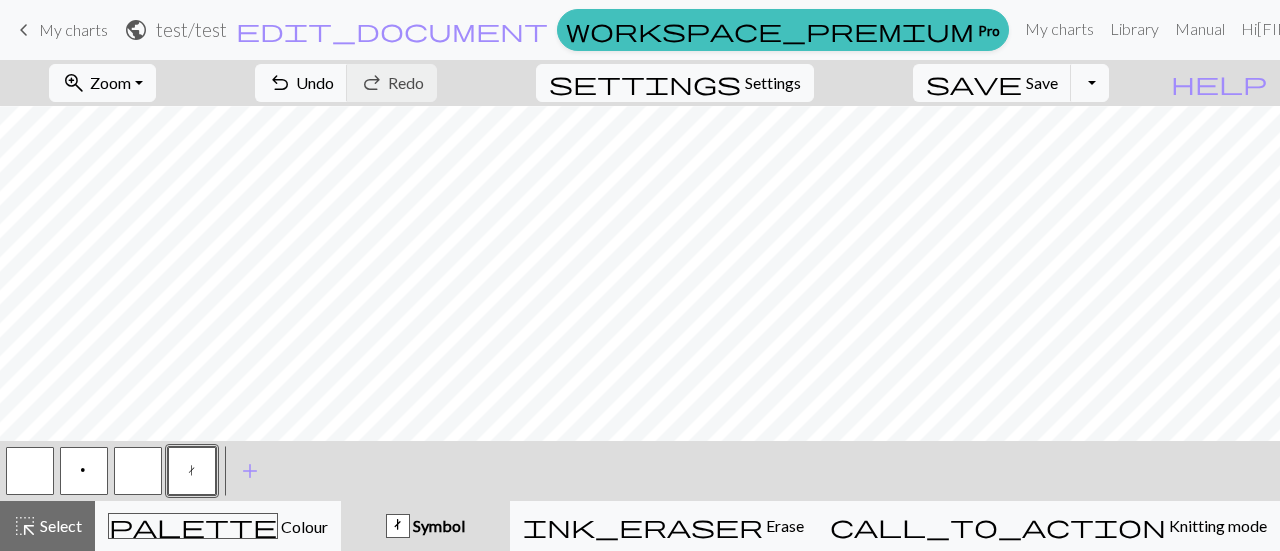 click at bounding box center [138, 471] 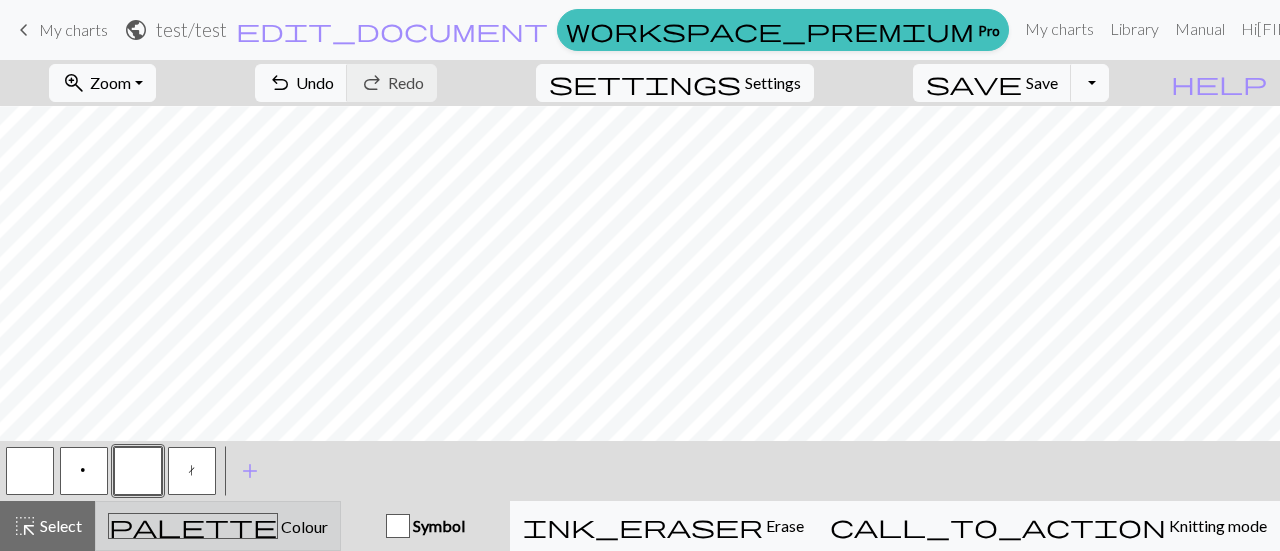 click on "Colour" at bounding box center [303, 526] 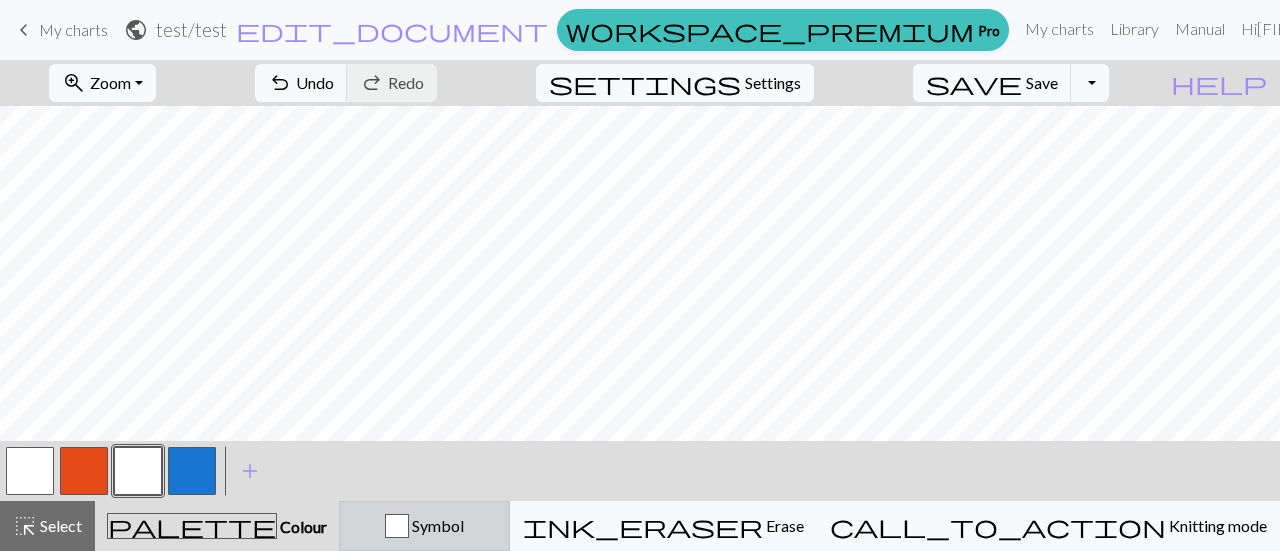 click at bounding box center [397, 526] 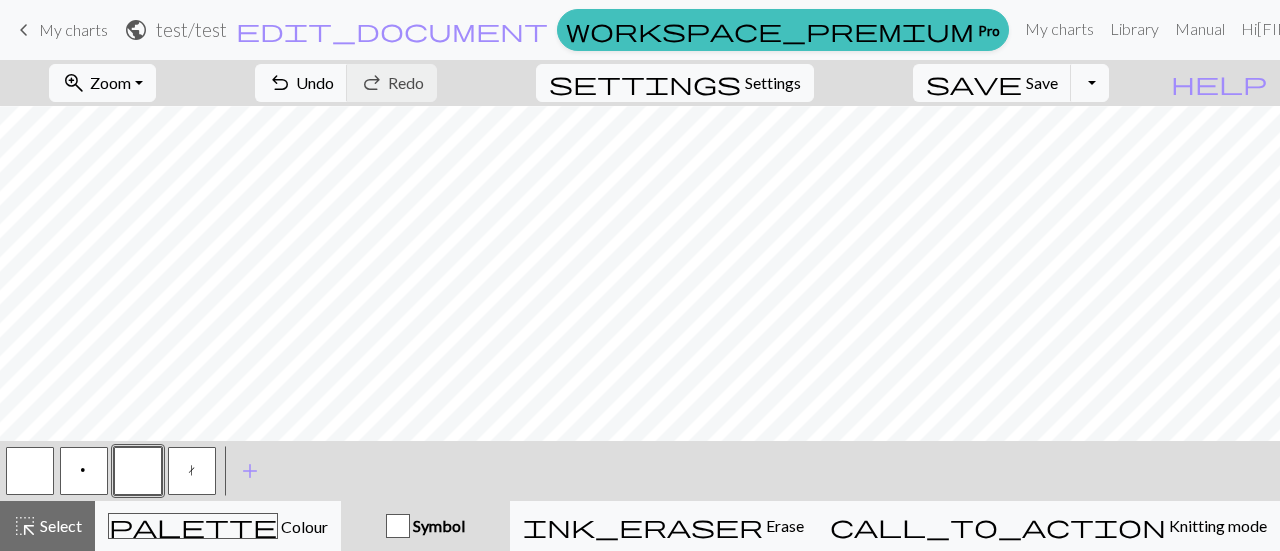 click on "p" at bounding box center [84, 471] 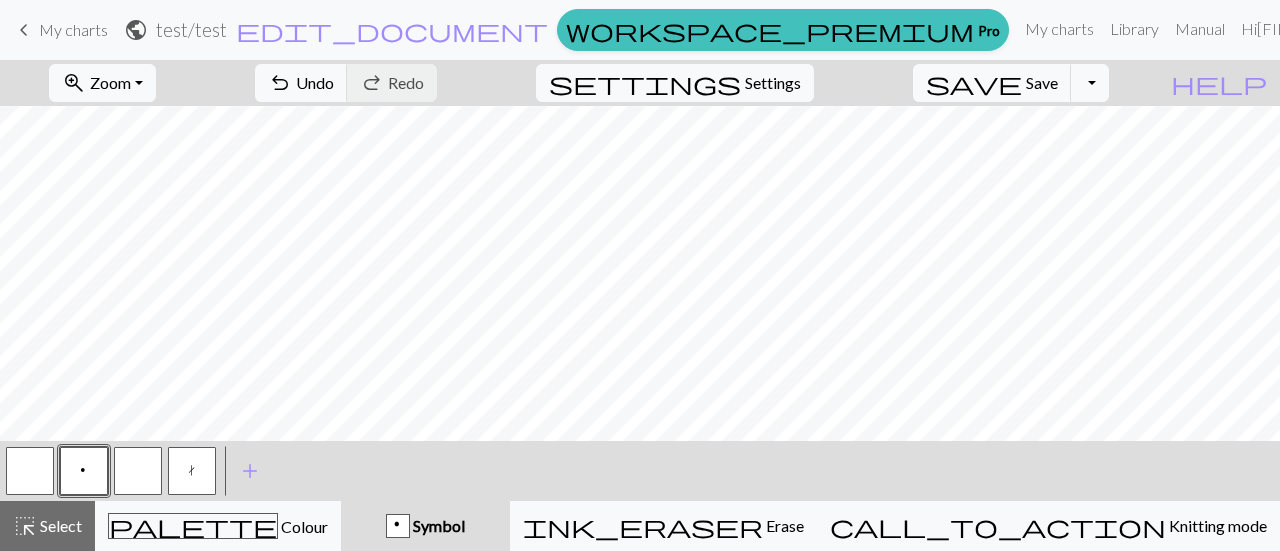click at bounding box center (138, 471) 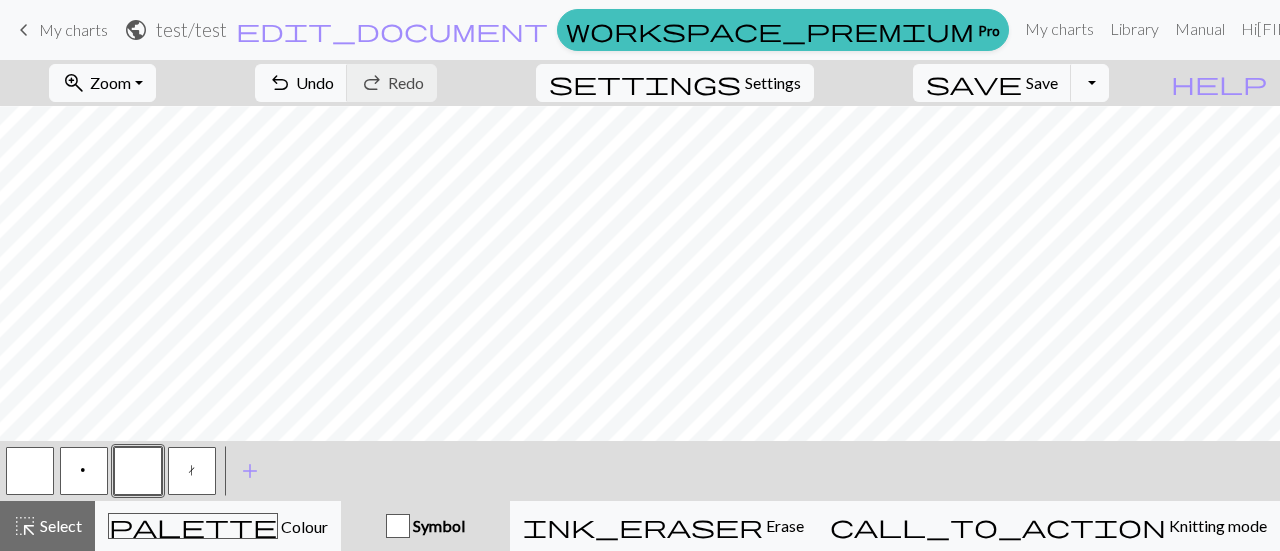 click on "p" at bounding box center (84, 473) 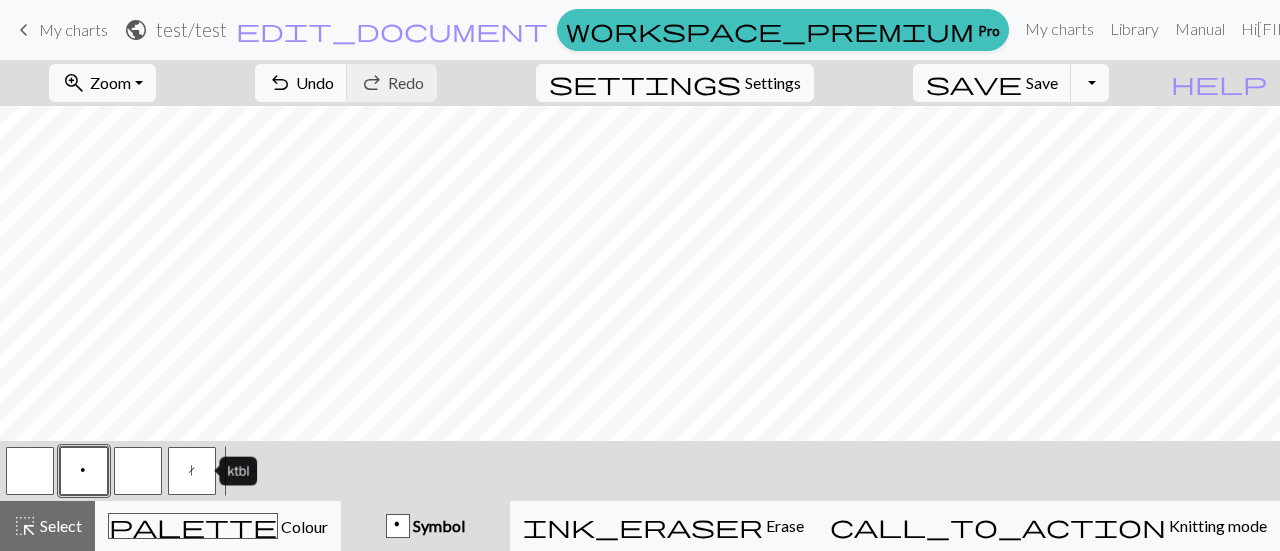 click on "t" at bounding box center [192, 473] 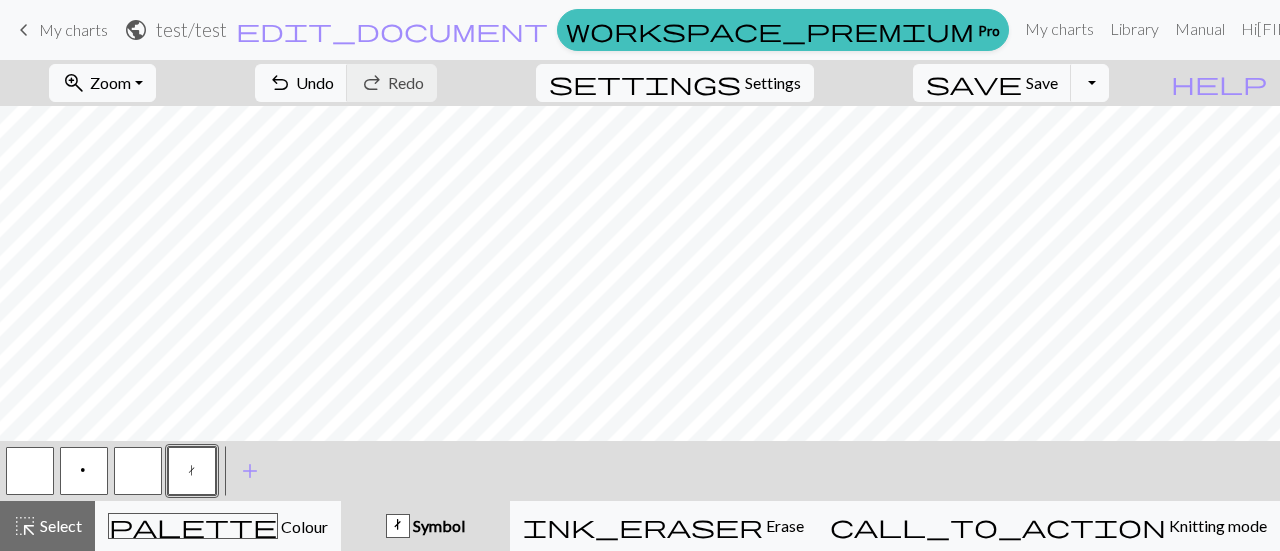 scroll, scrollTop: 69, scrollLeft: 0, axis: vertical 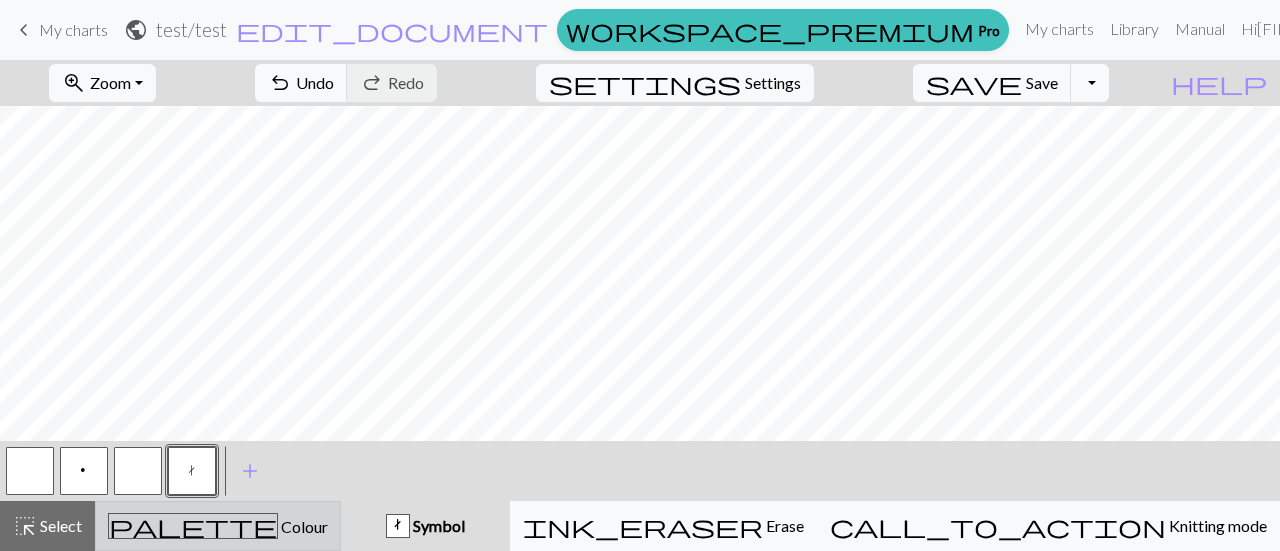 click on "Colour" at bounding box center [303, 526] 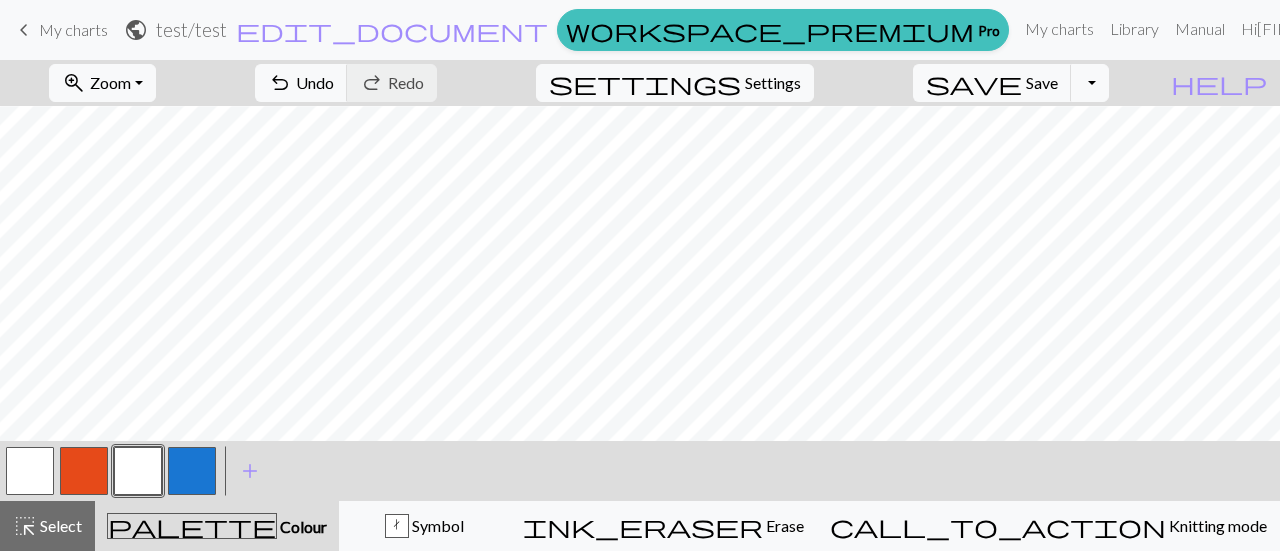 click at bounding box center [84, 471] 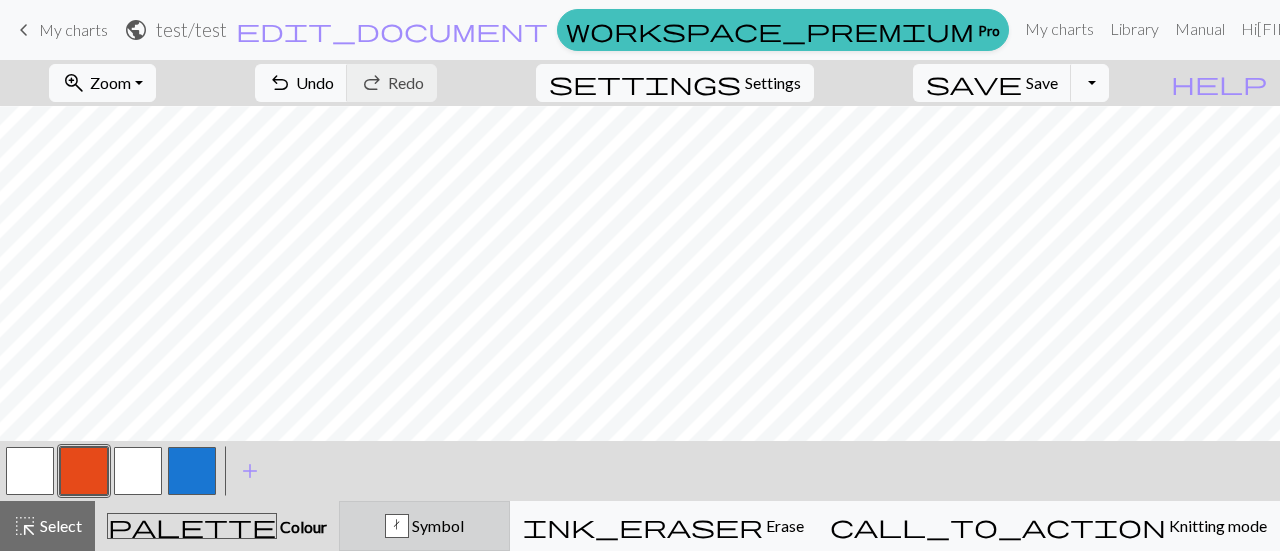 click on "Symbol" at bounding box center (436, 525) 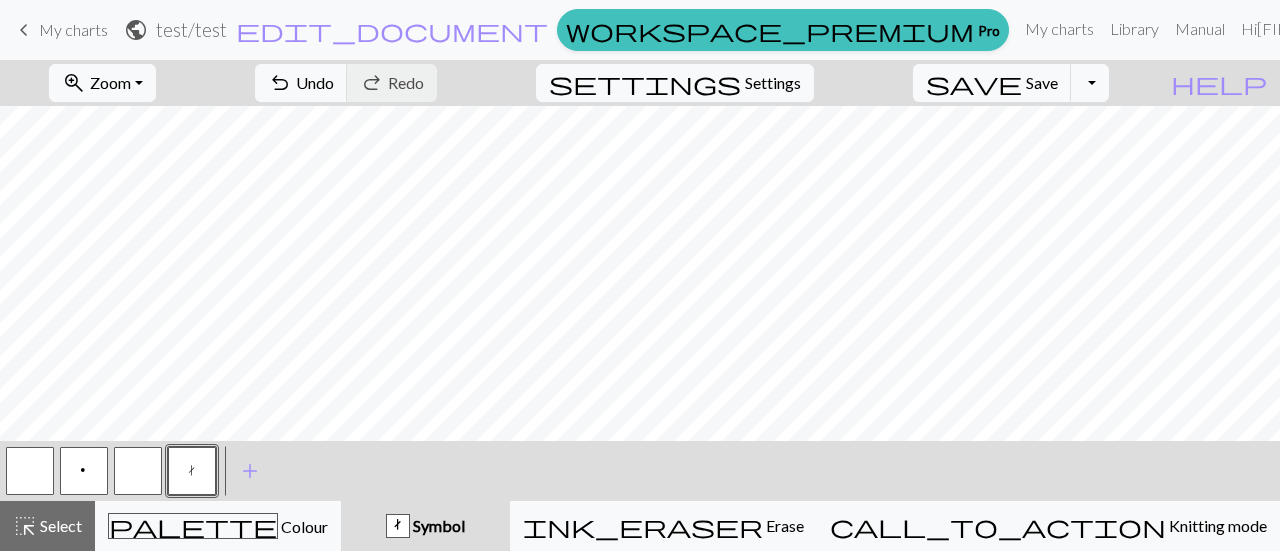 click on "p" at bounding box center [84, 471] 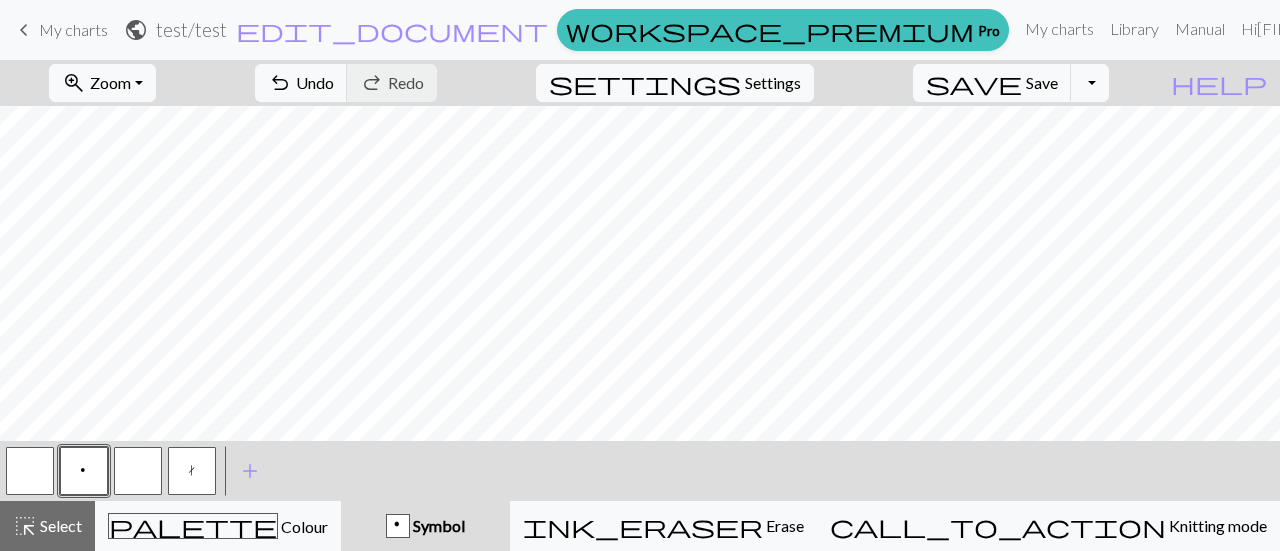 click at bounding box center [138, 471] 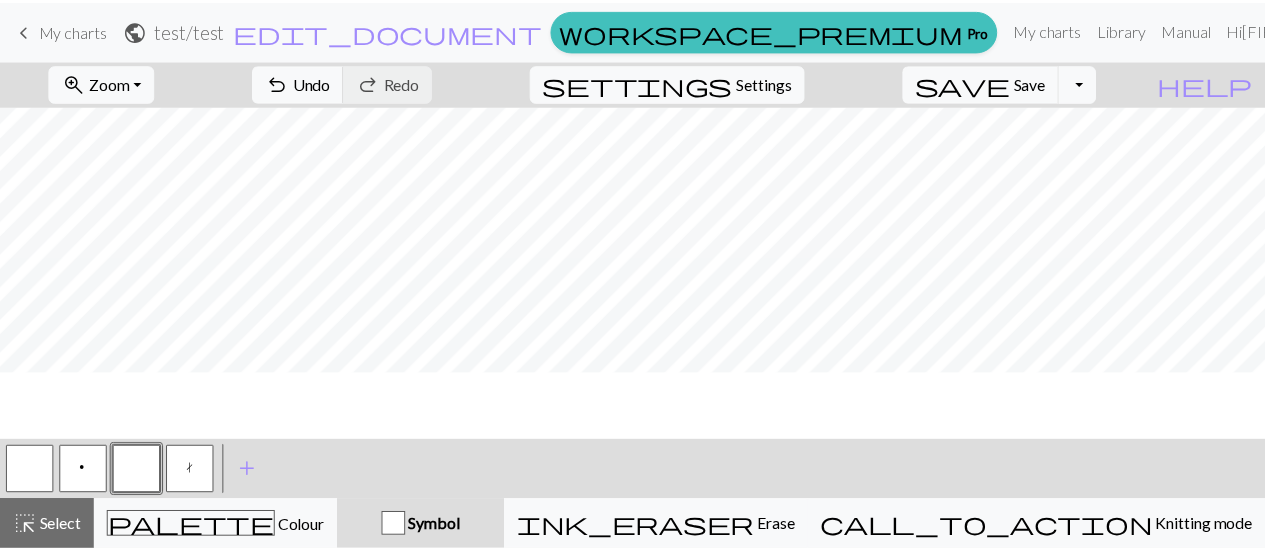 scroll, scrollTop: 0, scrollLeft: 0, axis: both 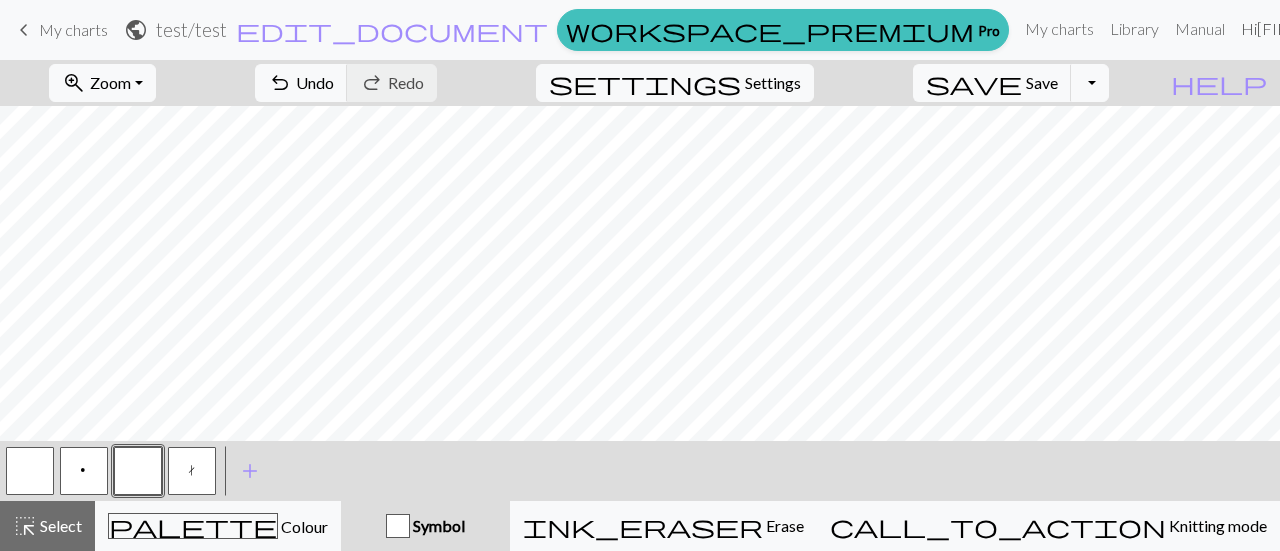 click on "Hi  Lesley Sprake" at bounding box center (1308, 29) 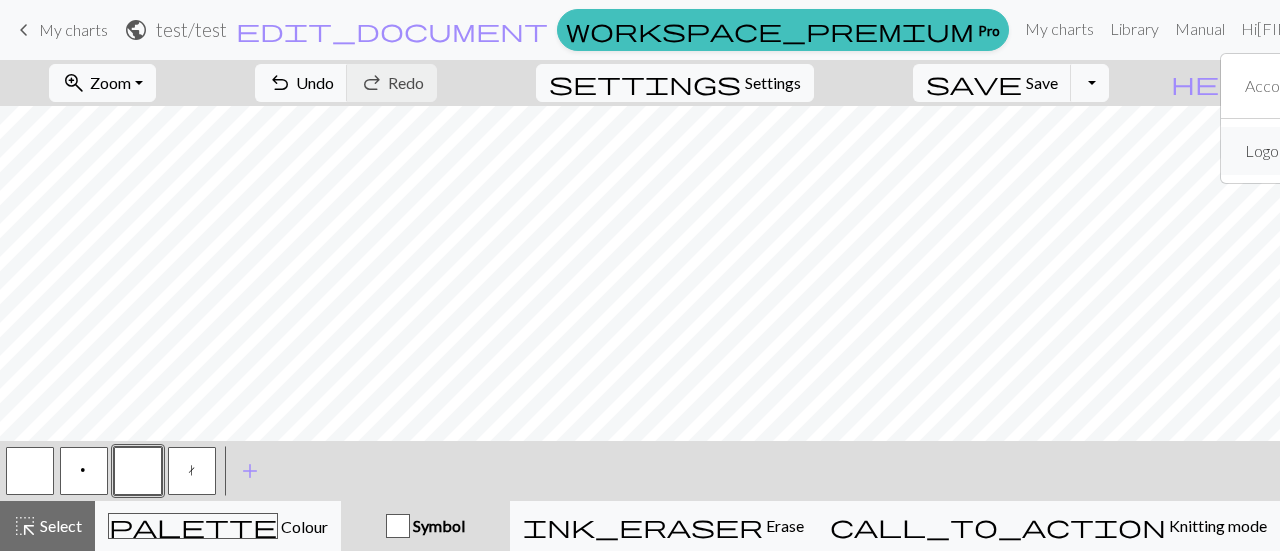 click on "Logout" at bounding box center [1269, 151] 